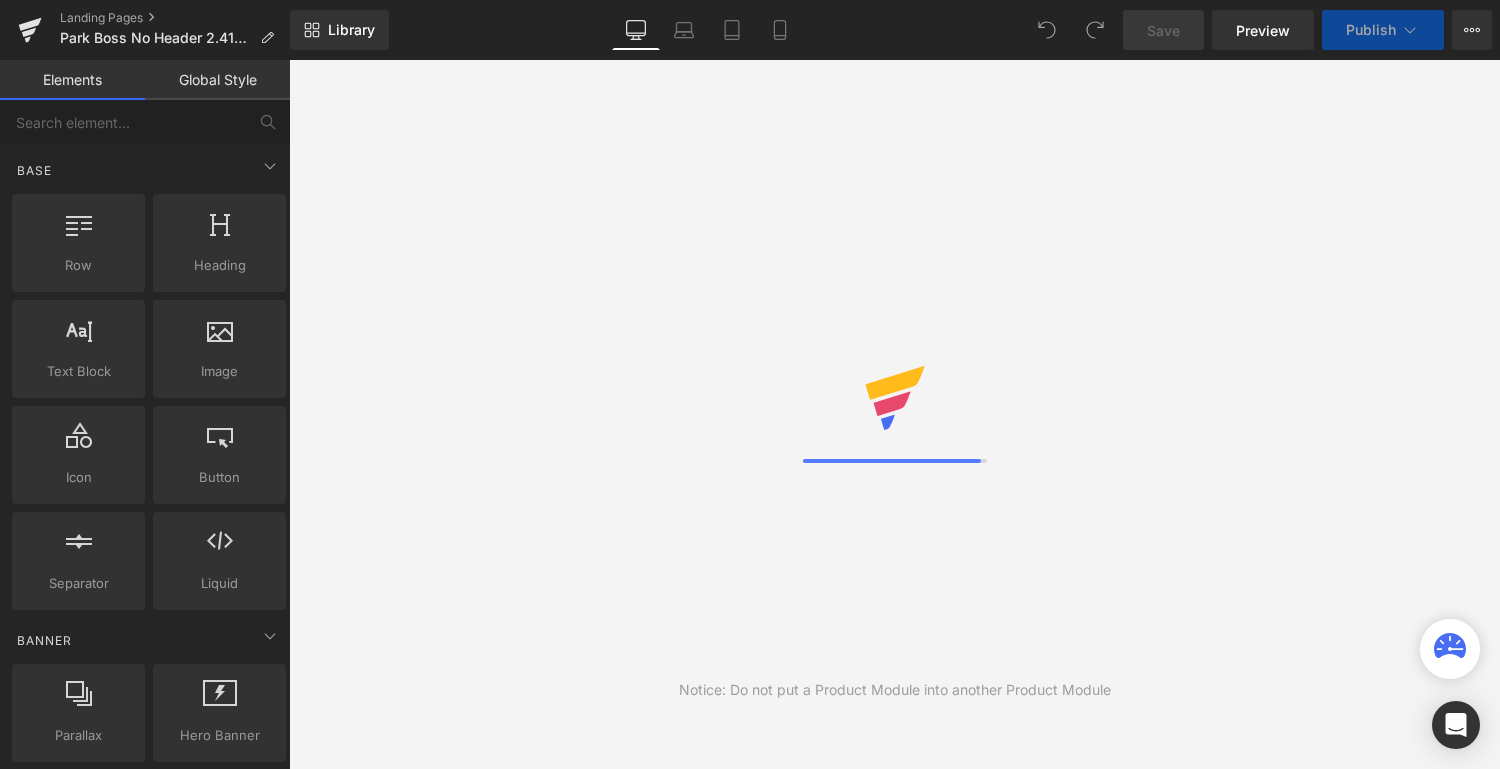 scroll, scrollTop: 0, scrollLeft: 0, axis: both 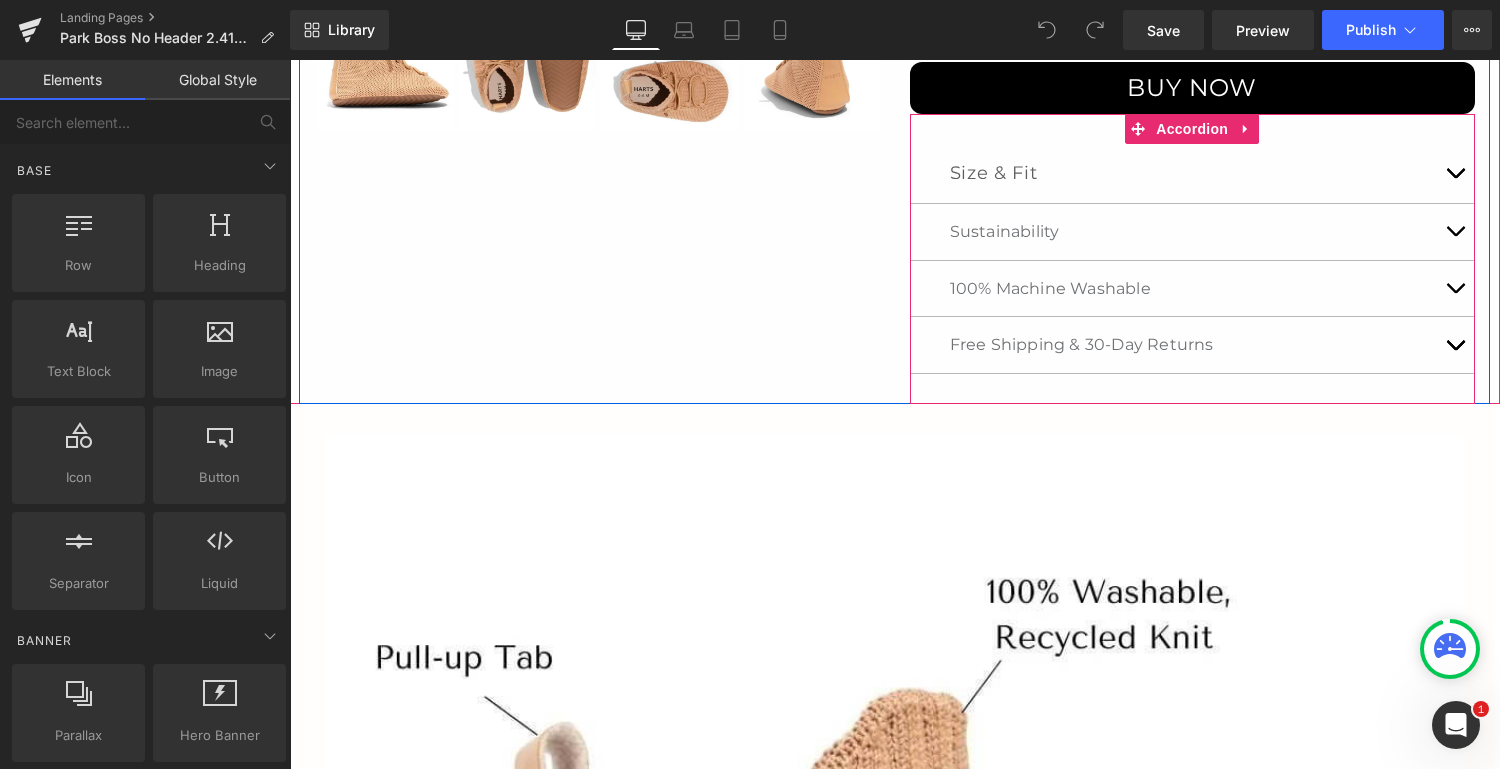 click at bounding box center (1455, 345) 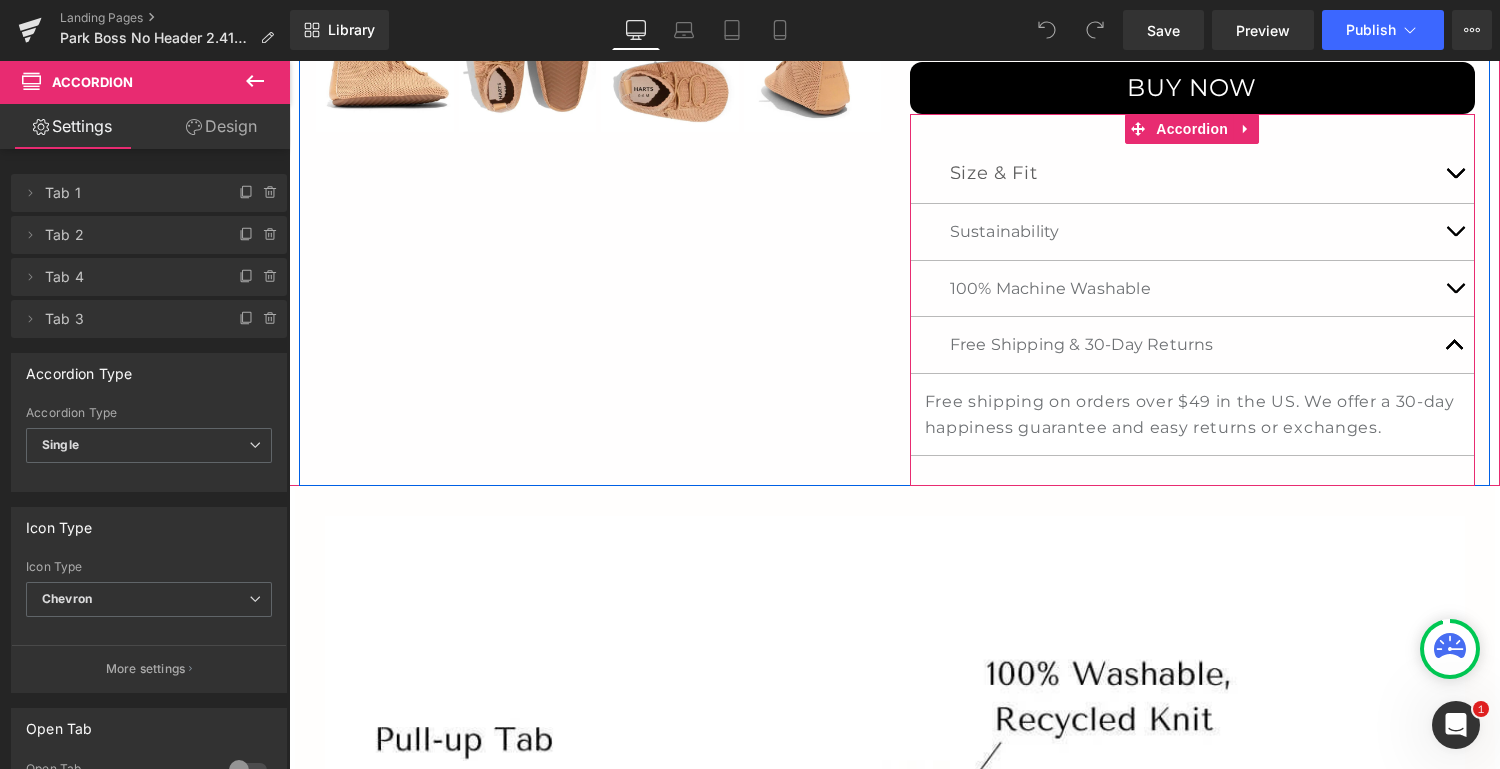 click at bounding box center (1455, 345) 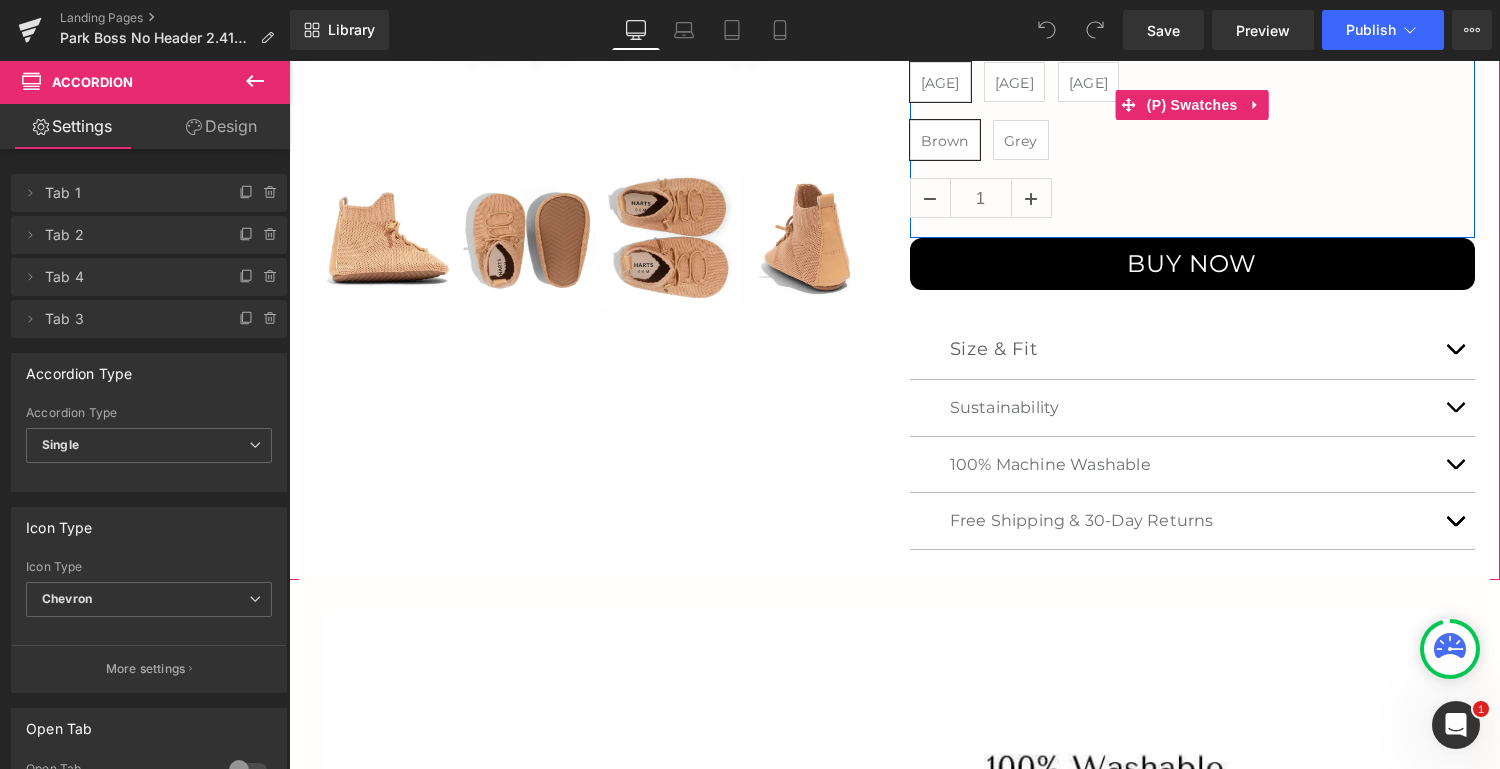 scroll, scrollTop: 0, scrollLeft: 0, axis: both 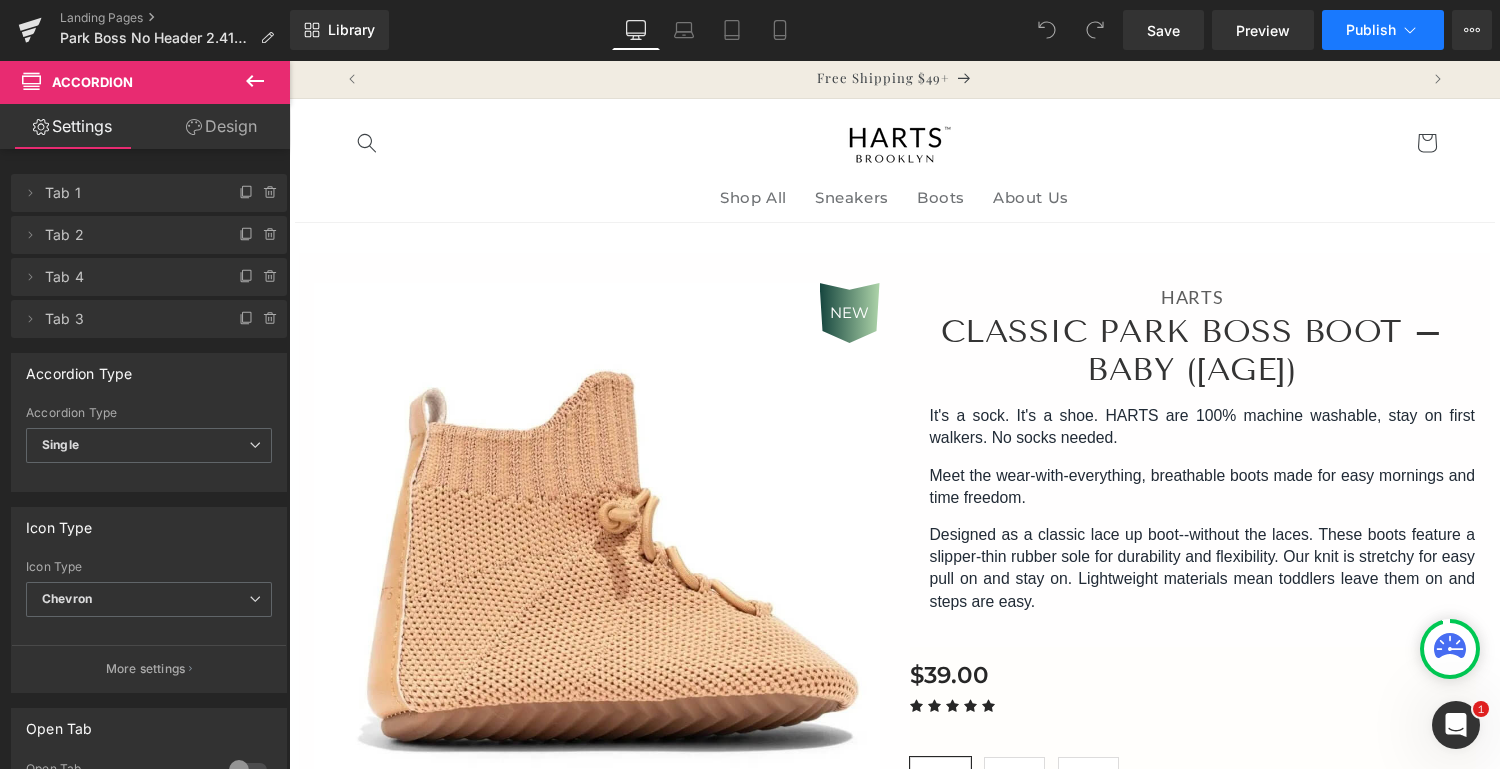 click on "Publish" at bounding box center (1371, 30) 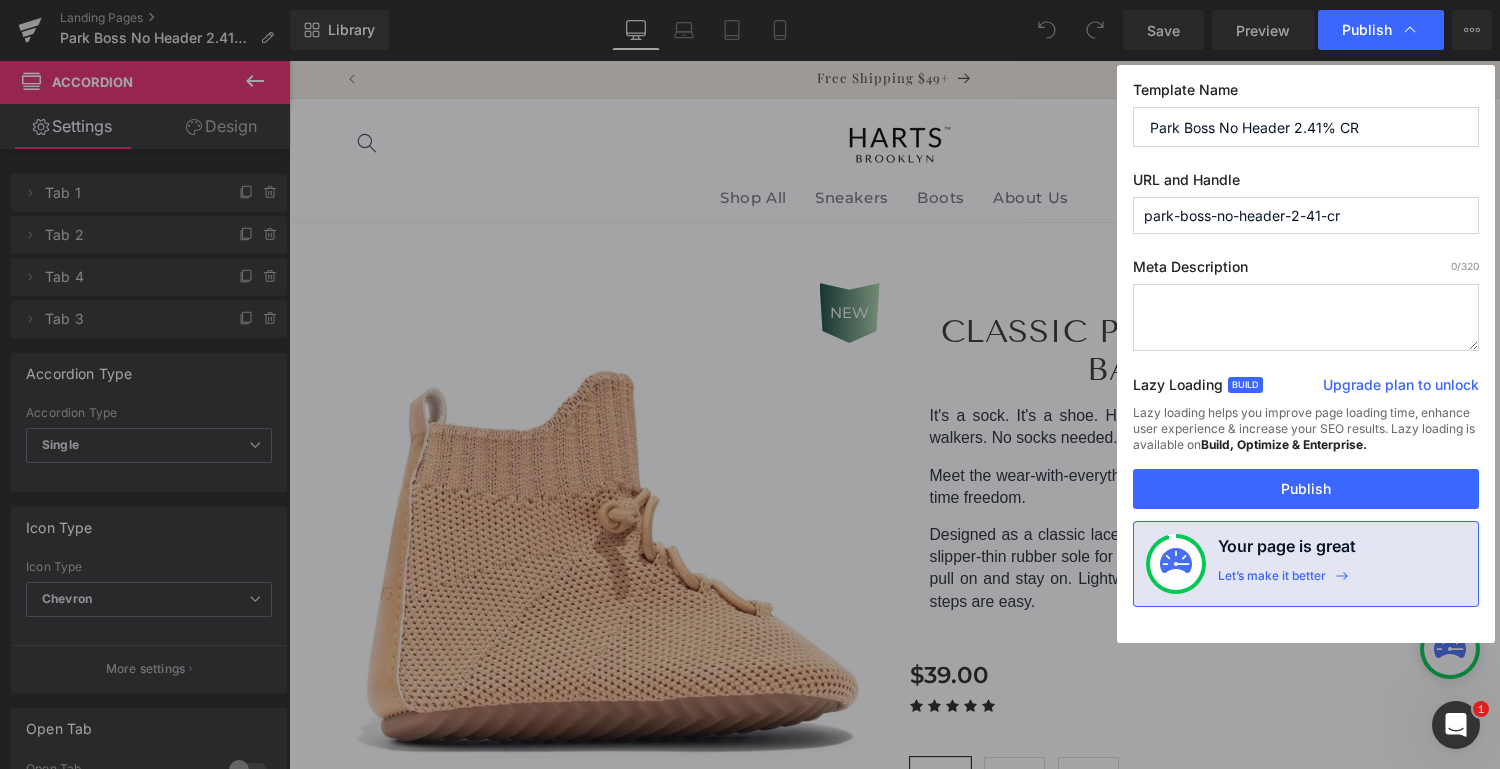 click on "park-boss-no-header-2-41-cr" at bounding box center [1306, 215] 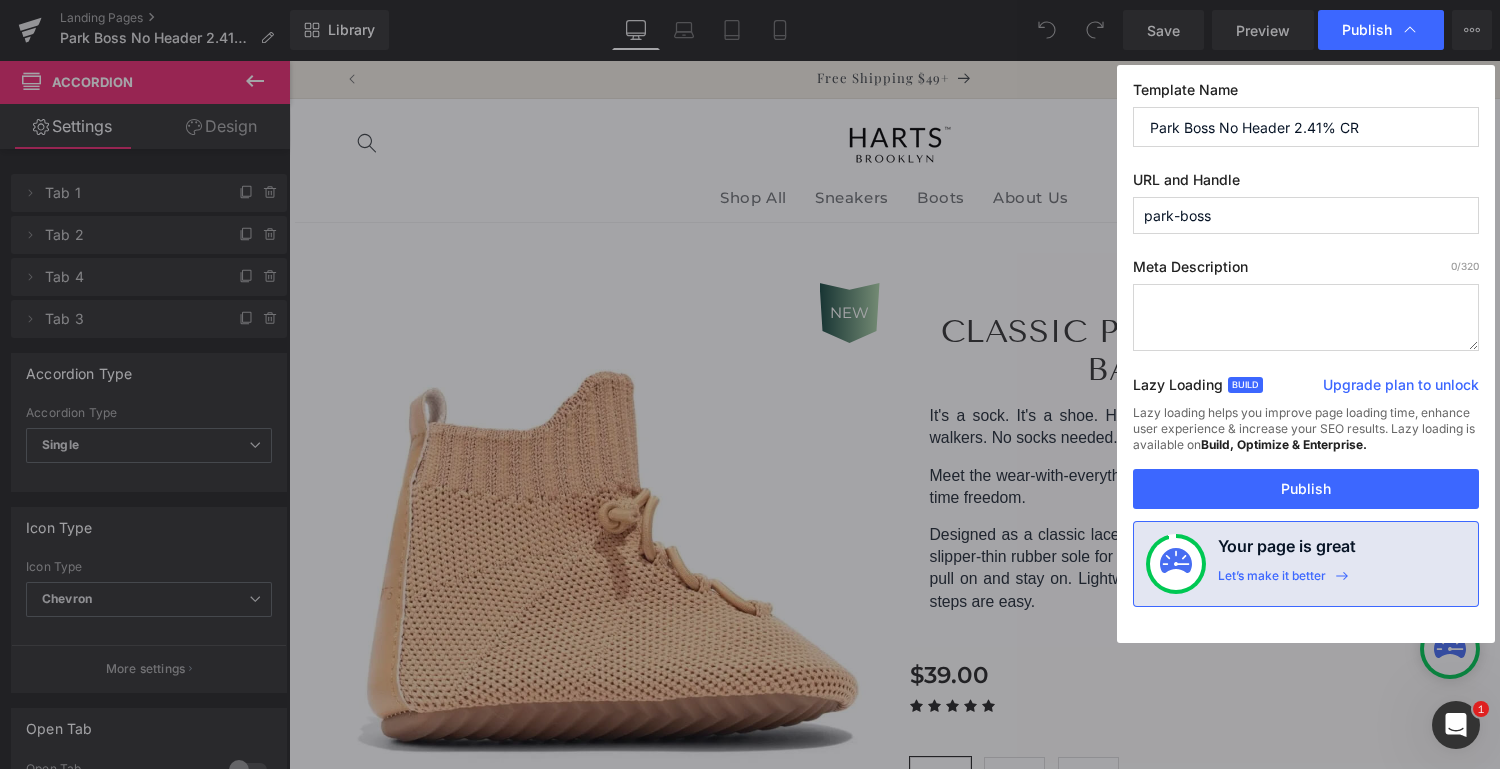 type on "park-boss" 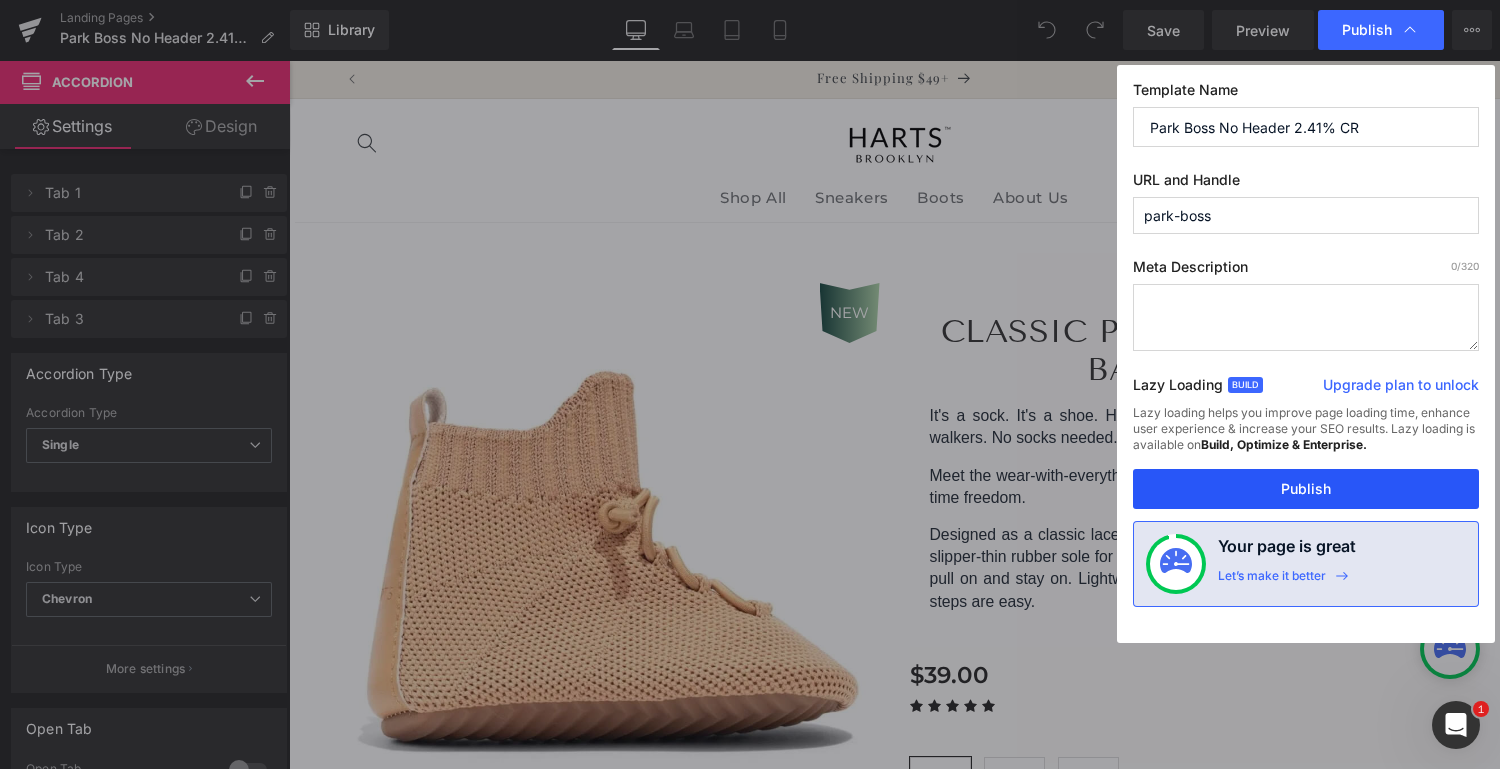 click on "Publish" at bounding box center (1306, 489) 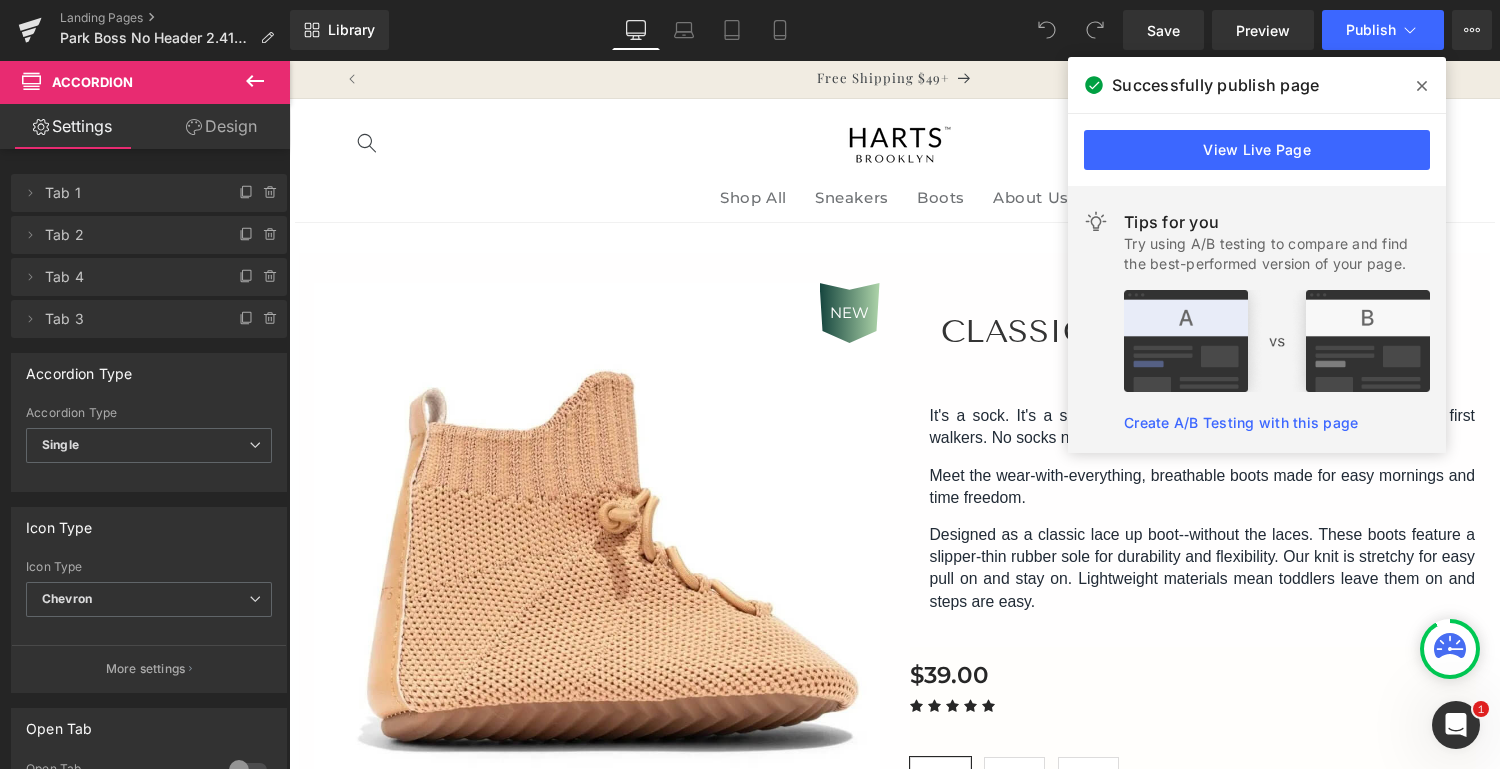 click on "Create A/B Testing with this page" at bounding box center [1241, 422] 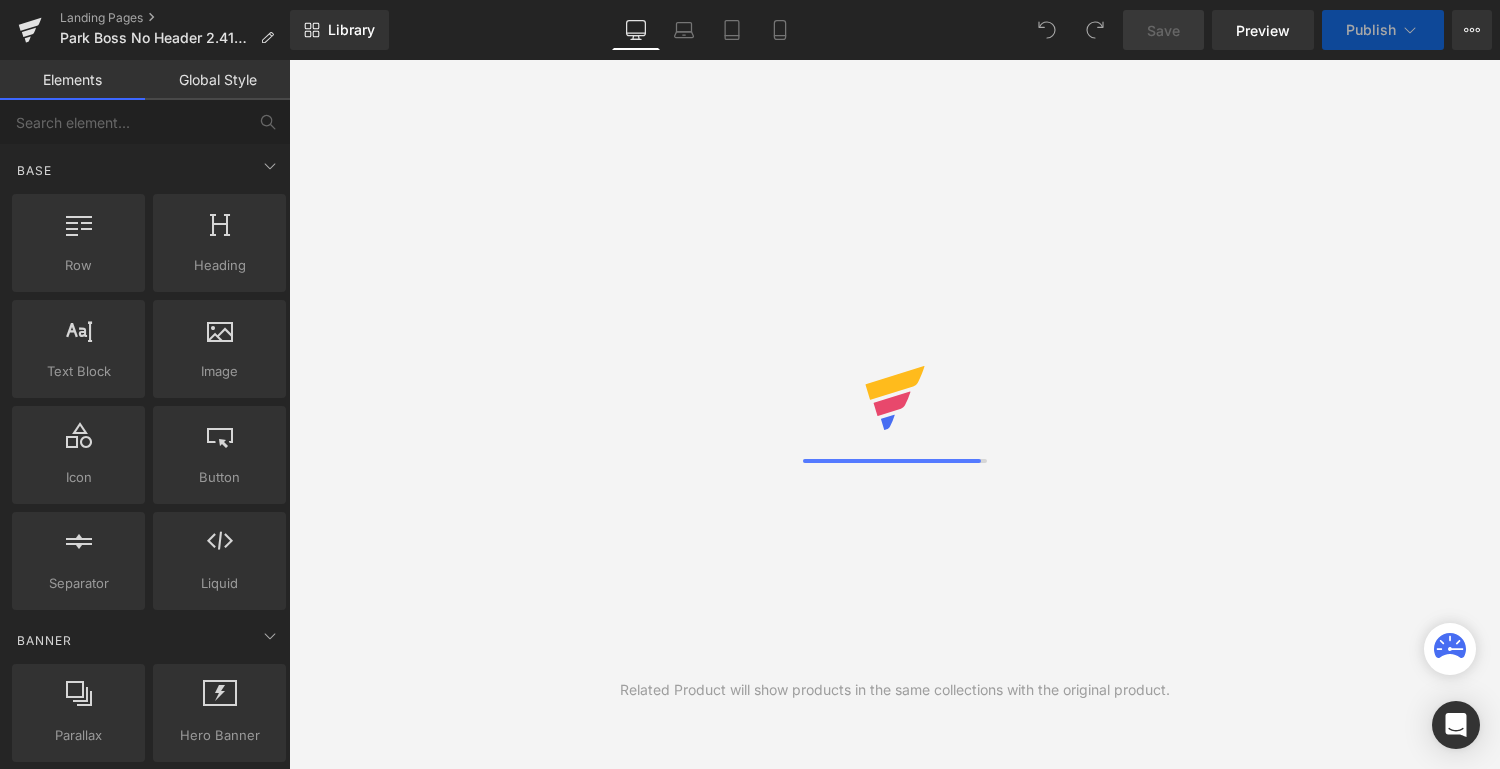 scroll, scrollTop: 0, scrollLeft: 0, axis: both 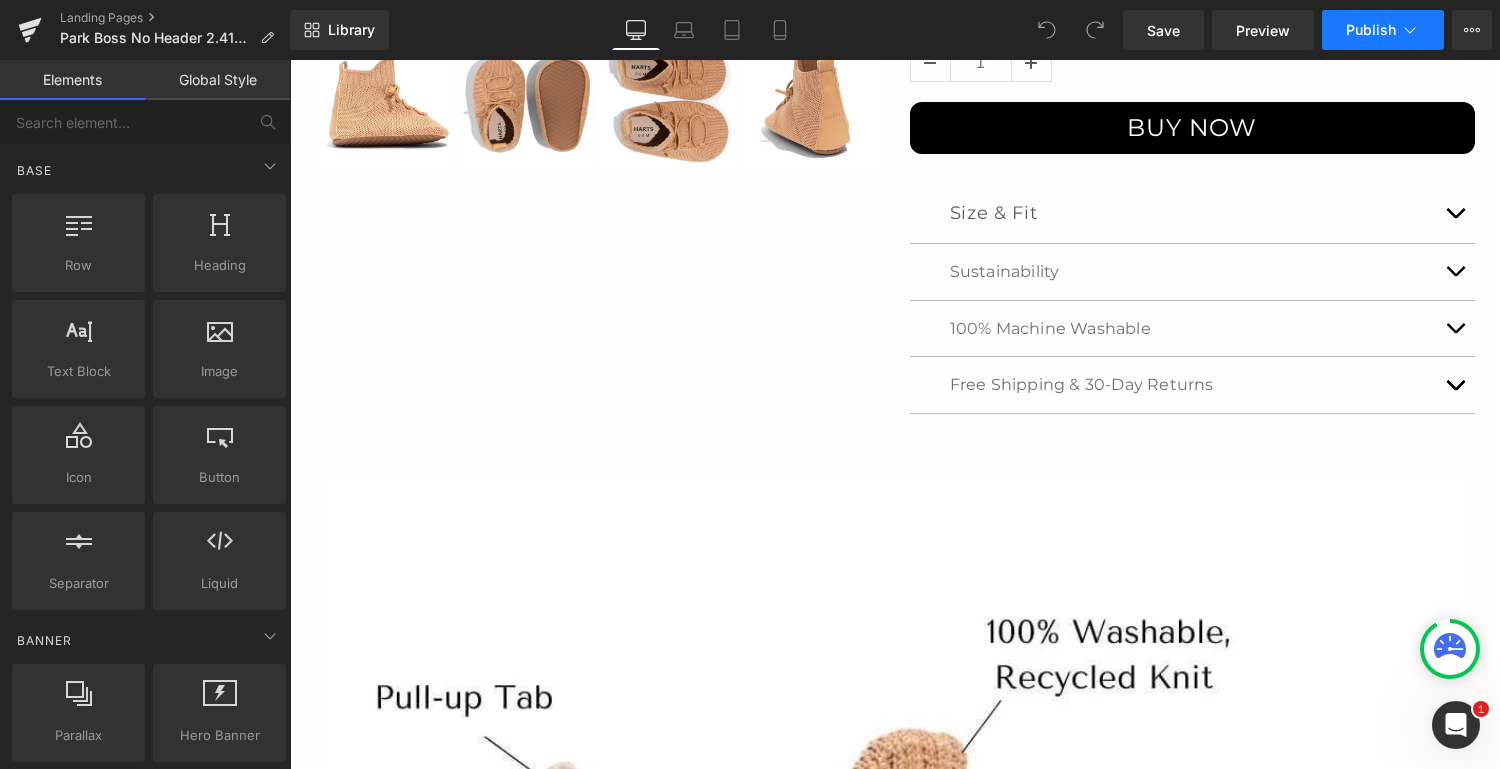 click on "Publish" at bounding box center (1371, 30) 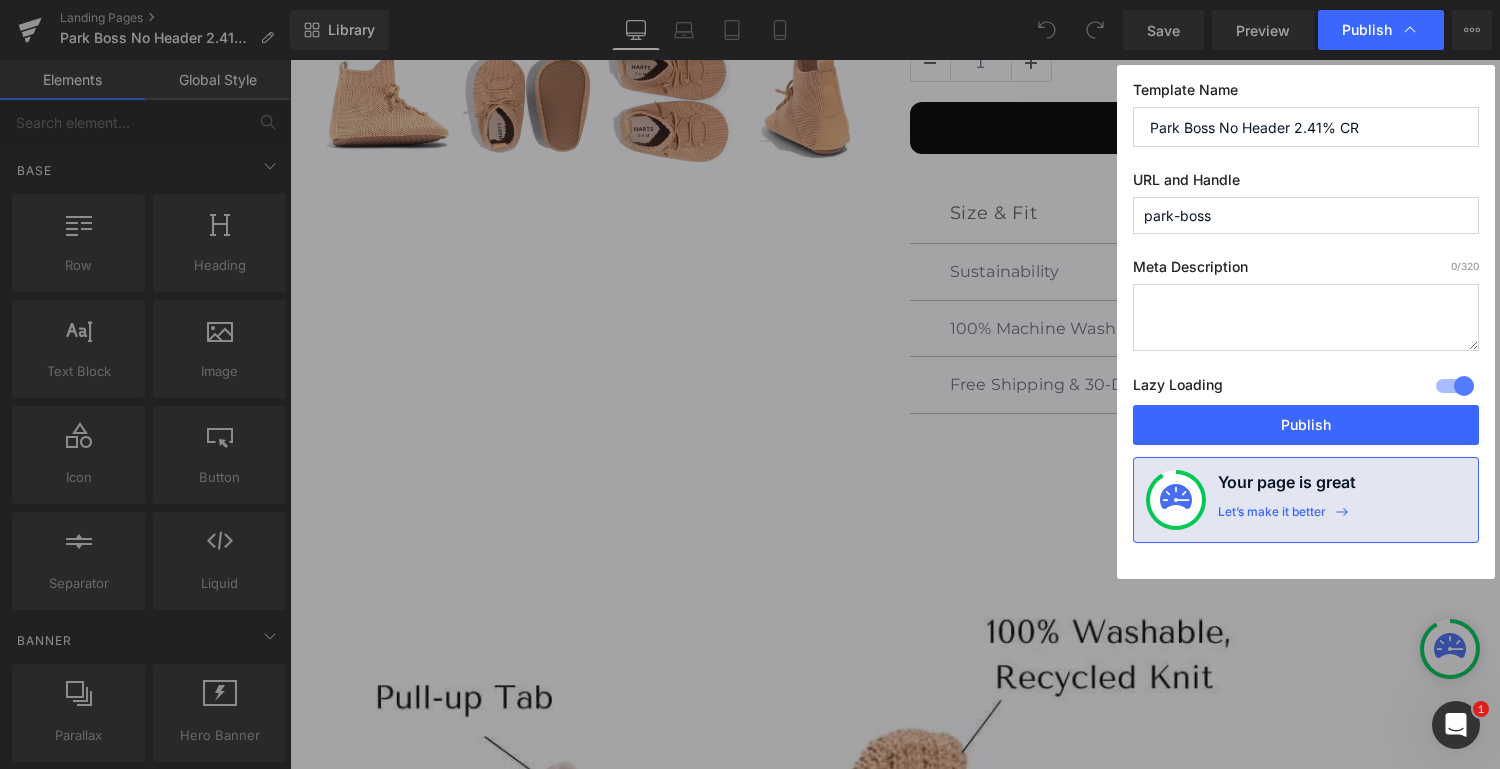 click at bounding box center [1306, 317] 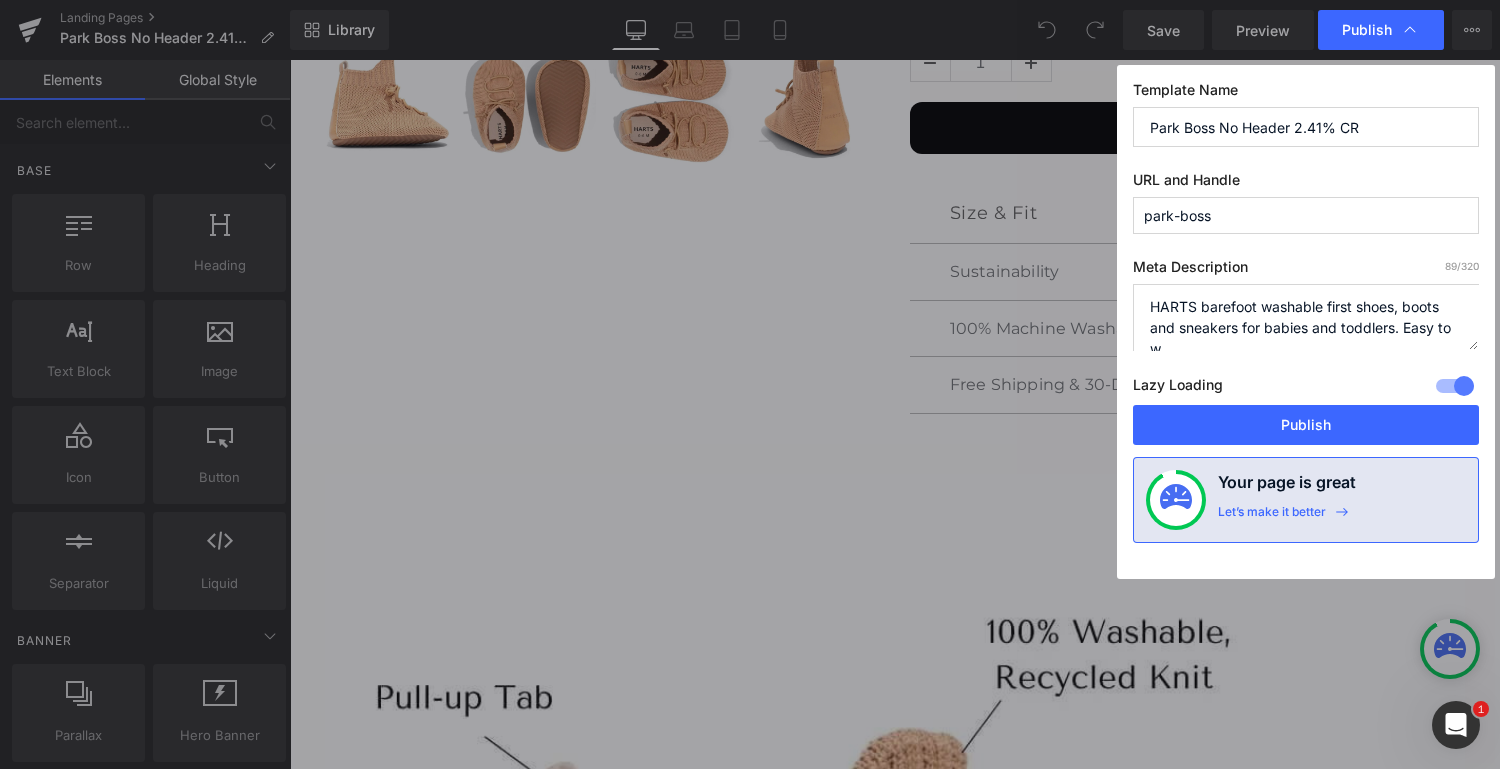 scroll, scrollTop: 6, scrollLeft: 0, axis: vertical 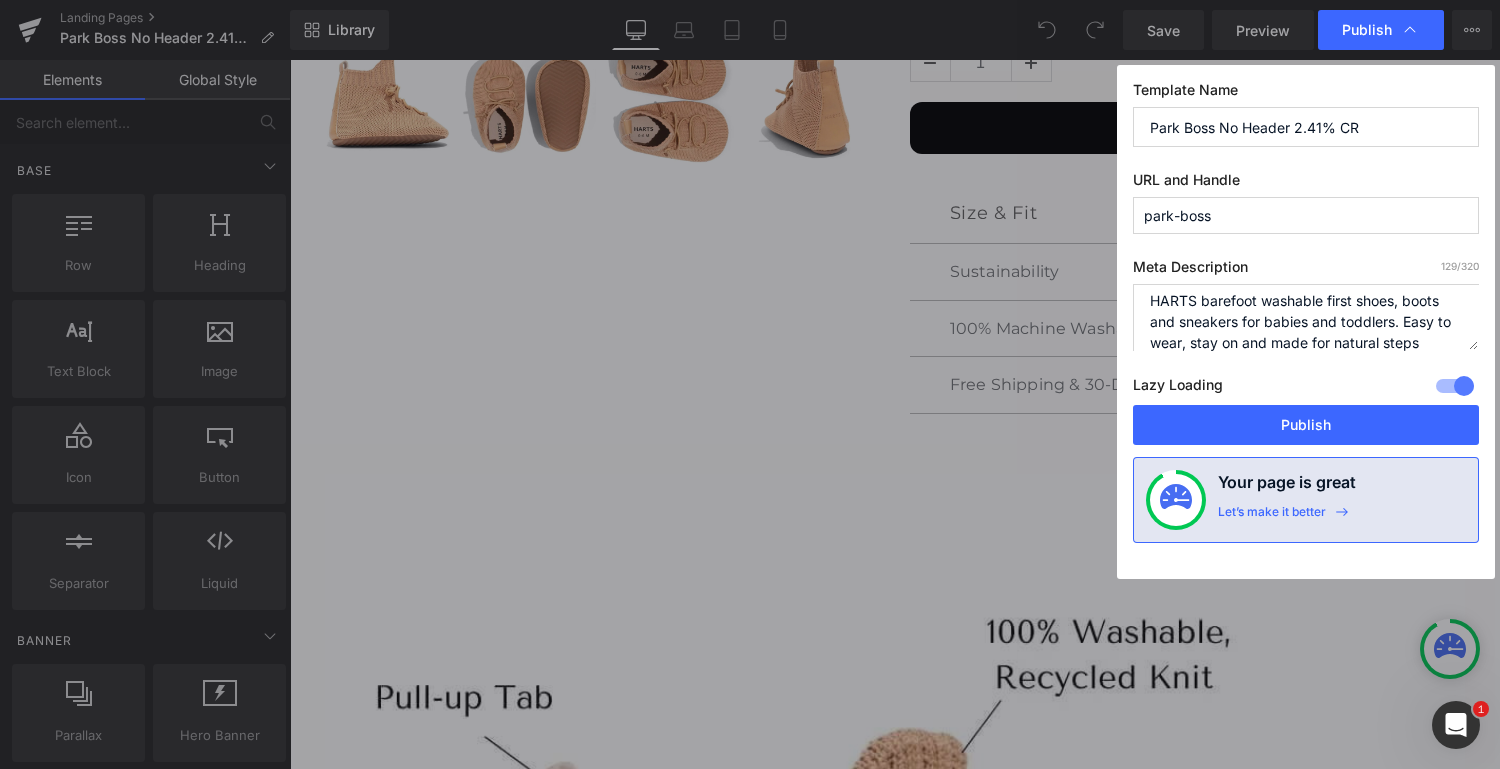 type on "HARTS barefoot washable first shoes, boots and sneakers for babies and toddlers. Easy to wear, stay on and made for natural steps." 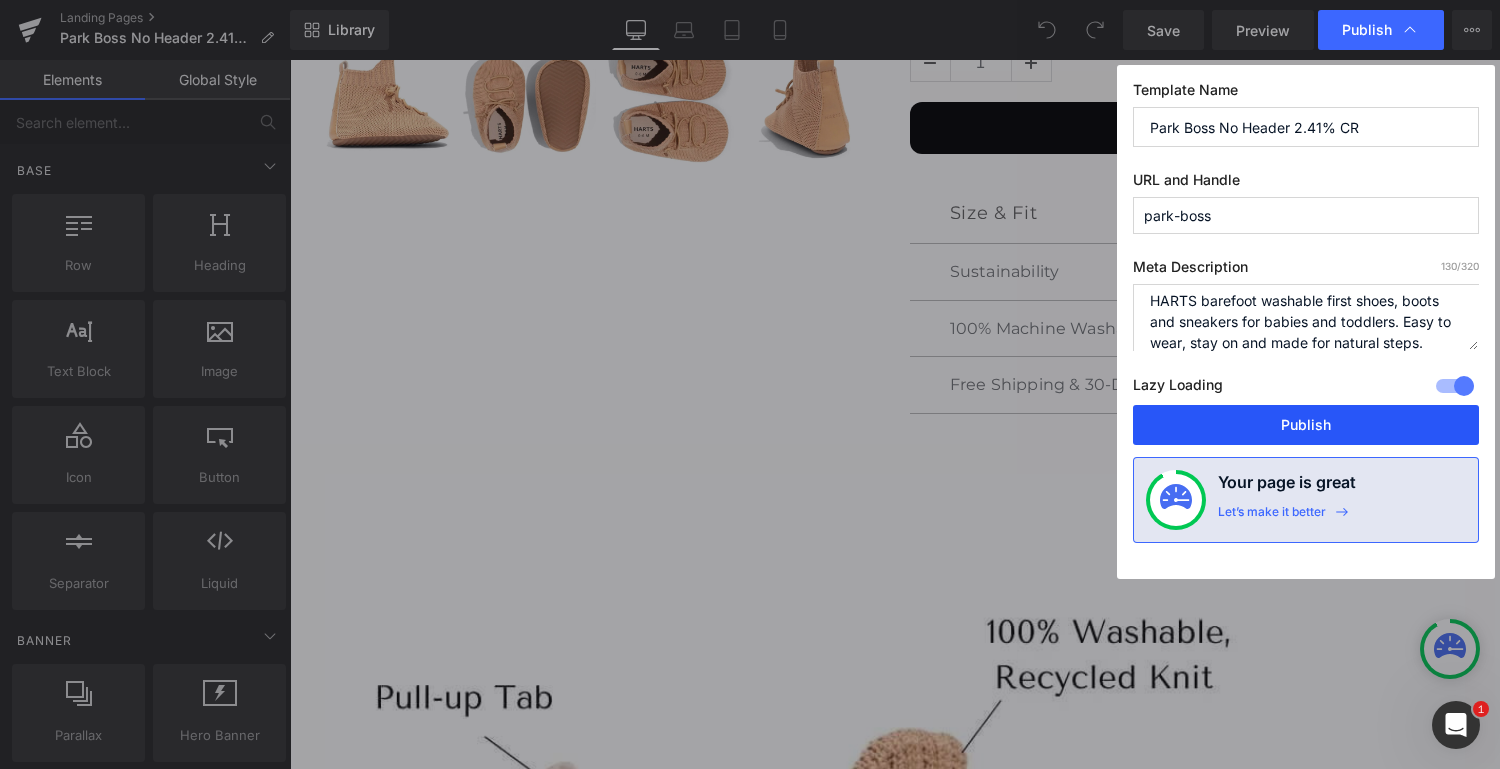 click on "Publish" at bounding box center [1306, 425] 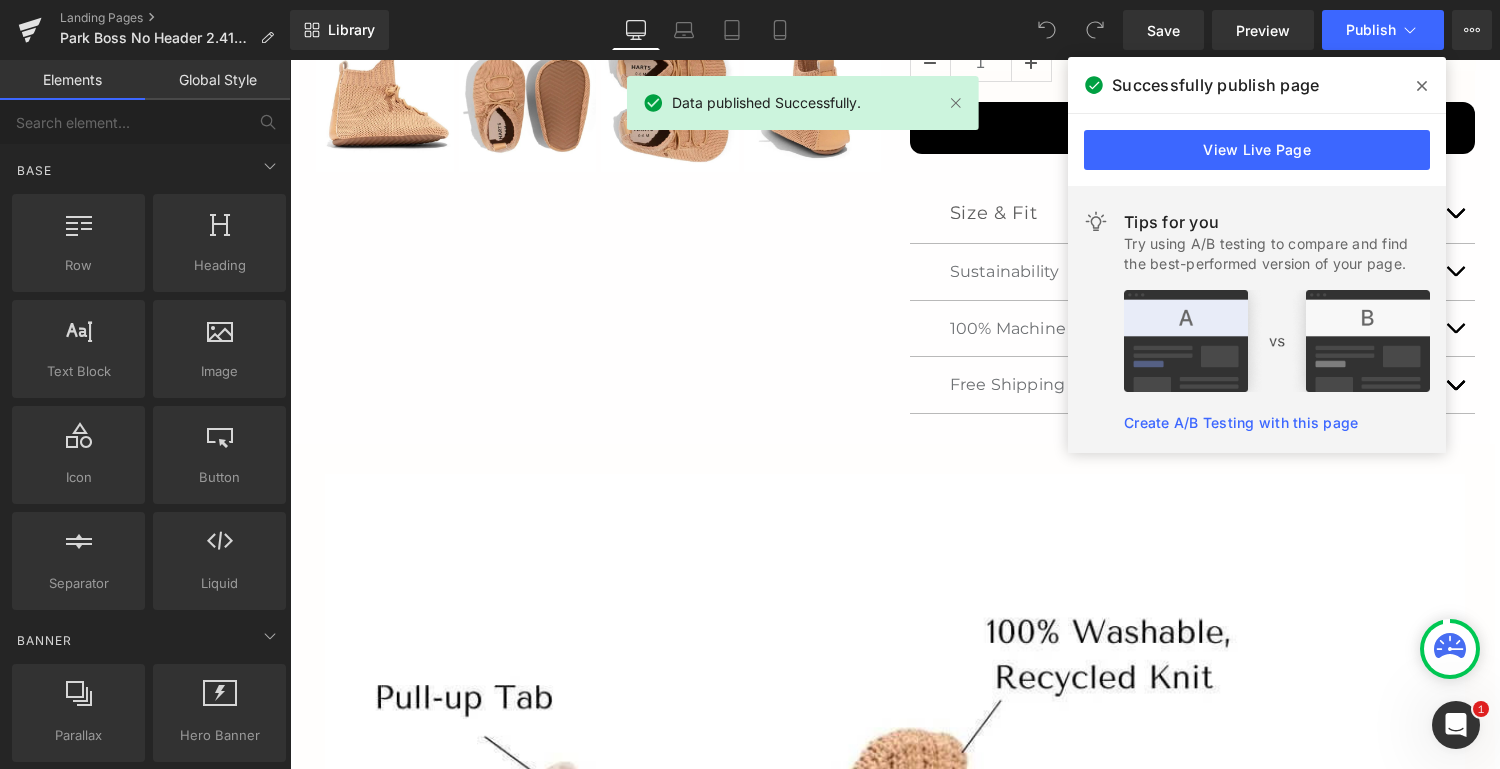 click on "Create A/B Testing with this page" at bounding box center [1241, 422] 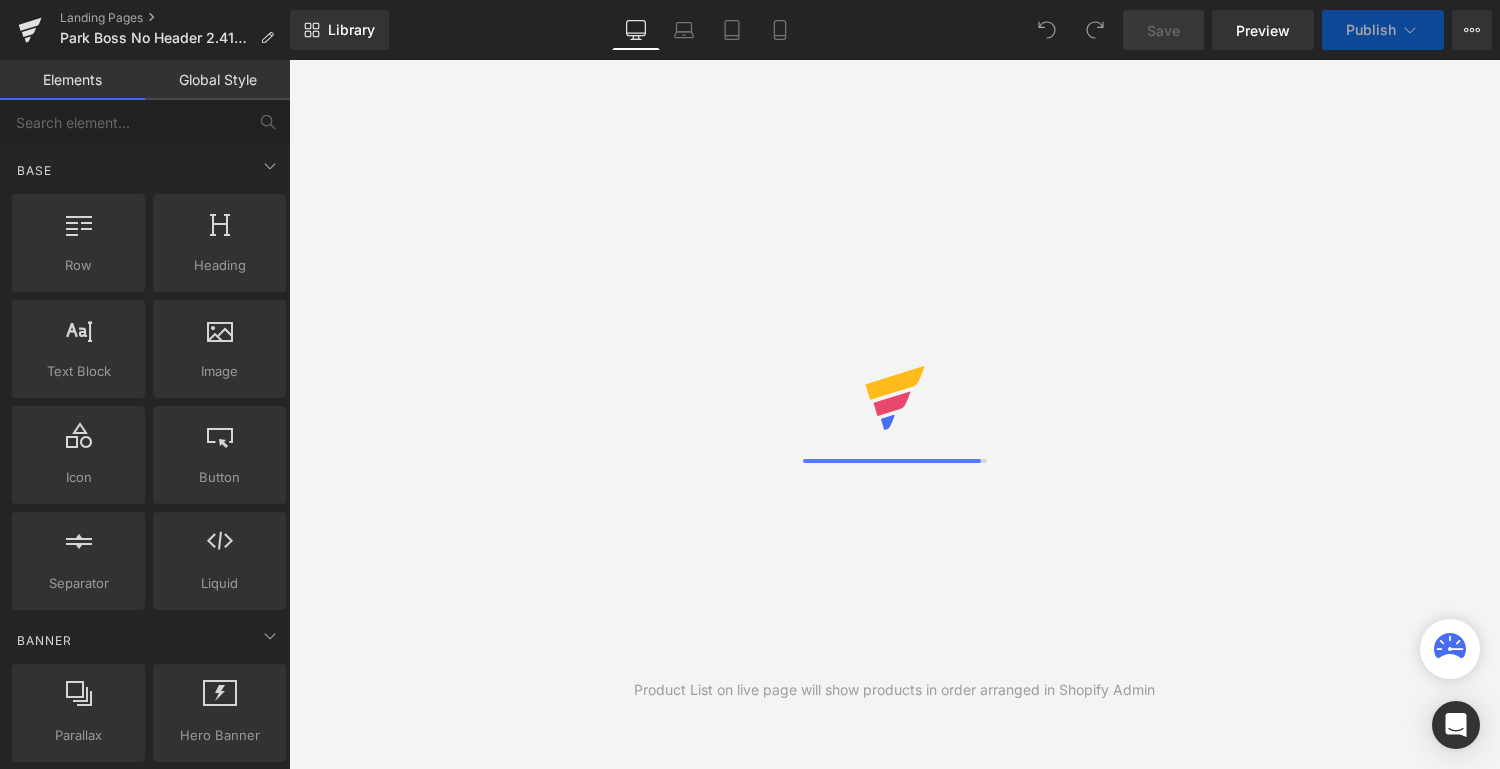 scroll, scrollTop: 0, scrollLeft: 0, axis: both 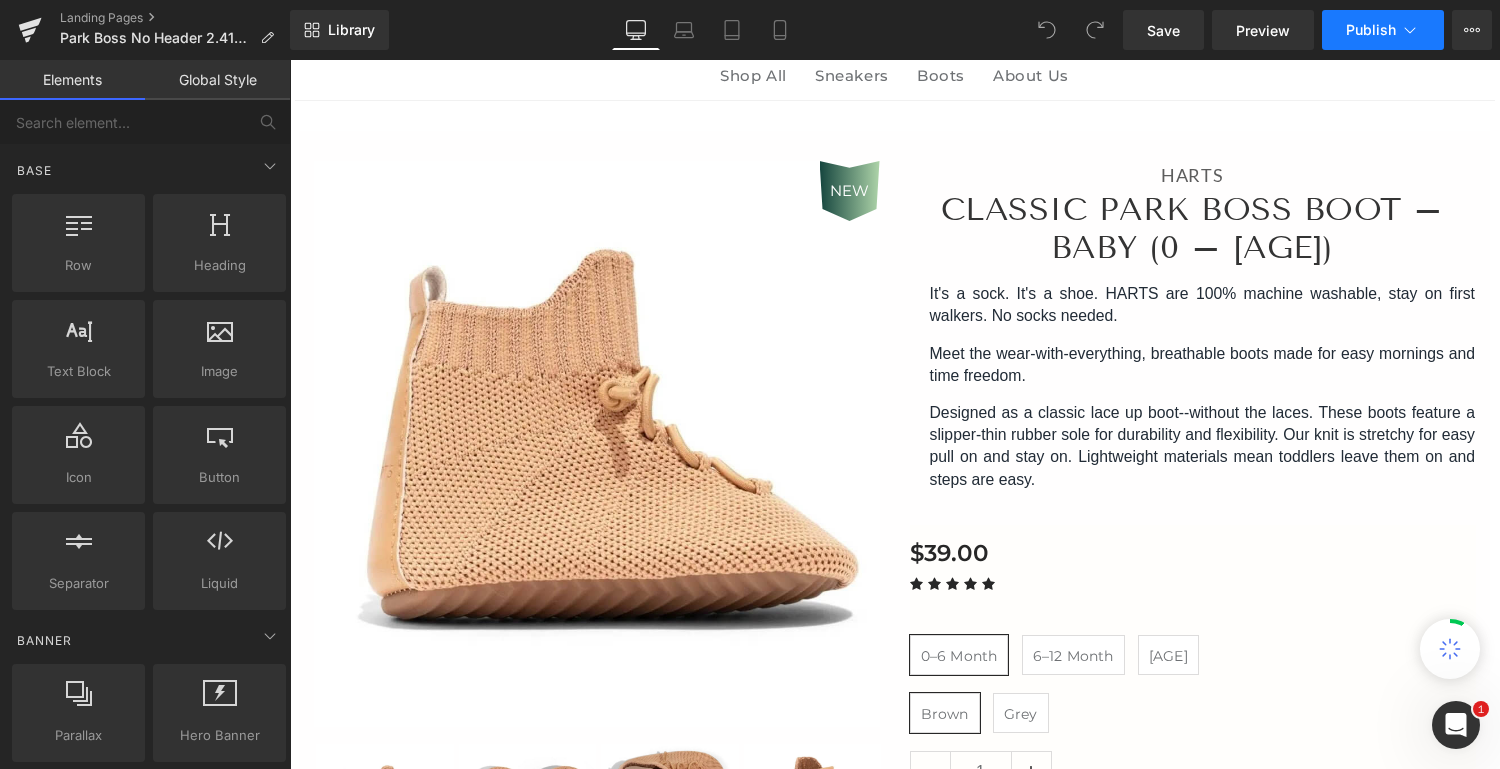 click on "Publish" at bounding box center [1371, 30] 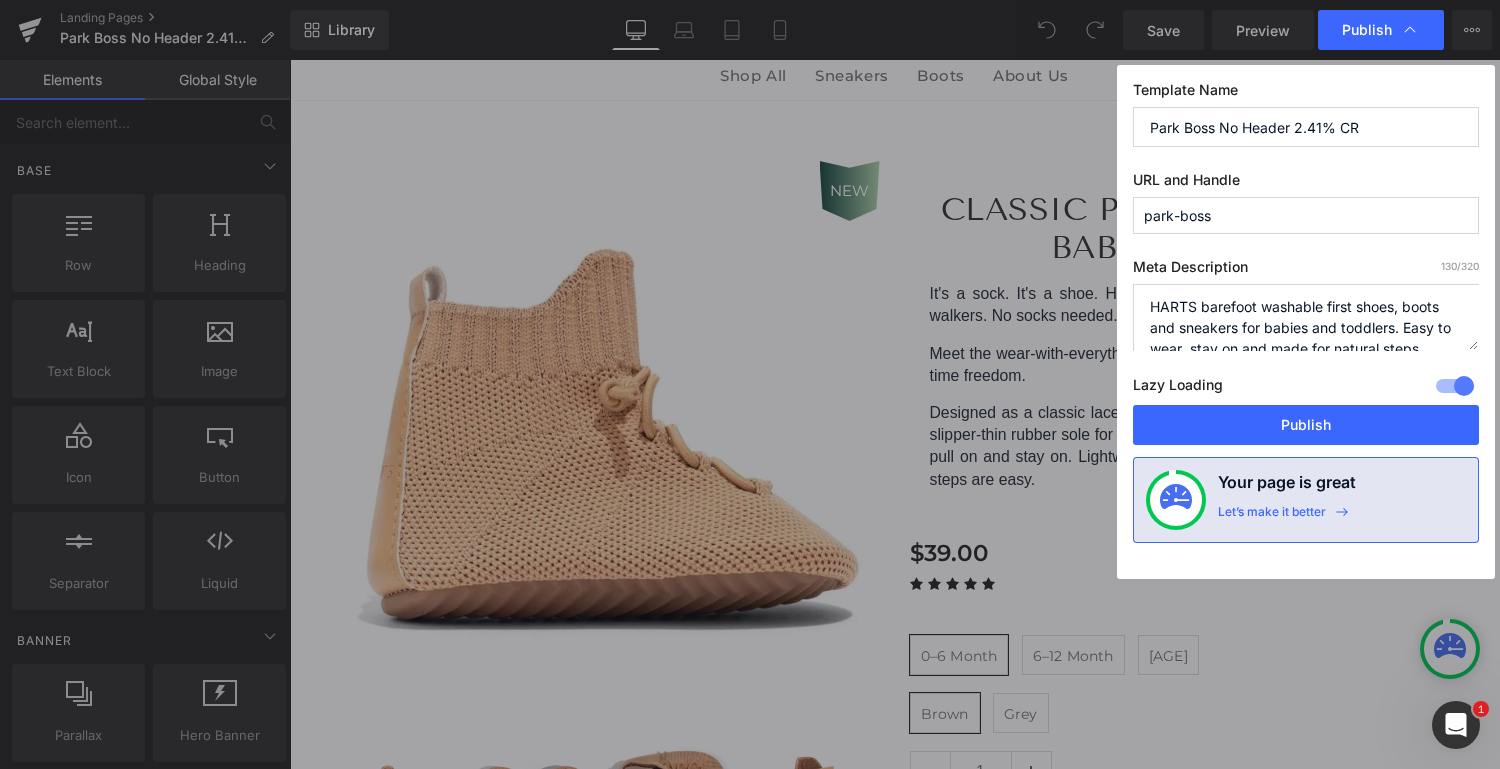 scroll, scrollTop: 20, scrollLeft: 0, axis: vertical 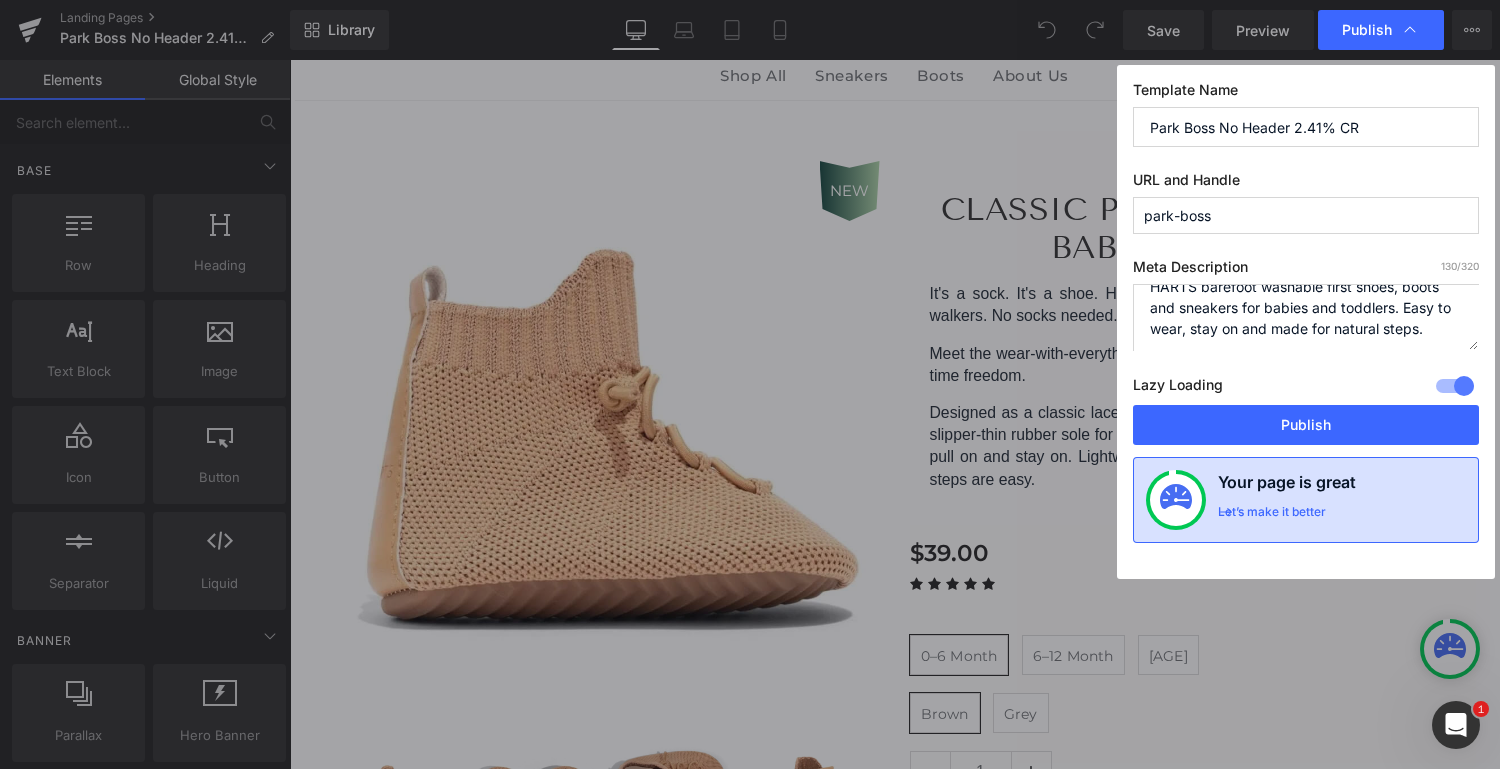 click on "Let’s make it better" at bounding box center [1272, 517] 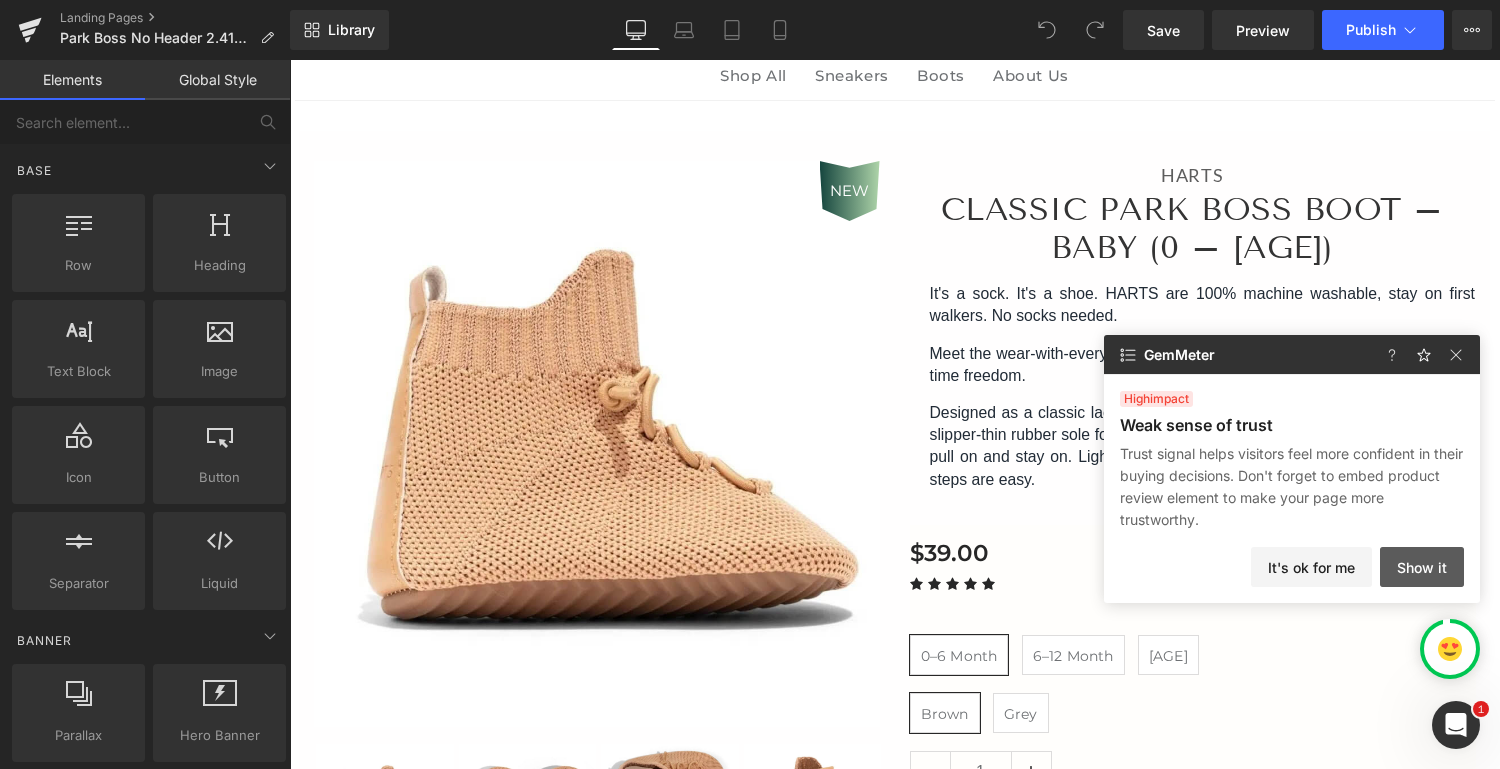 click on "Show it" 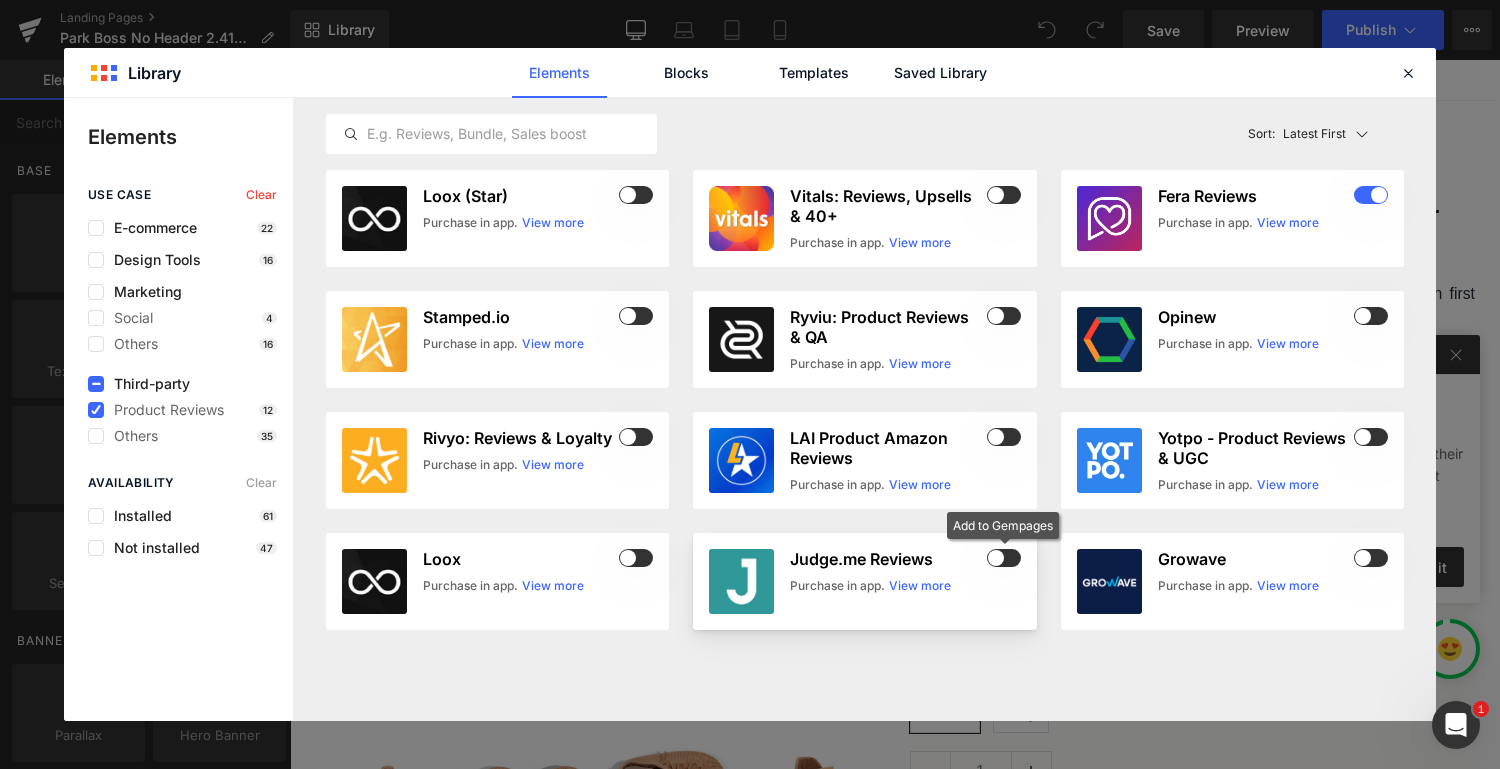 click at bounding box center [1004, 558] 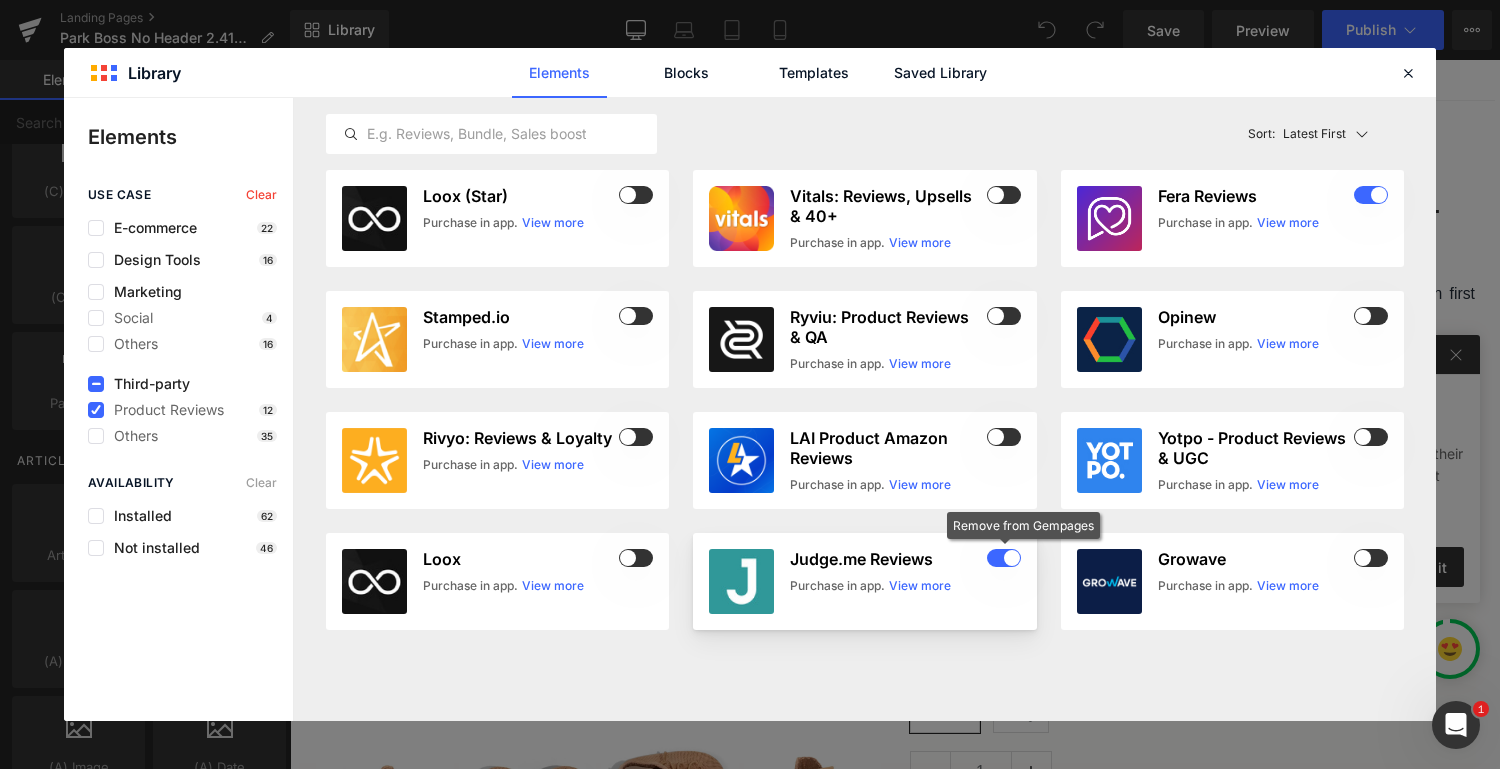 scroll, scrollTop: 3964, scrollLeft: 0, axis: vertical 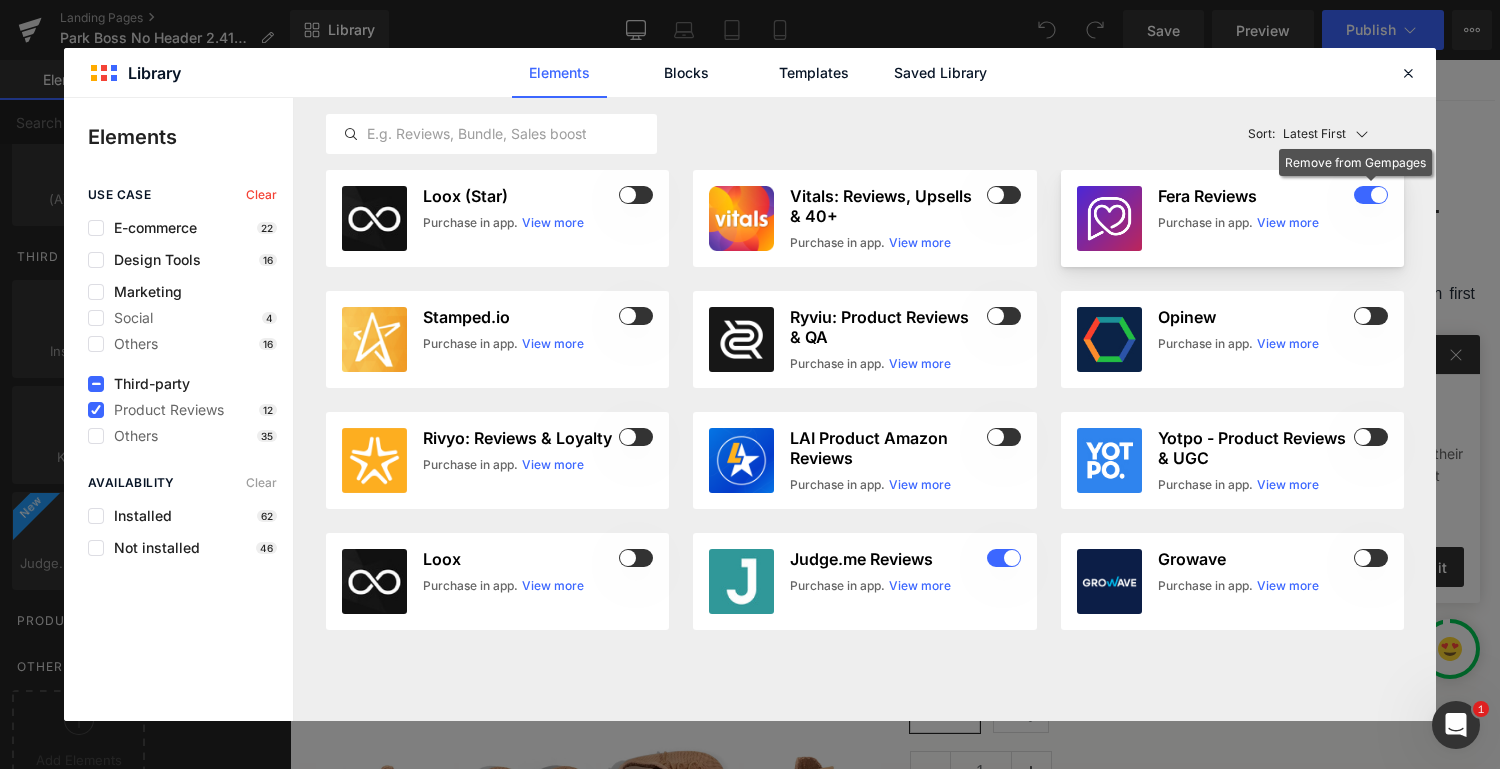 click at bounding box center (1371, 195) 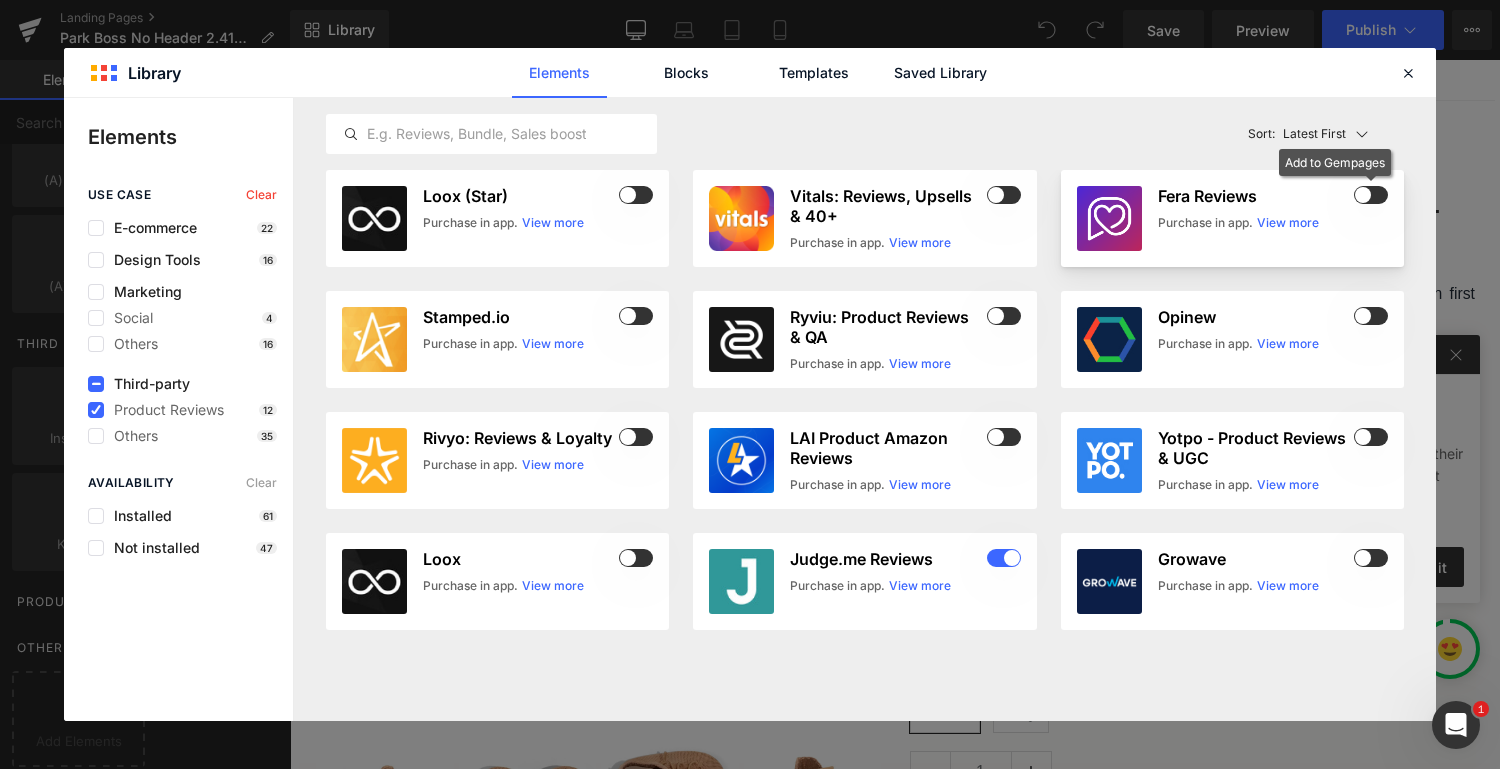 scroll, scrollTop: 3858, scrollLeft: 0, axis: vertical 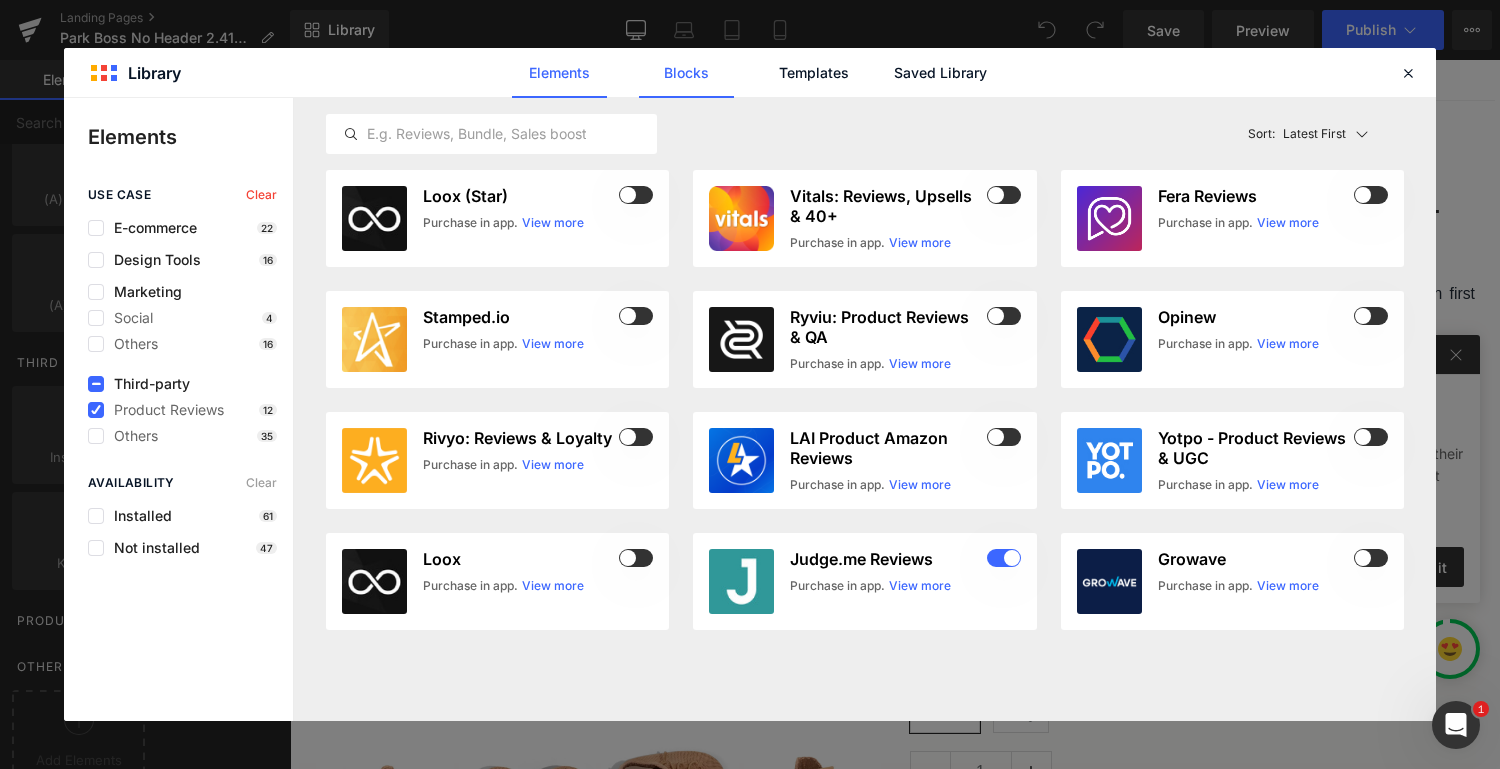 click on "Blocks" 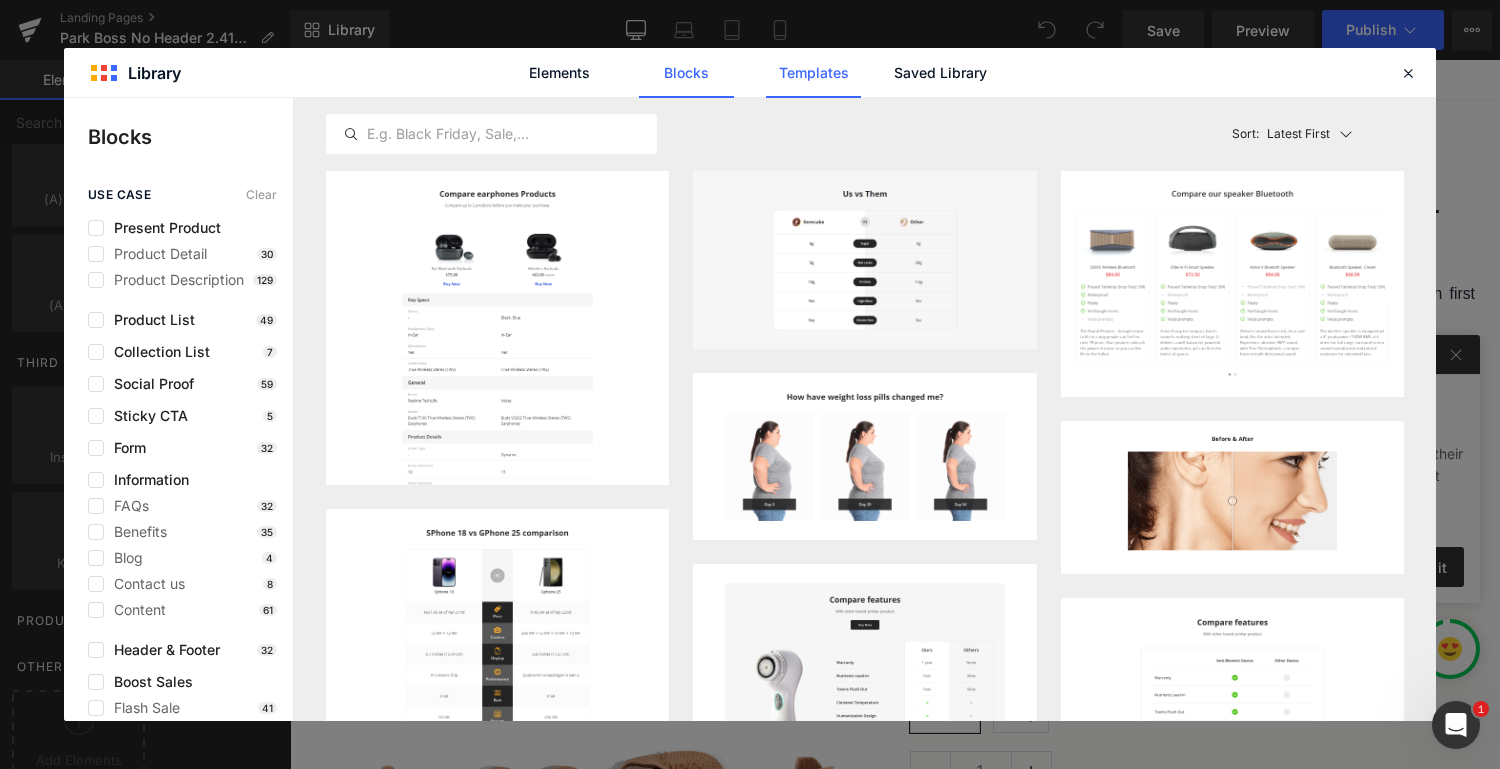 click on "Templates" 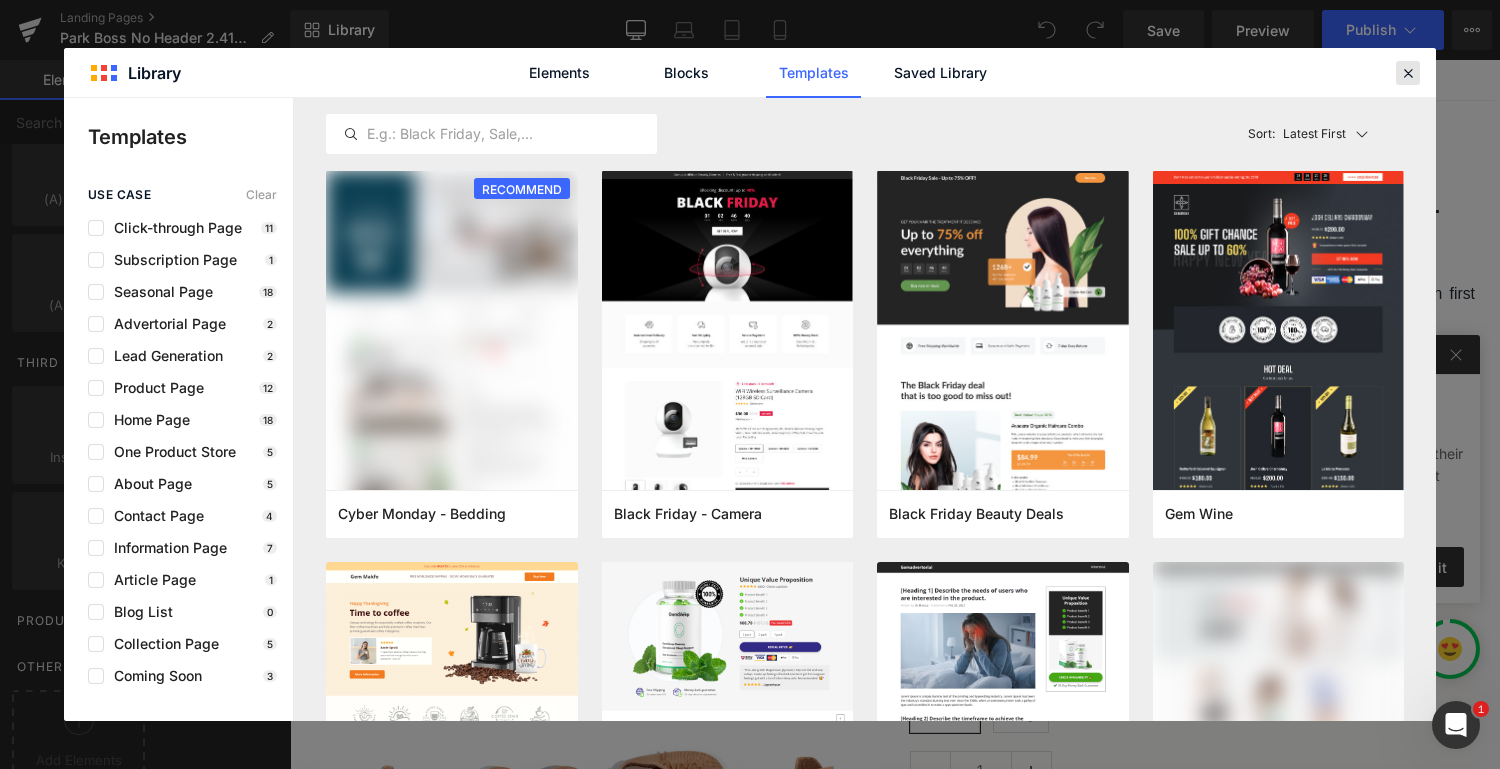 click at bounding box center [1408, 73] 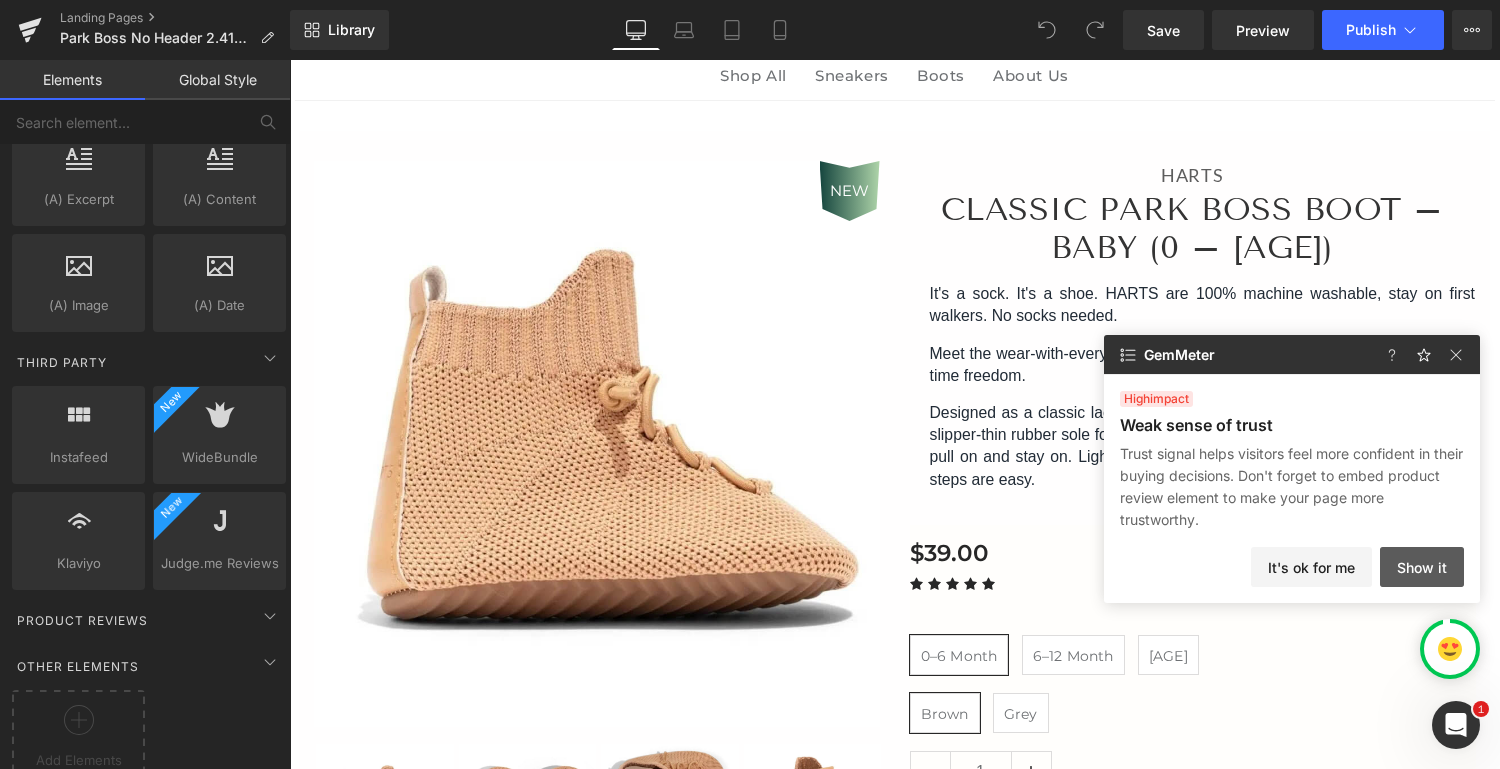click on "Show it" 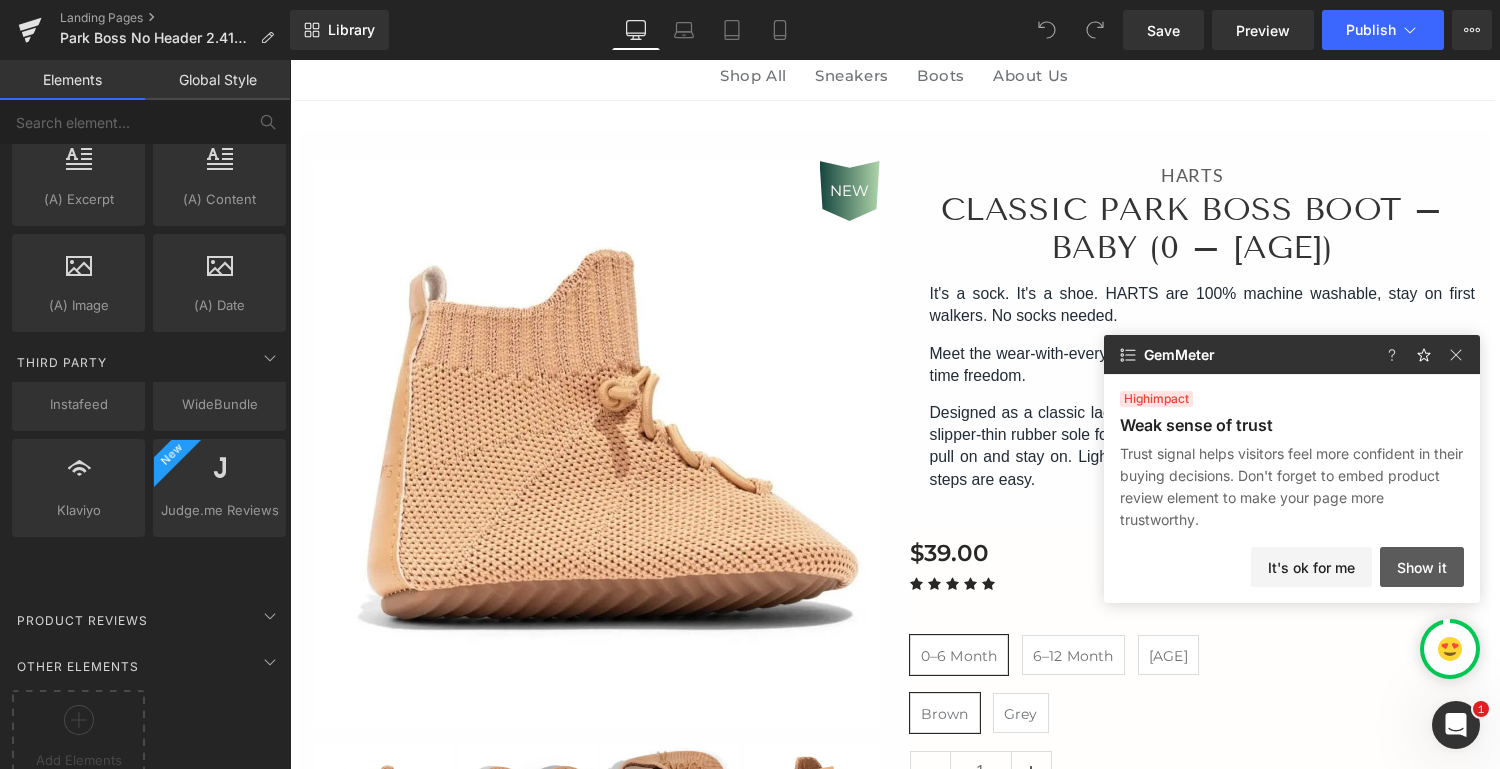 scroll, scrollTop: 3815, scrollLeft: 0, axis: vertical 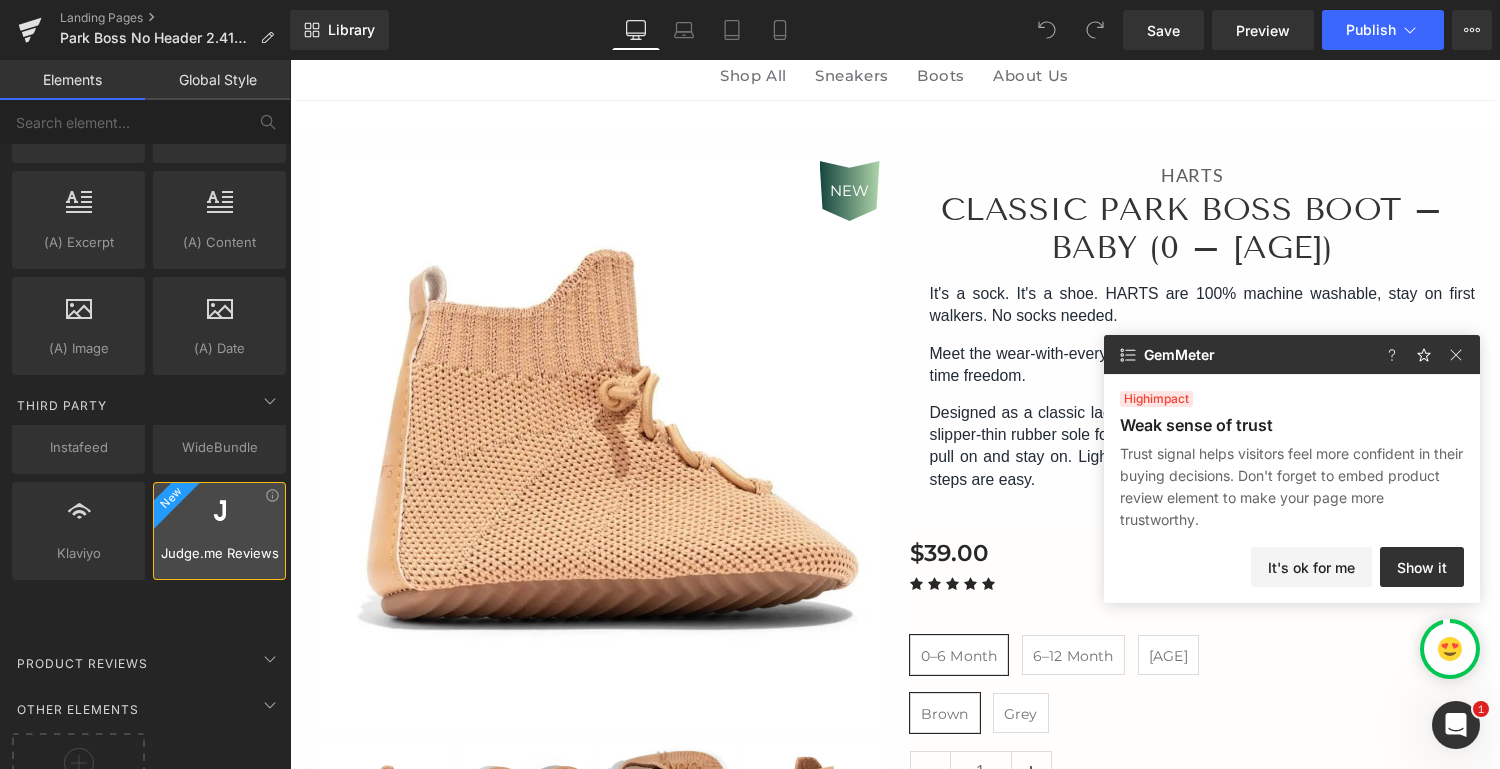 click on "Judge.me Reviews  reviews,judge,app,star,badge" at bounding box center [219, 531] 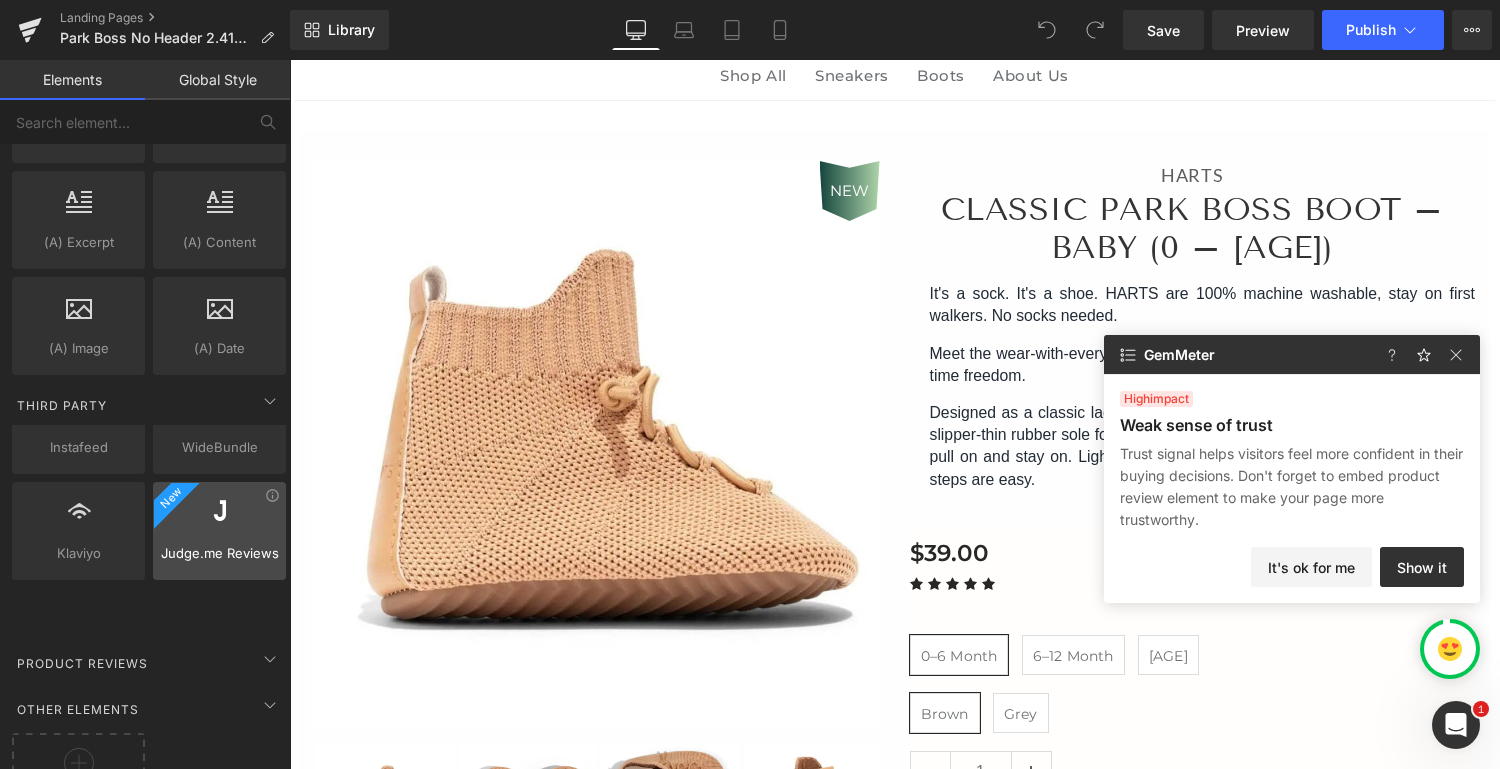 click at bounding box center (219, 520) 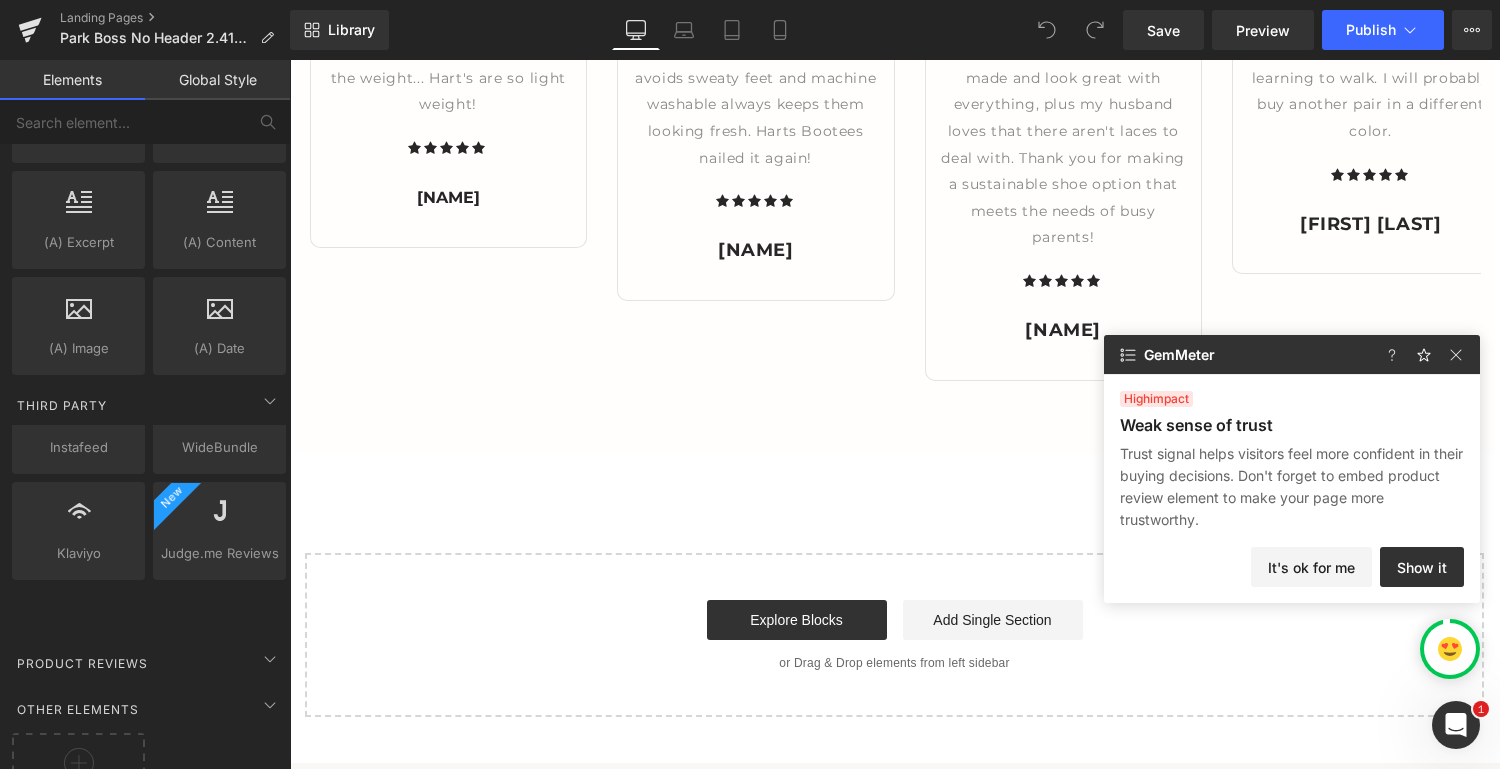 scroll, scrollTop: 3434, scrollLeft: 0, axis: vertical 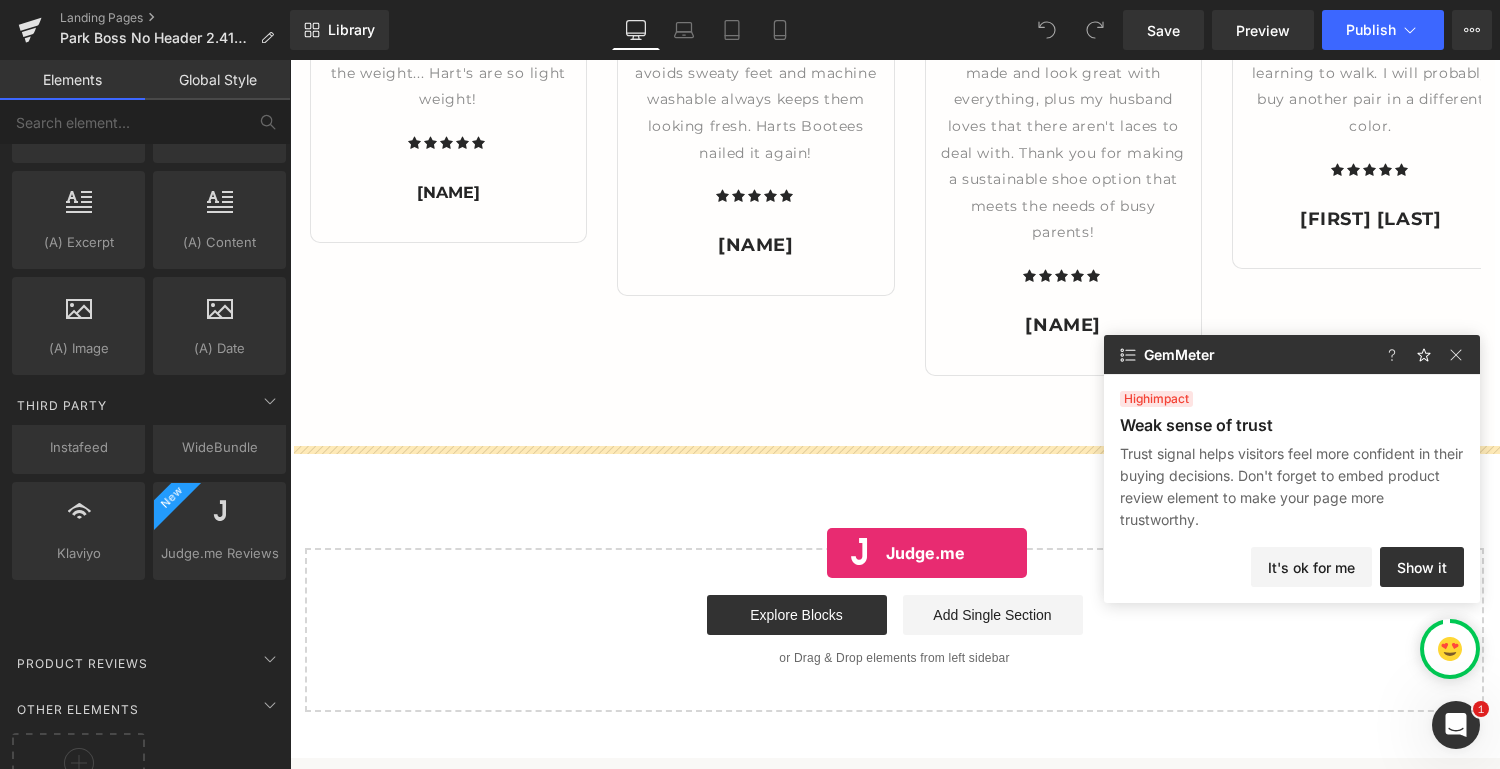 drag, startPoint x: 508, startPoint y: 545, endPoint x: 826, endPoint y: 551, distance: 318.0566 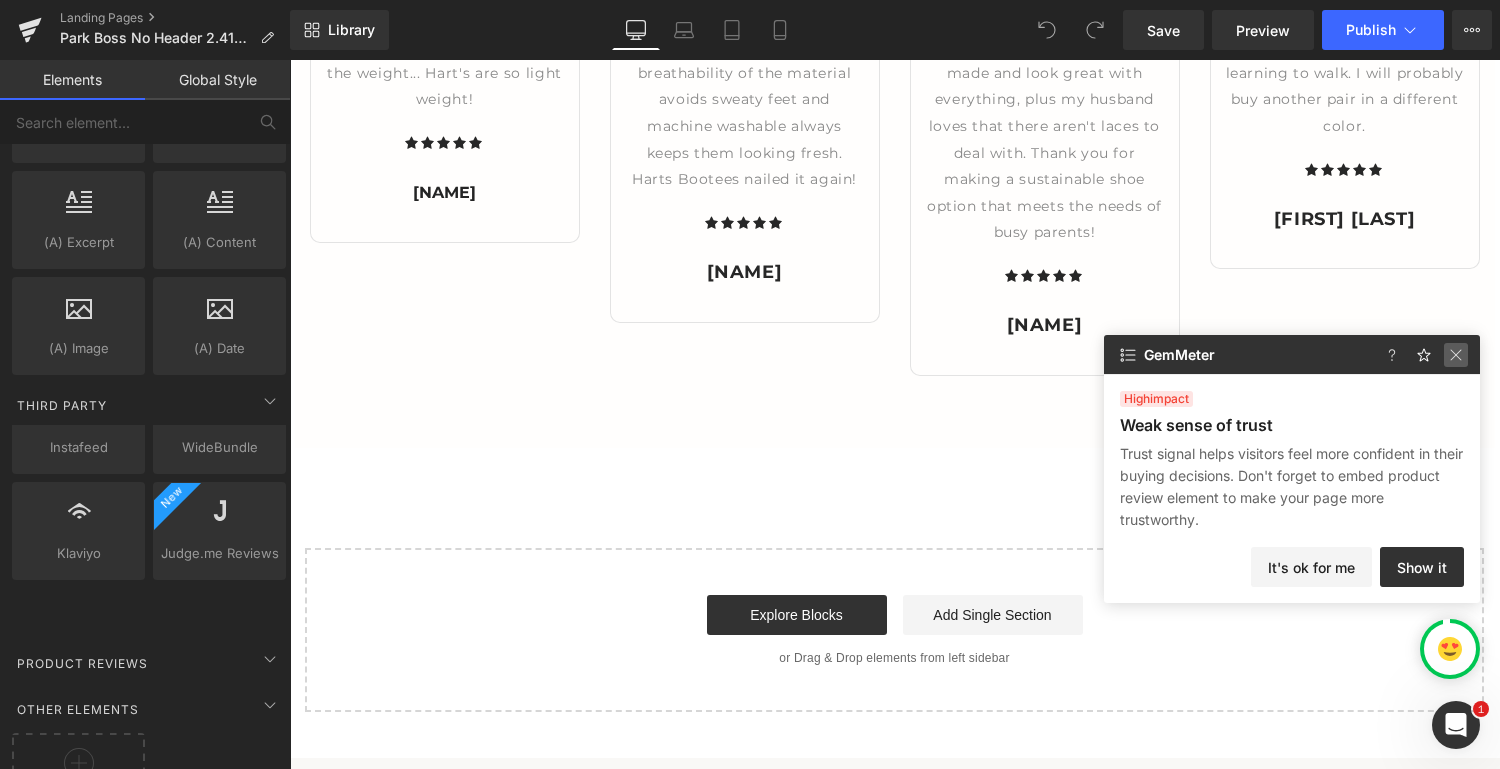 click 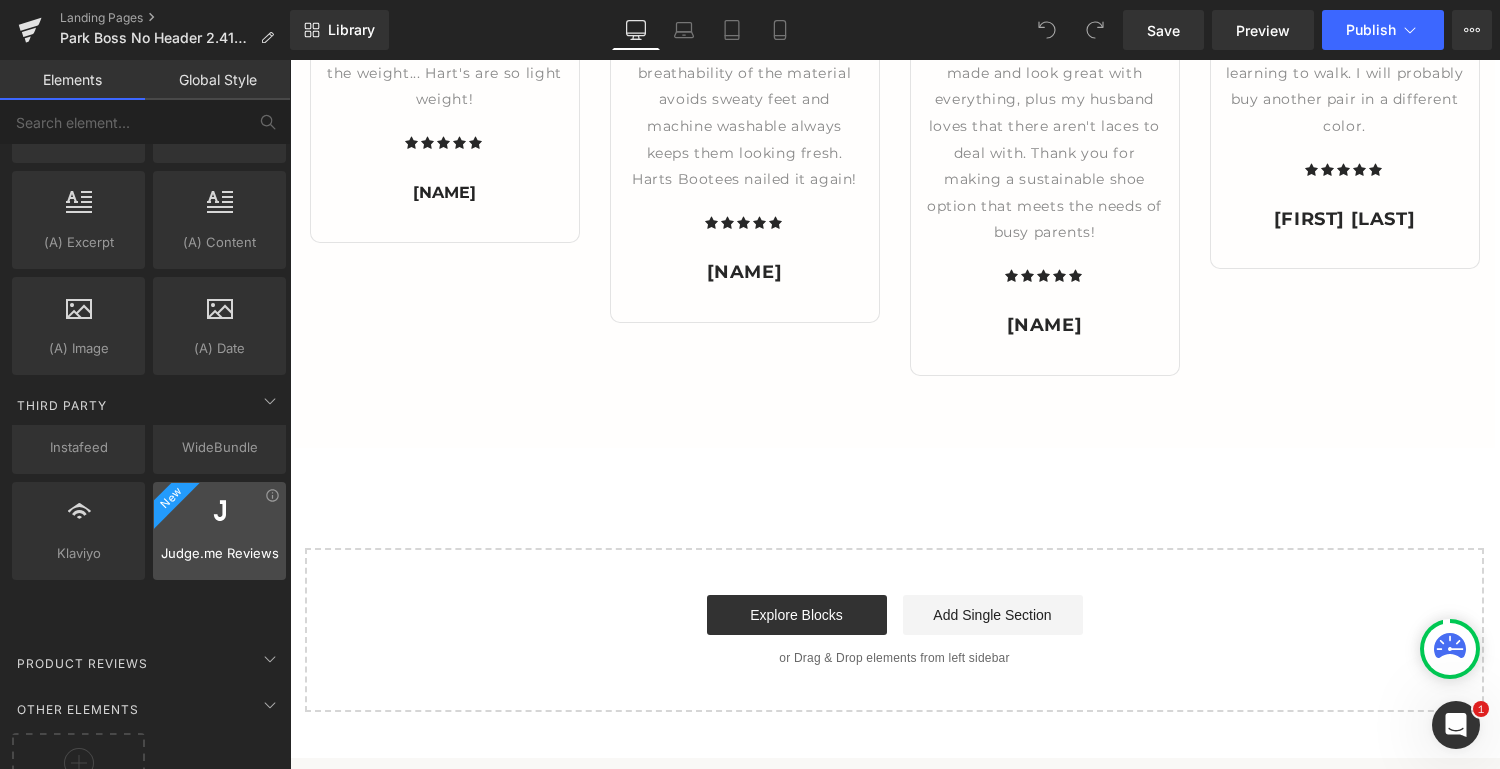 click at bounding box center [219, 520] 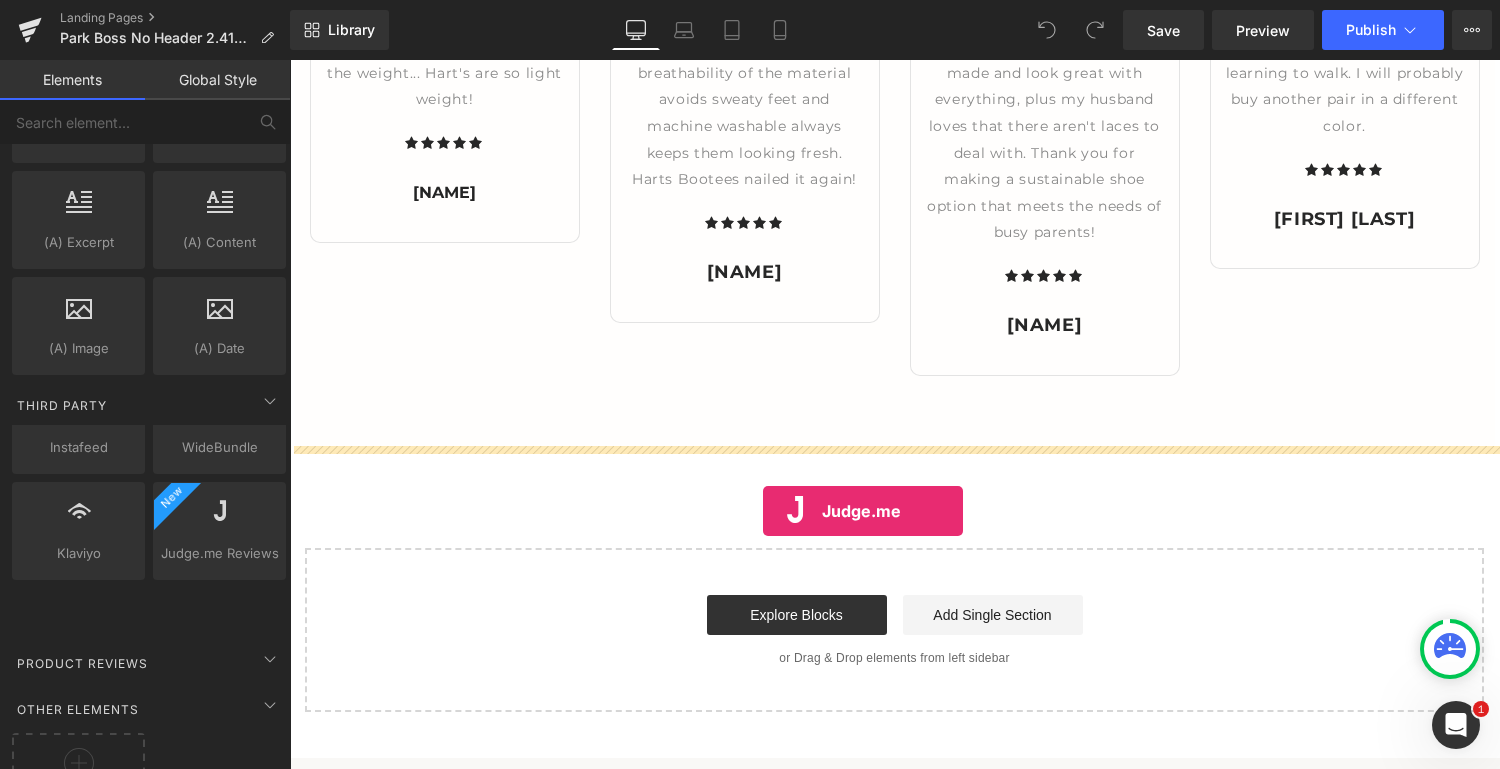 drag, startPoint x: 517, startPoint y: 543, endPoint x: 763, endPoint y: 509, distance: 248.33849 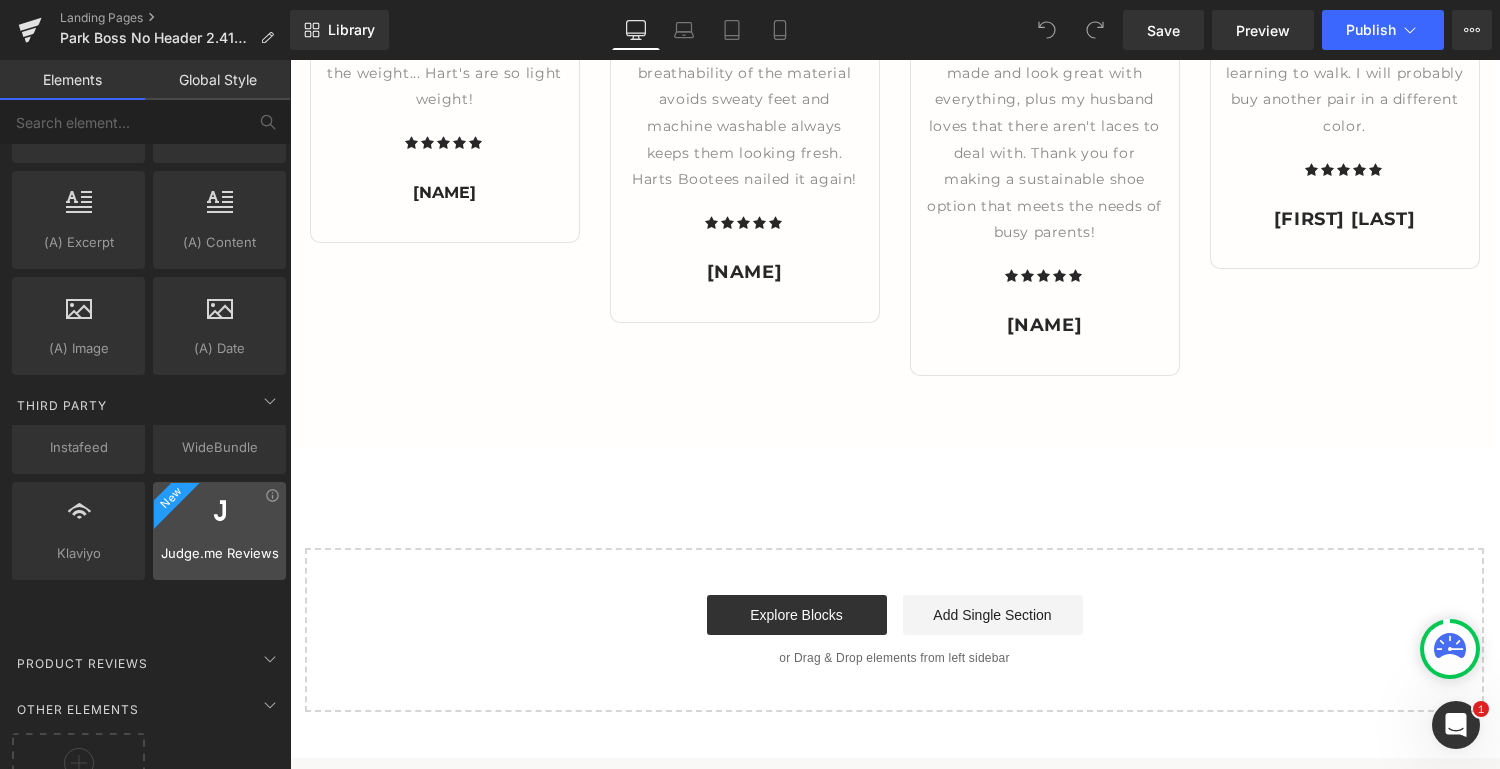 click at bounding box center (219, 520) 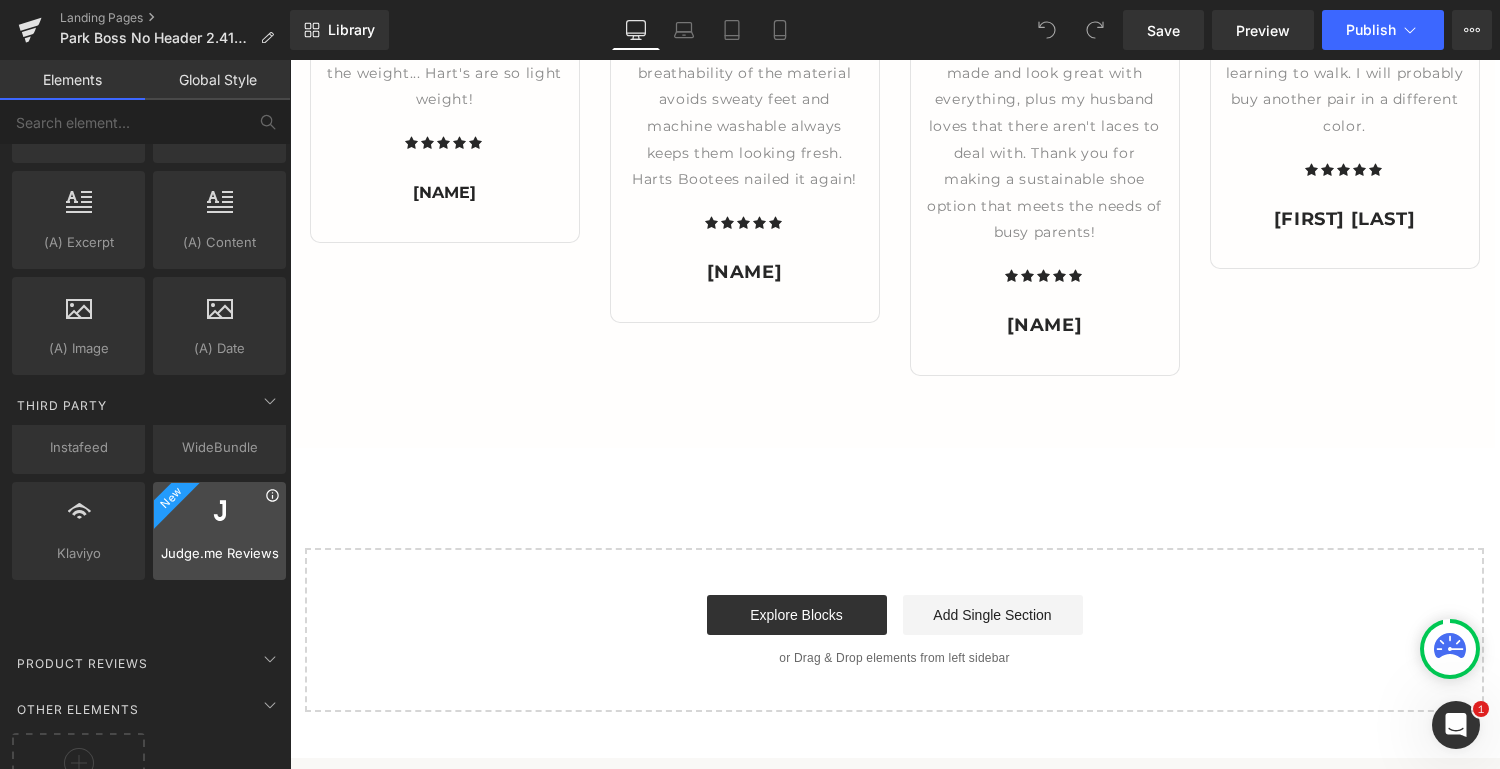 click 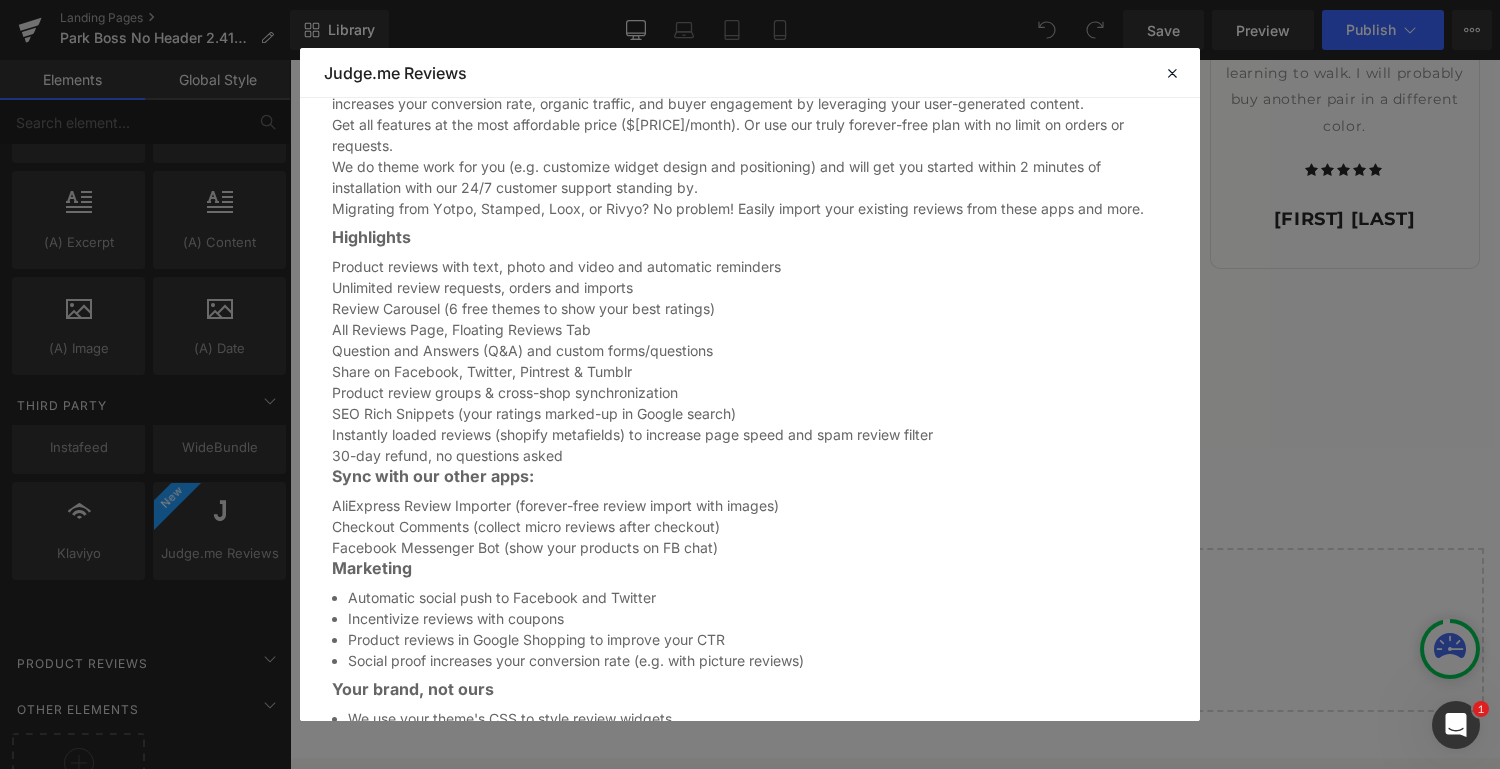 scroll, scrollTop: 1262, scrollLeft: 0, axis: vertical 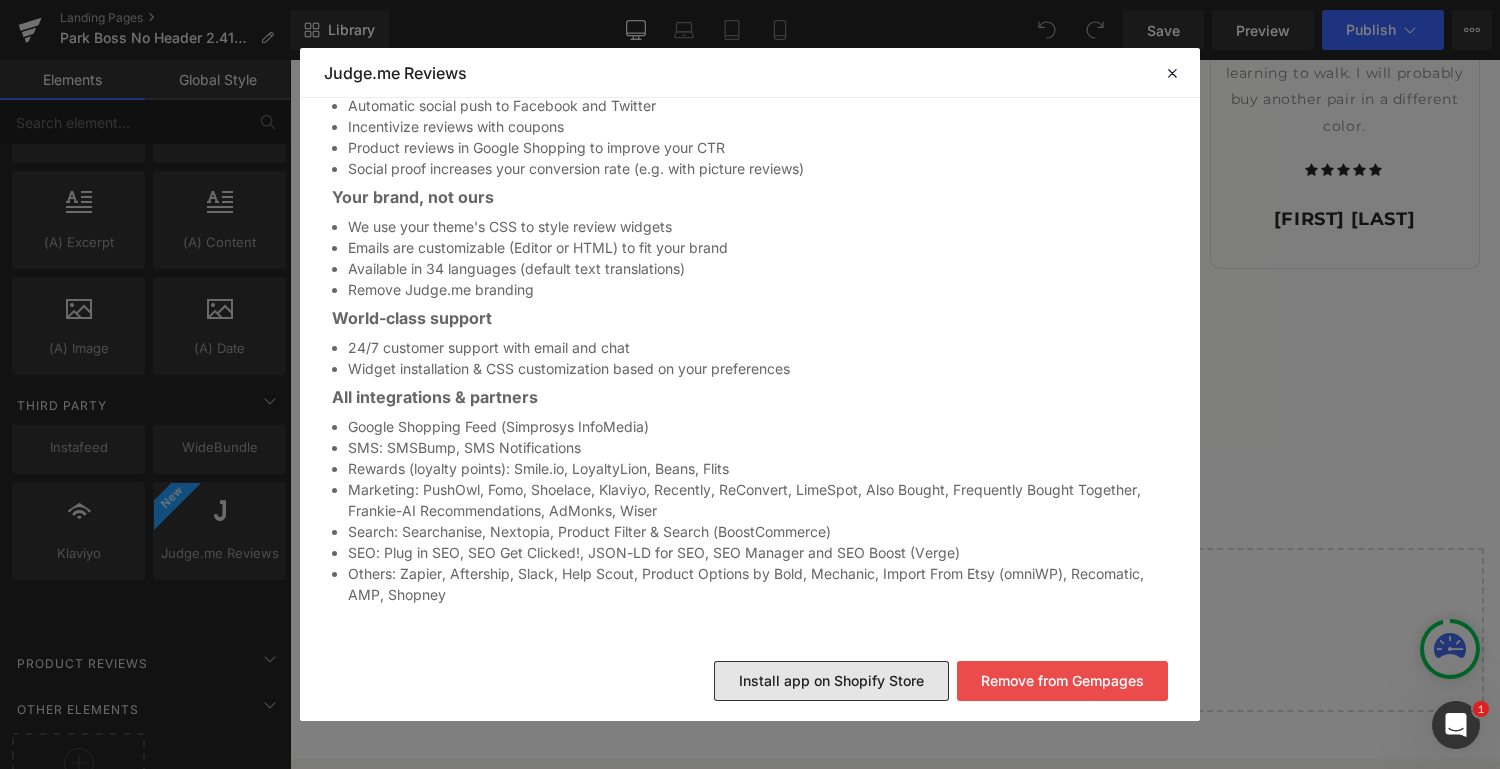 click on "Install app on Shopify Store" at bounding box center [831, 681] 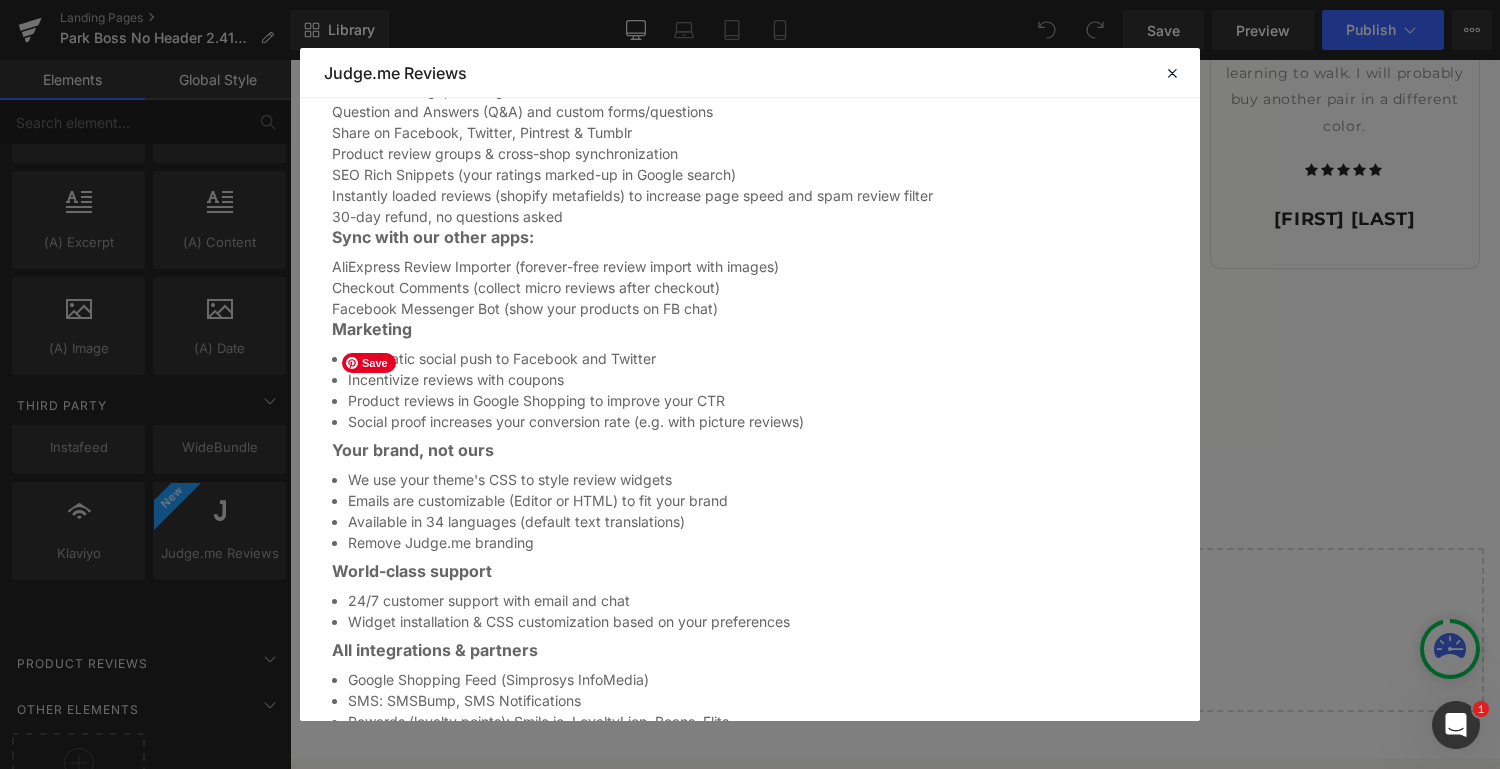 scroll, scrollTop: 1262, scrollLeft: 0, axis: vertical 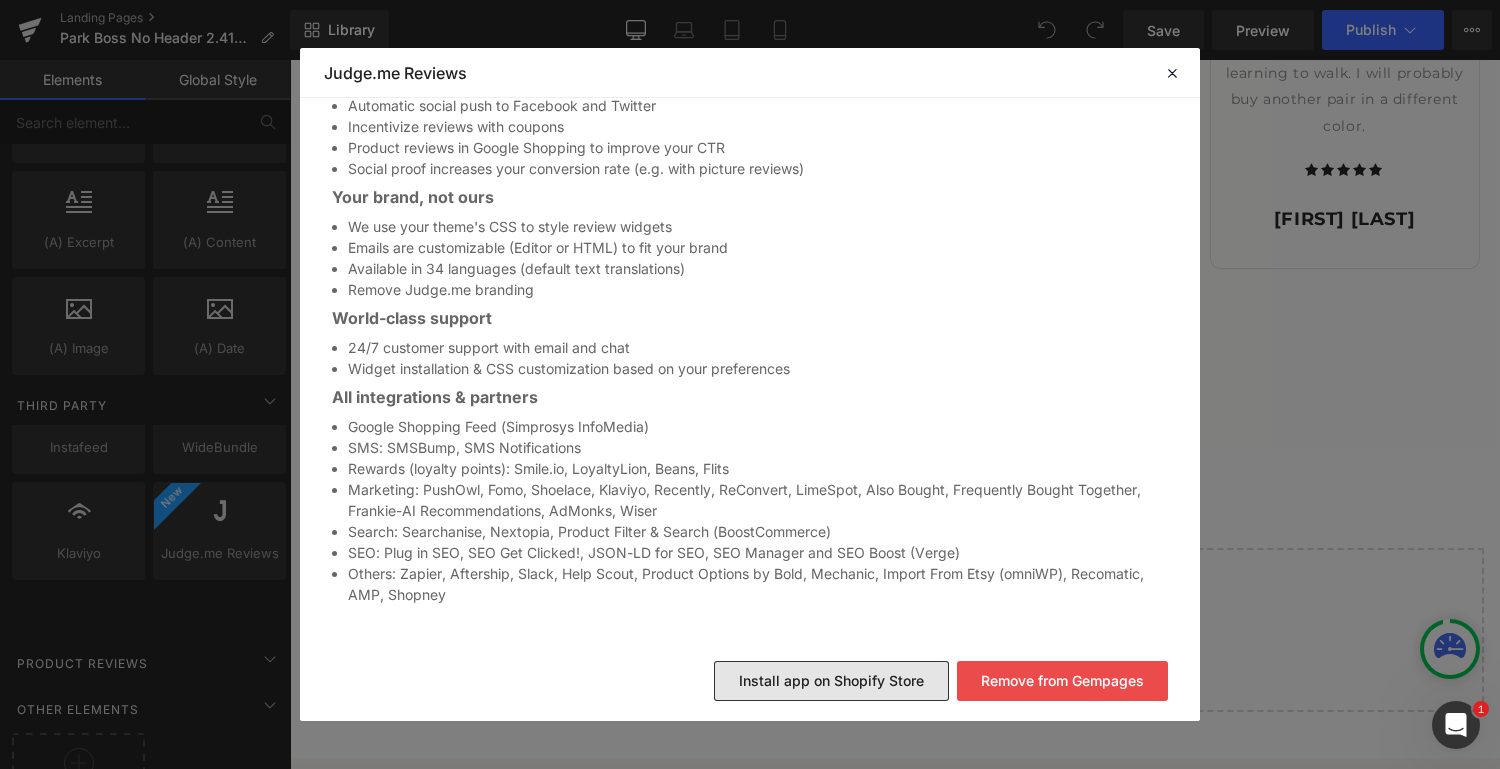 click on "Install app on Shopify Store" at bounding box center [831, 681] 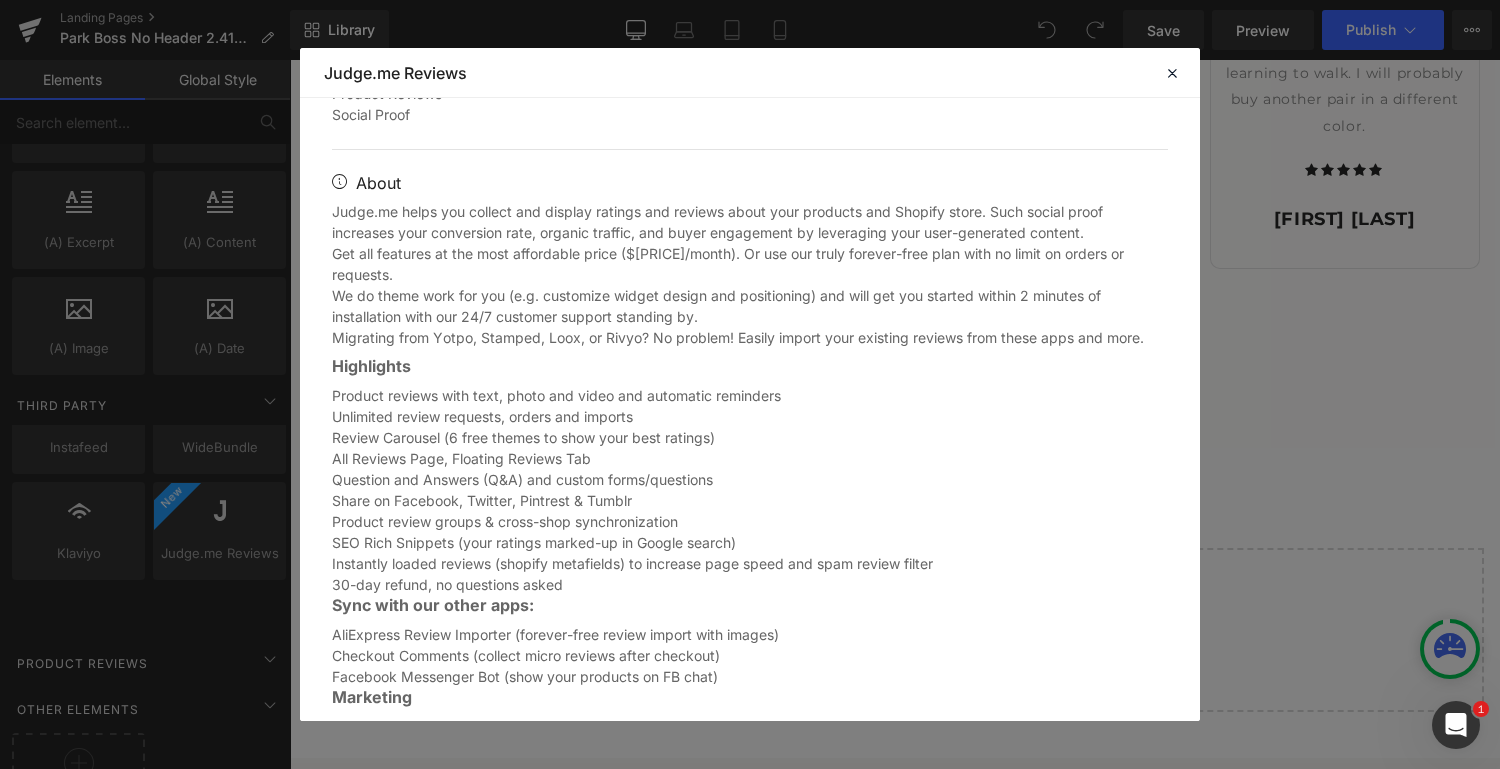 scroll, scrollTop: 1262, scrollLeft: 0, axis: vertical 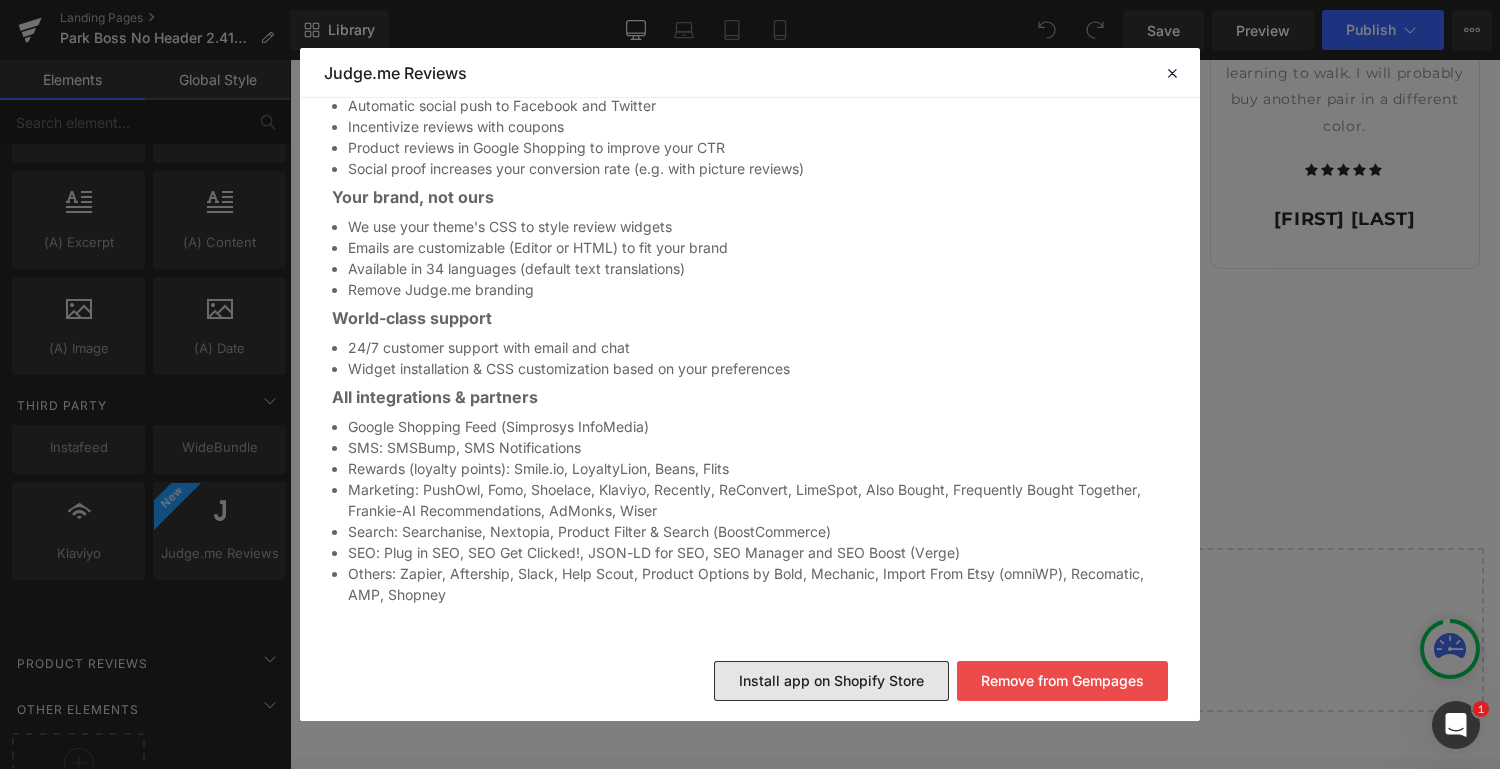 click on "Install app on Shopify Store" at bounding box center (831, 681) 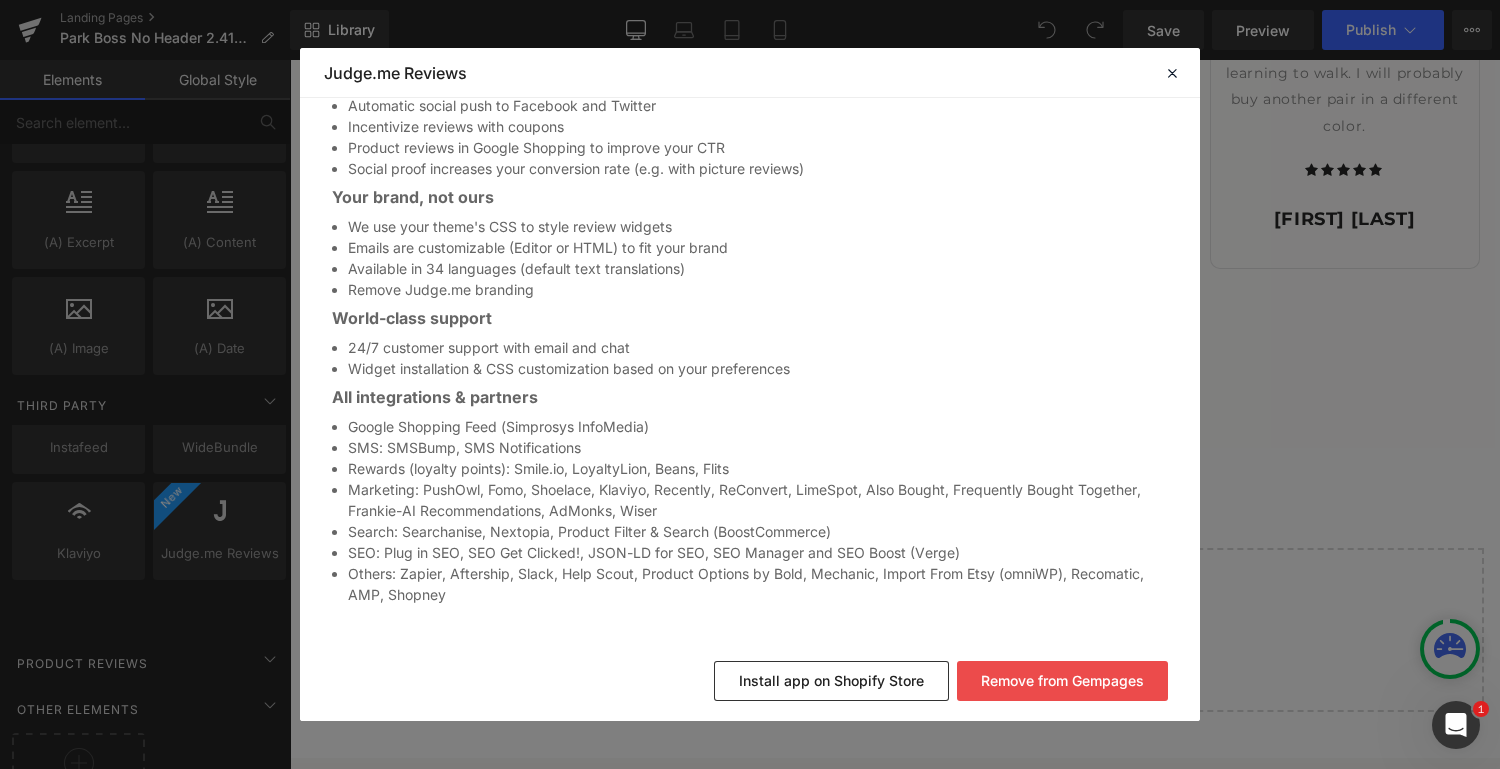 click 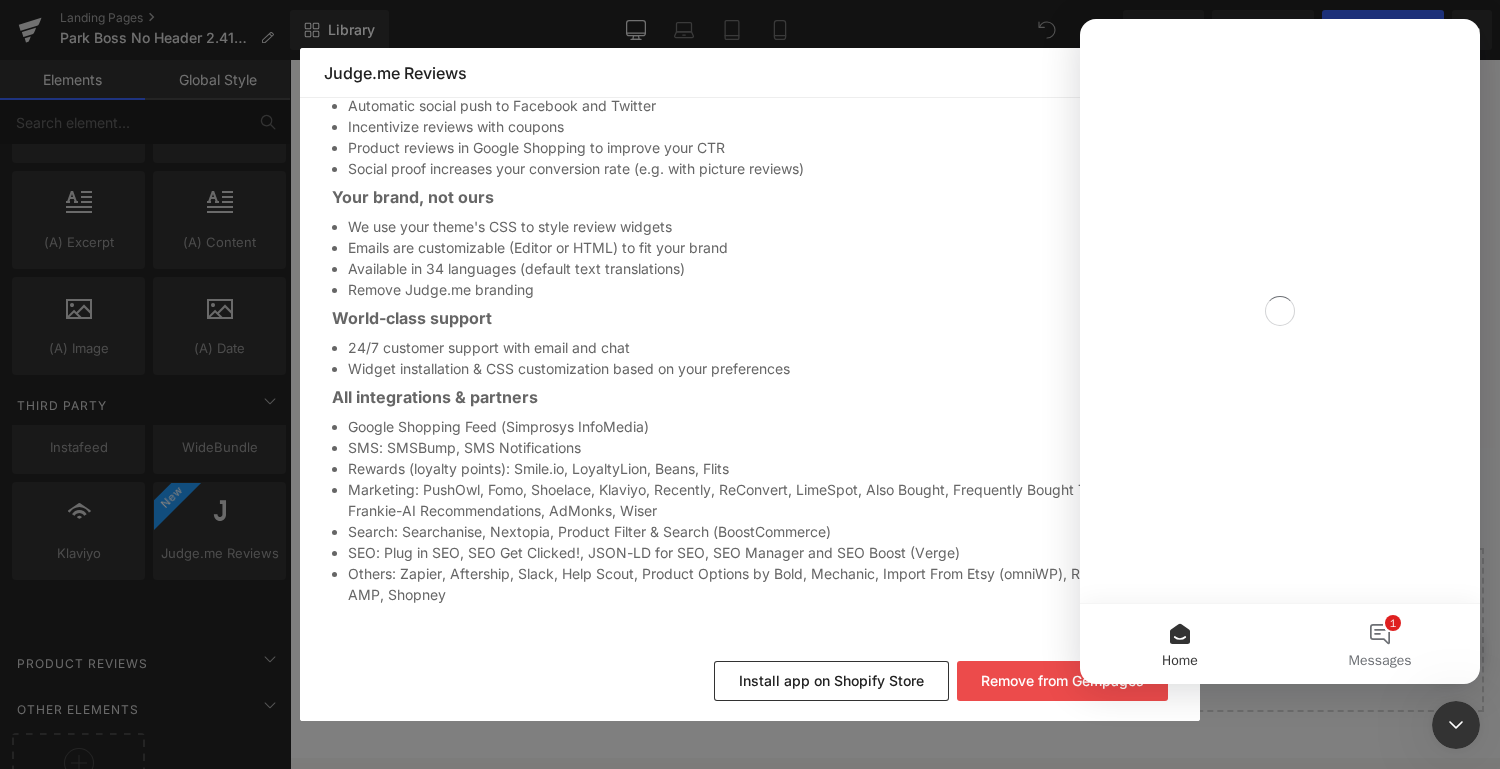scroll, scrollTop: 0, scrollLeft: 0, axis: both 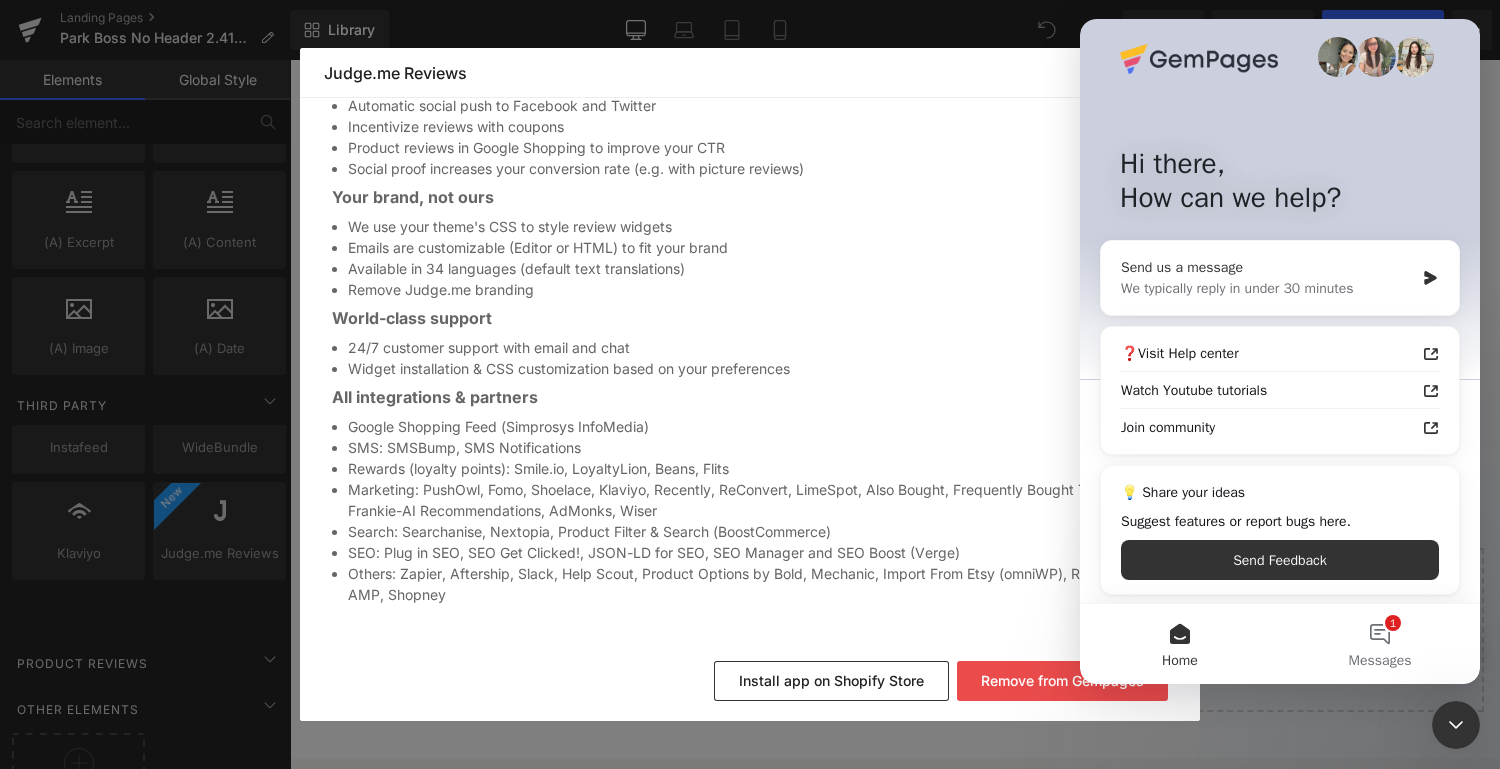 click on "We typically reply in under 30 minutes" at bounding box center (1267, 288) 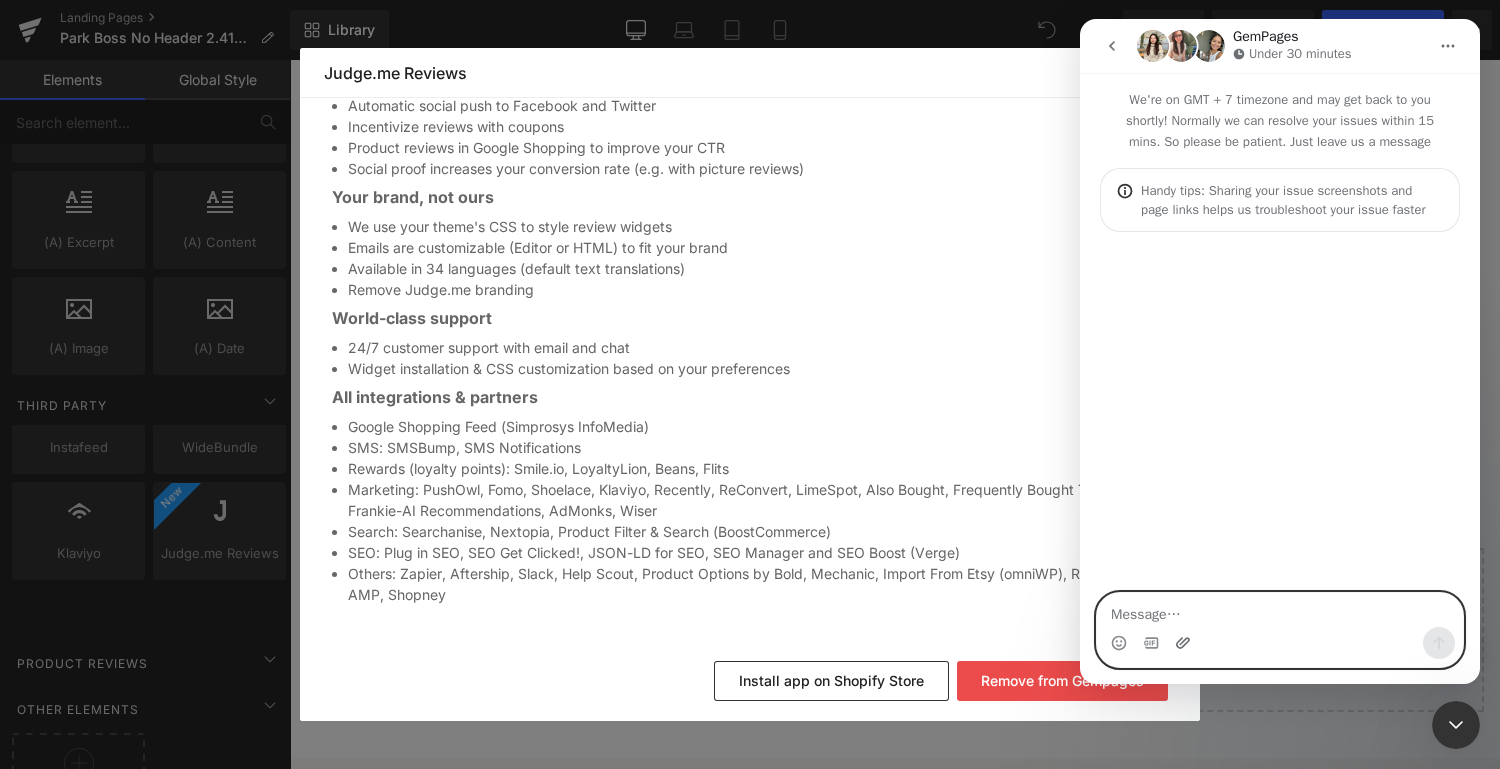 click 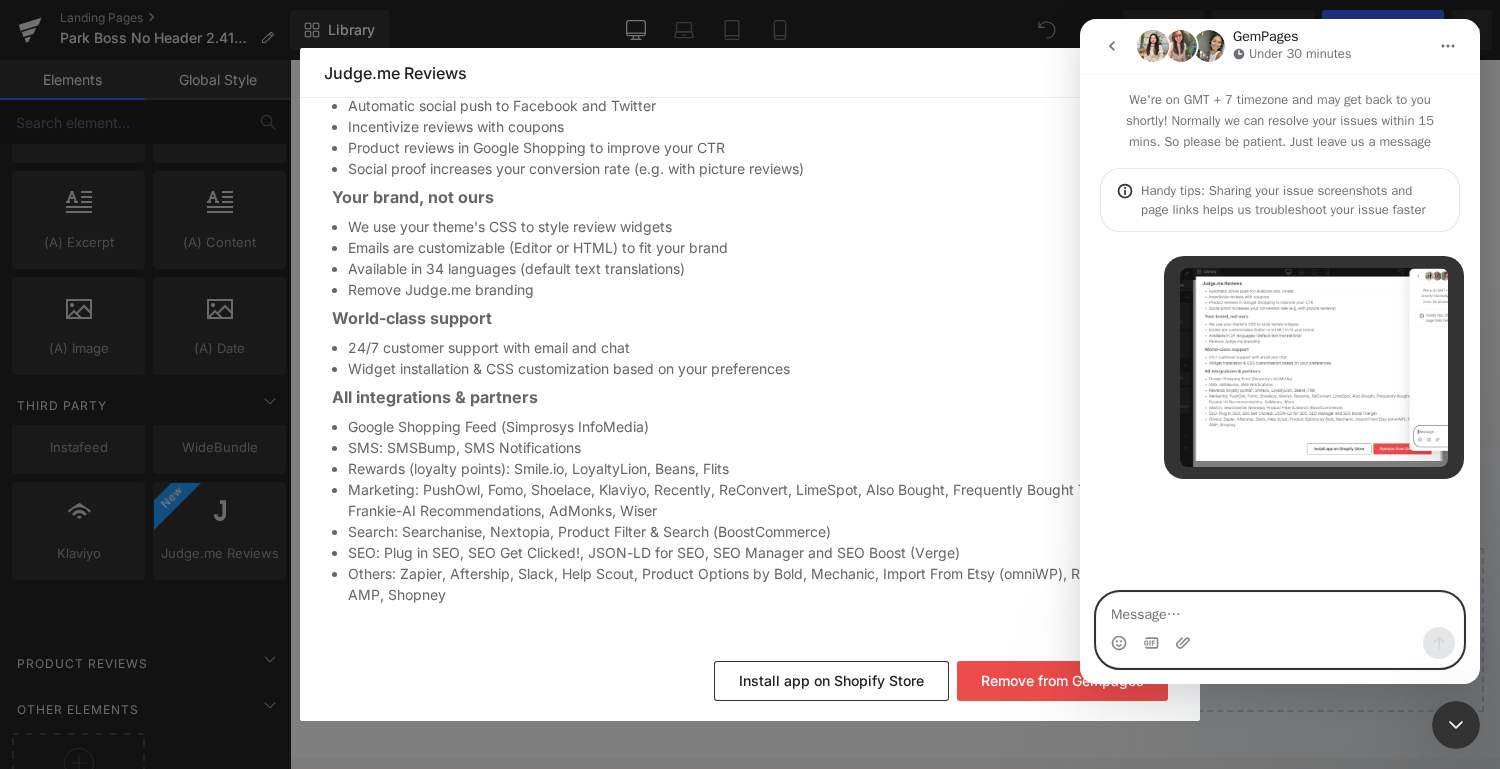click at bounding box center [1280, 610] 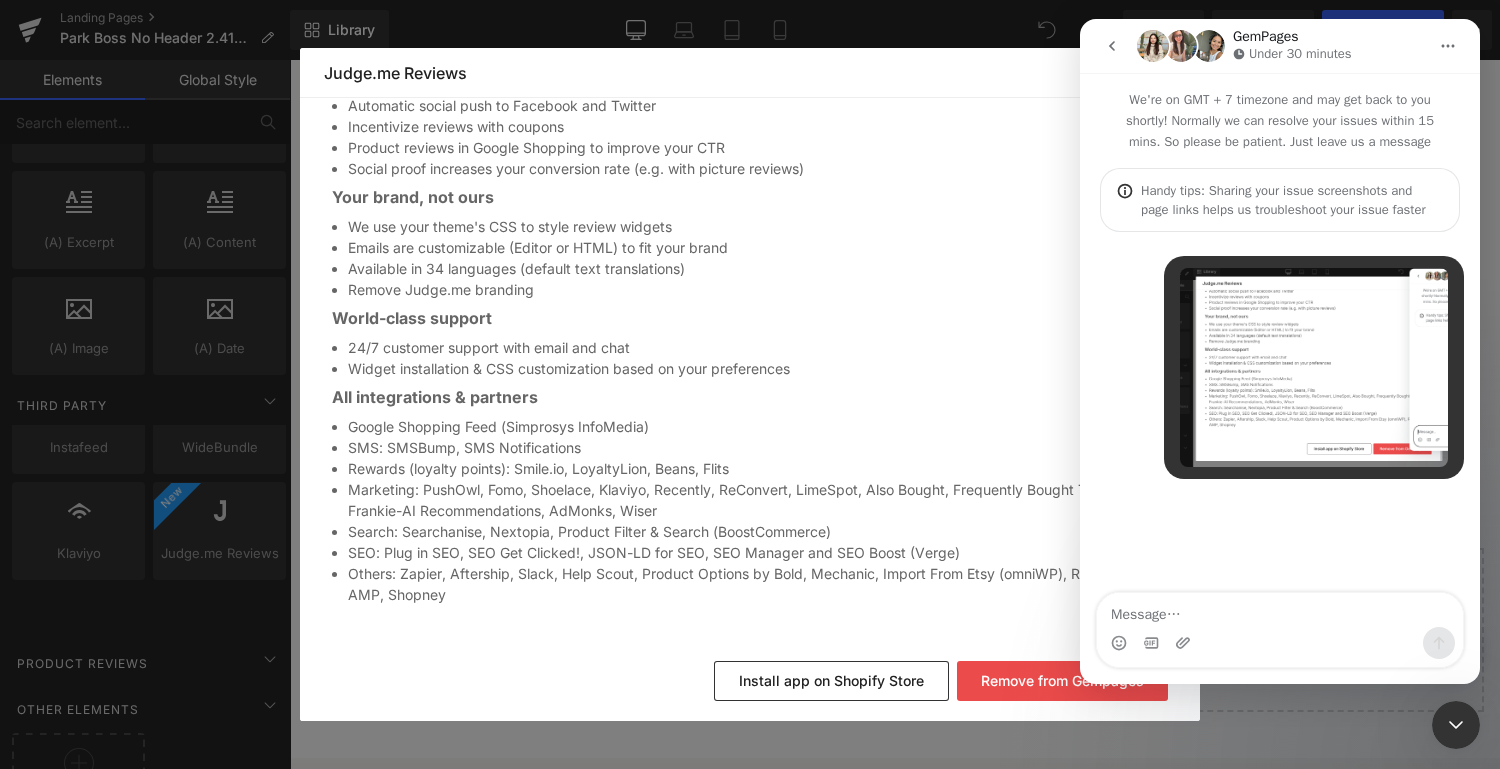 type on "i" 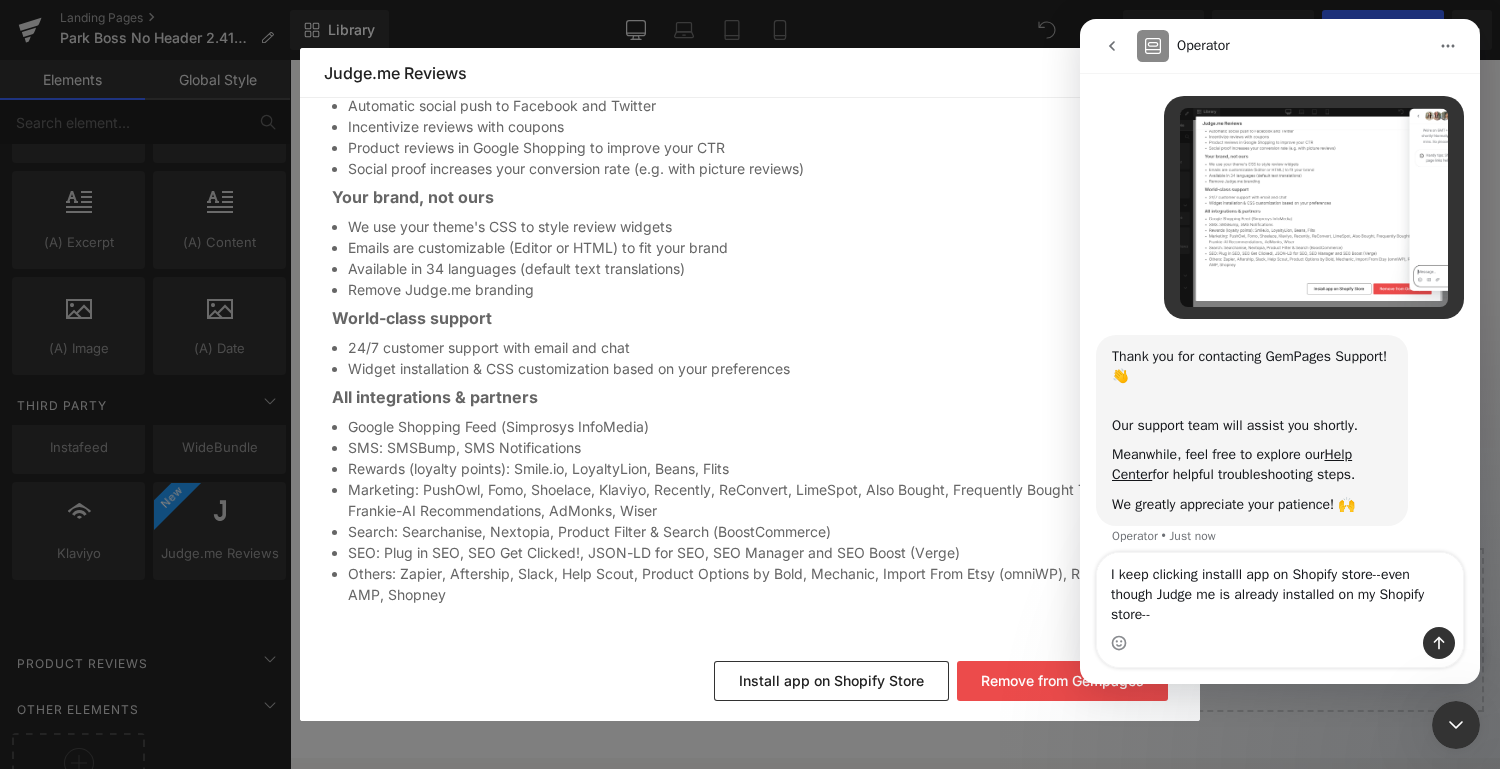 scroll, scrollTop: 174, scrollLeft: 0, axis: vertical 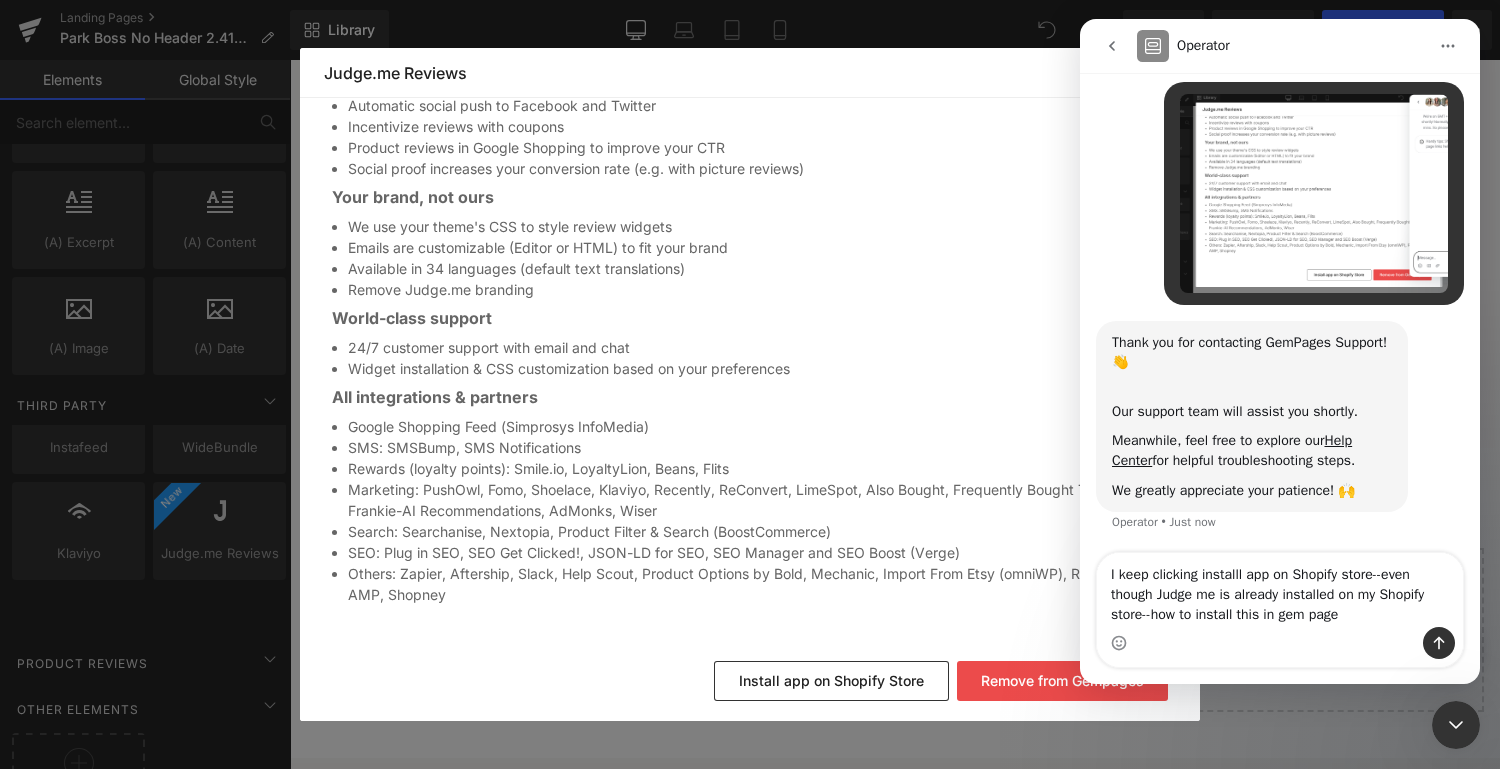 type on "I keep clicking installl app on Shopify store--even though Judge me is already installed on my Shopify store--how to install this in gem pages" 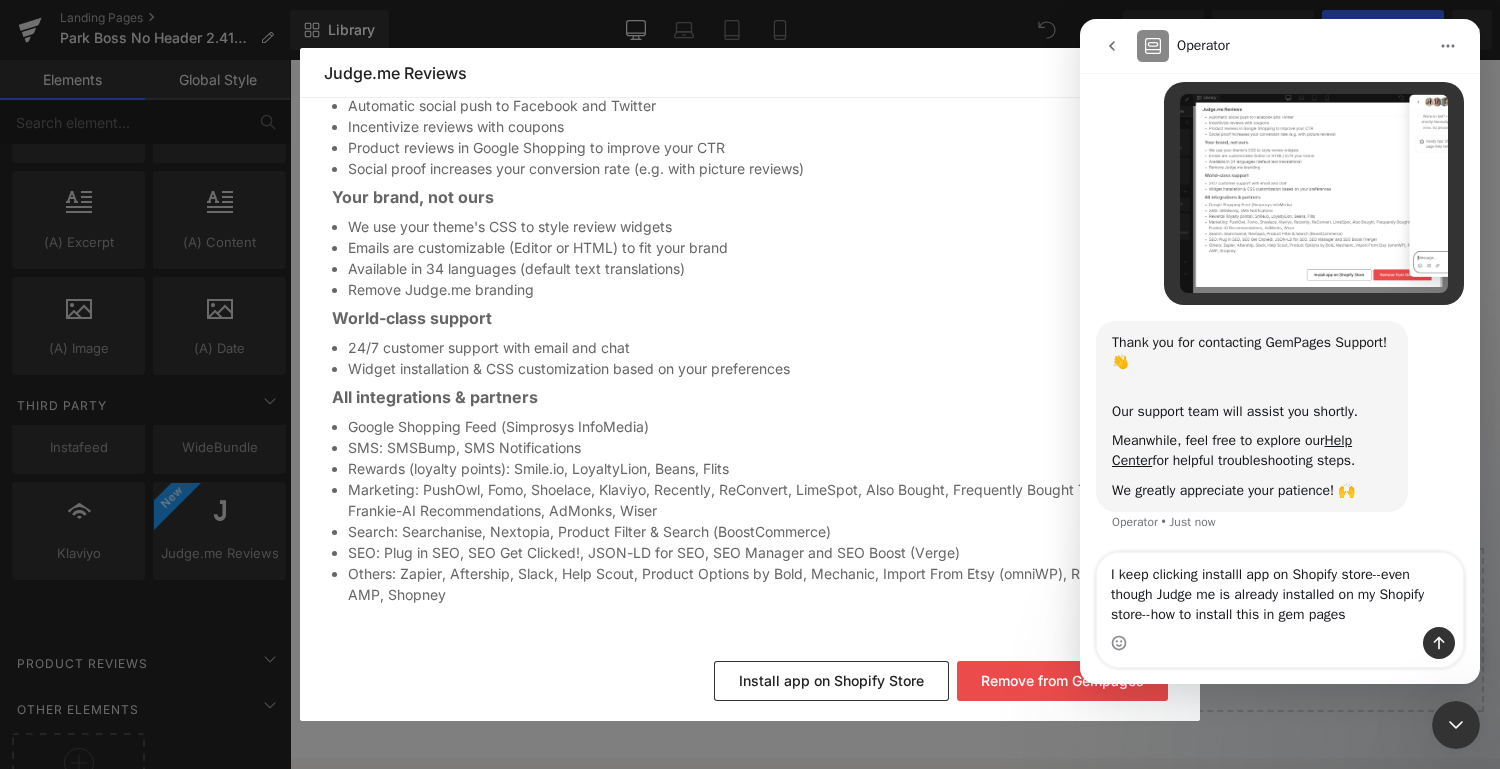 type 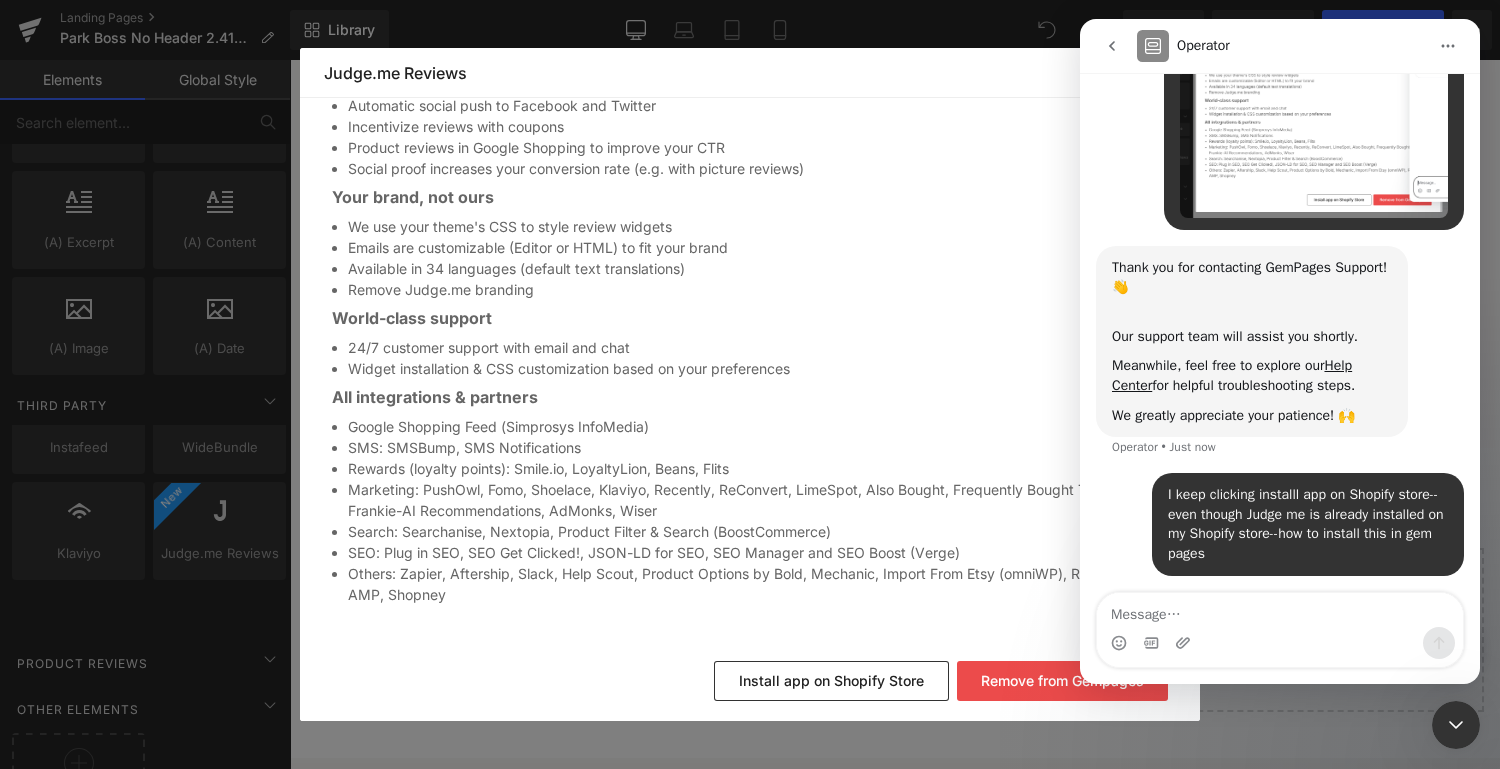 scroll, scrollTop: 253, scrollLeft: 0, axis: vertical 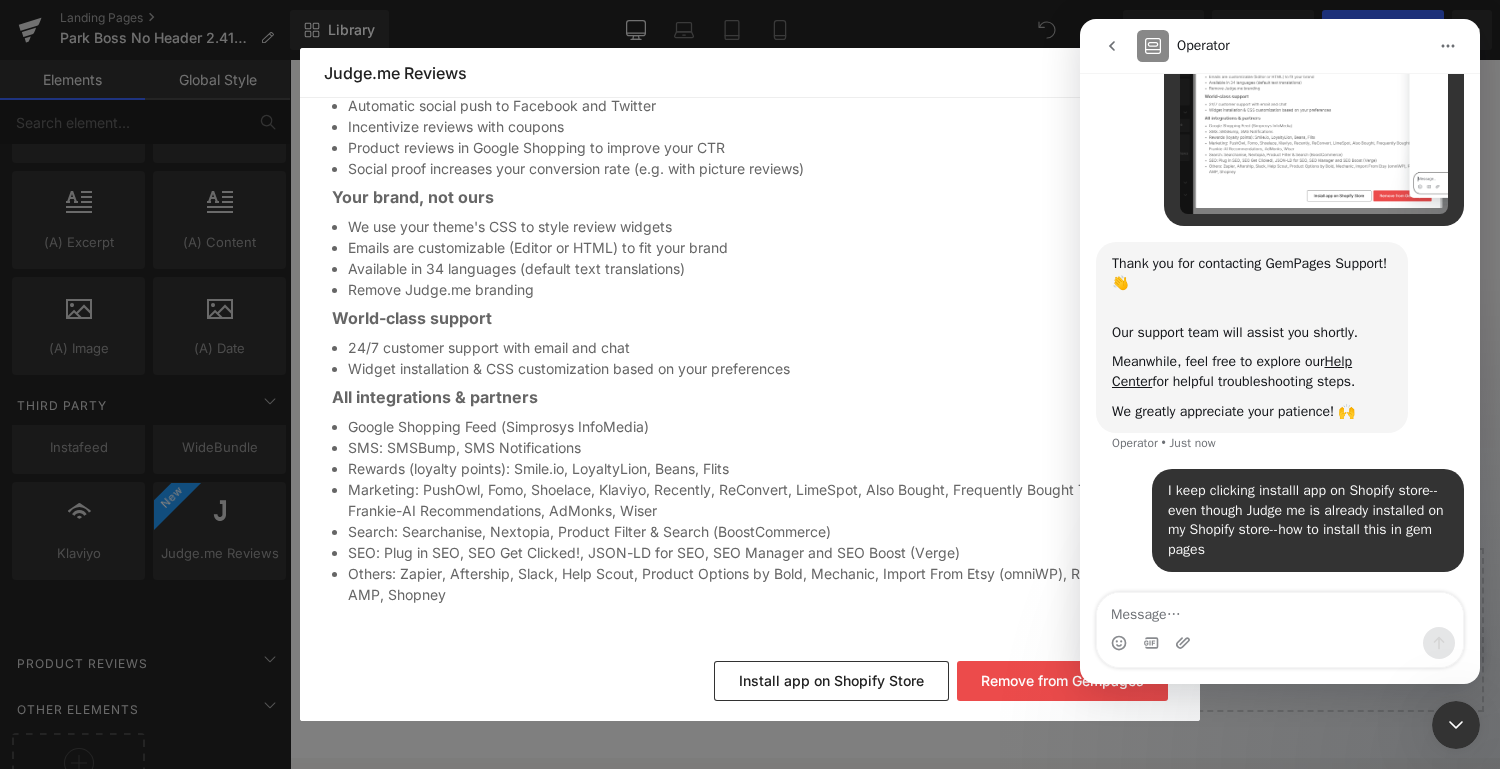 click at bounding box center (750, 354) 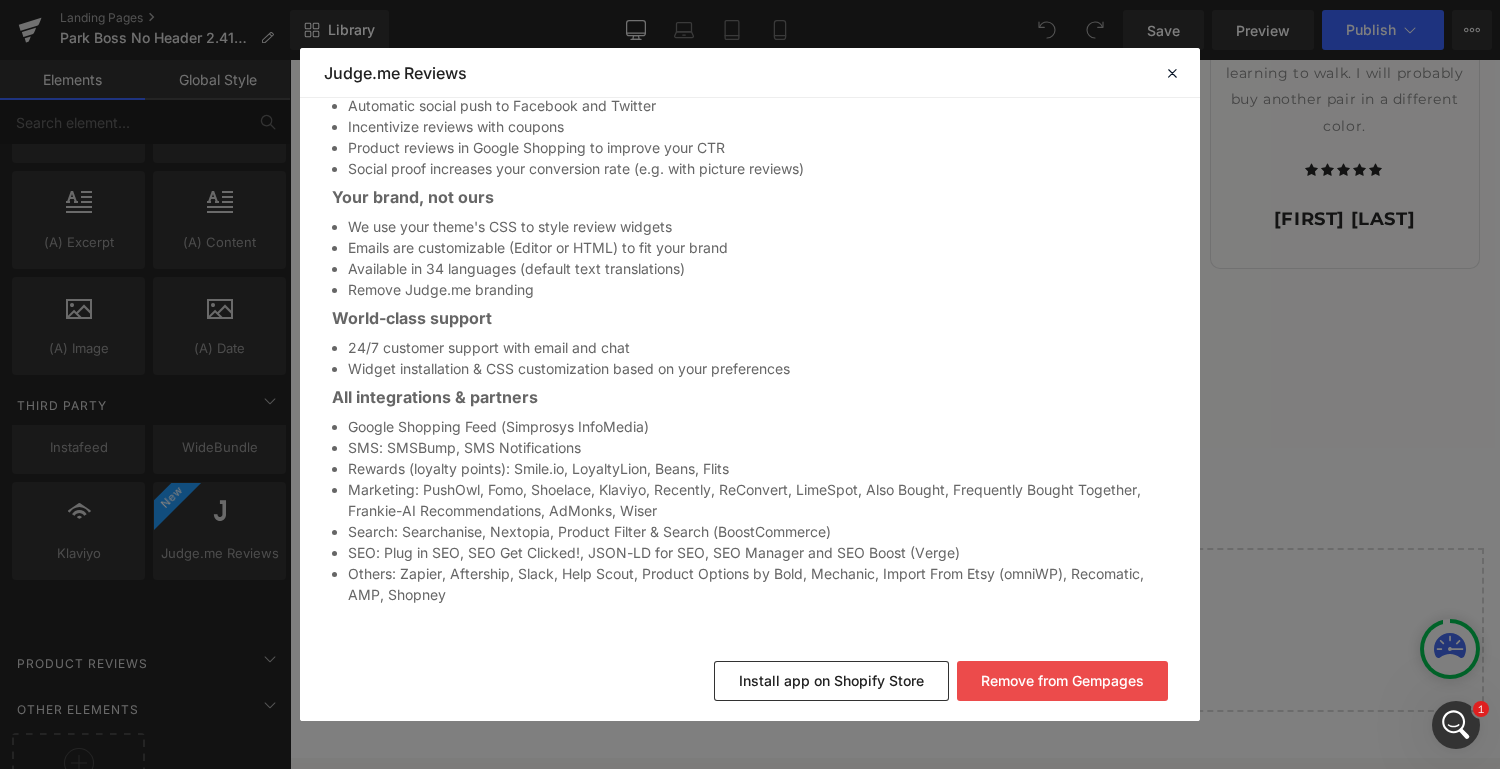 scroll, scrollTop: 0, scrollLeft: 0, axis: both 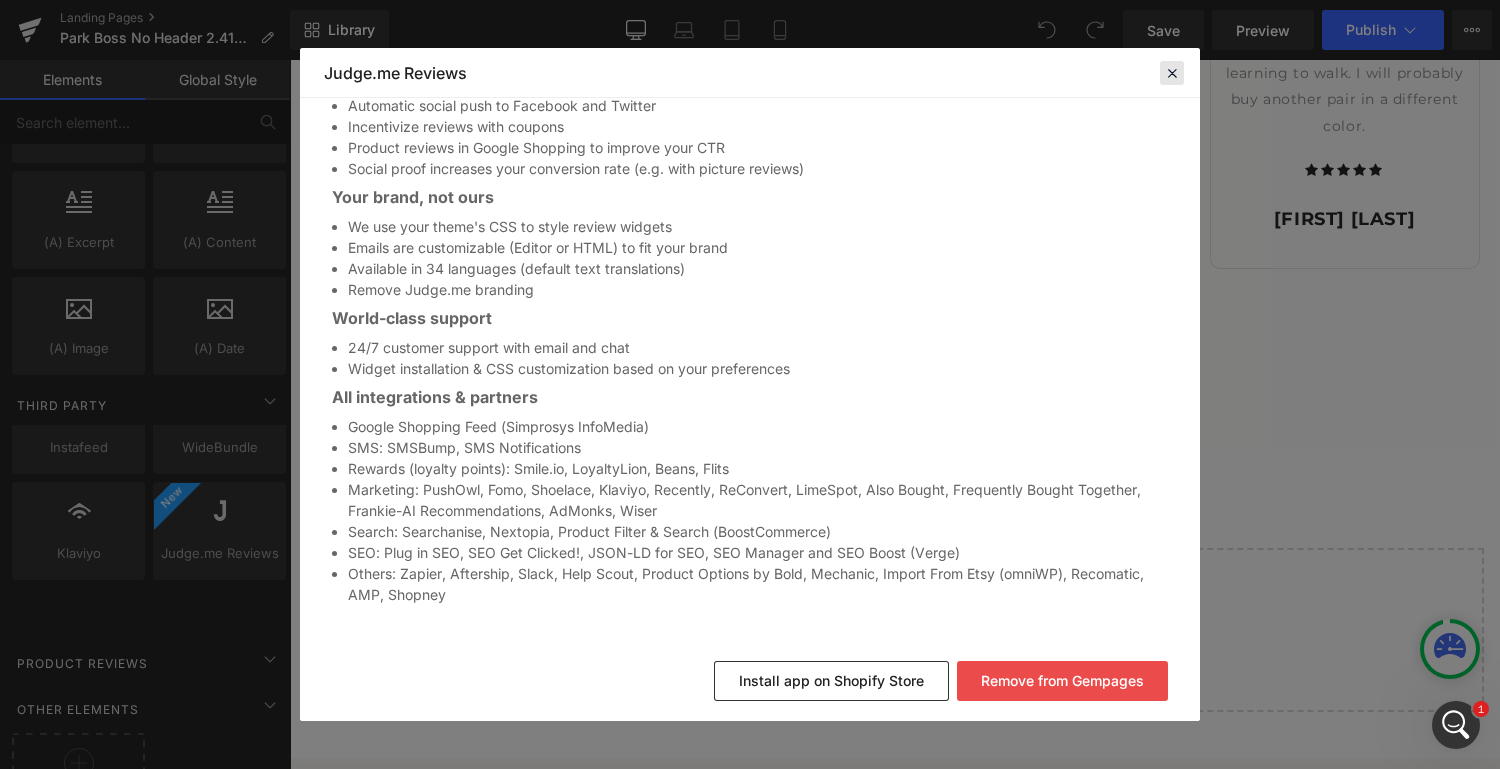 click at bounding box center (1172, 73) 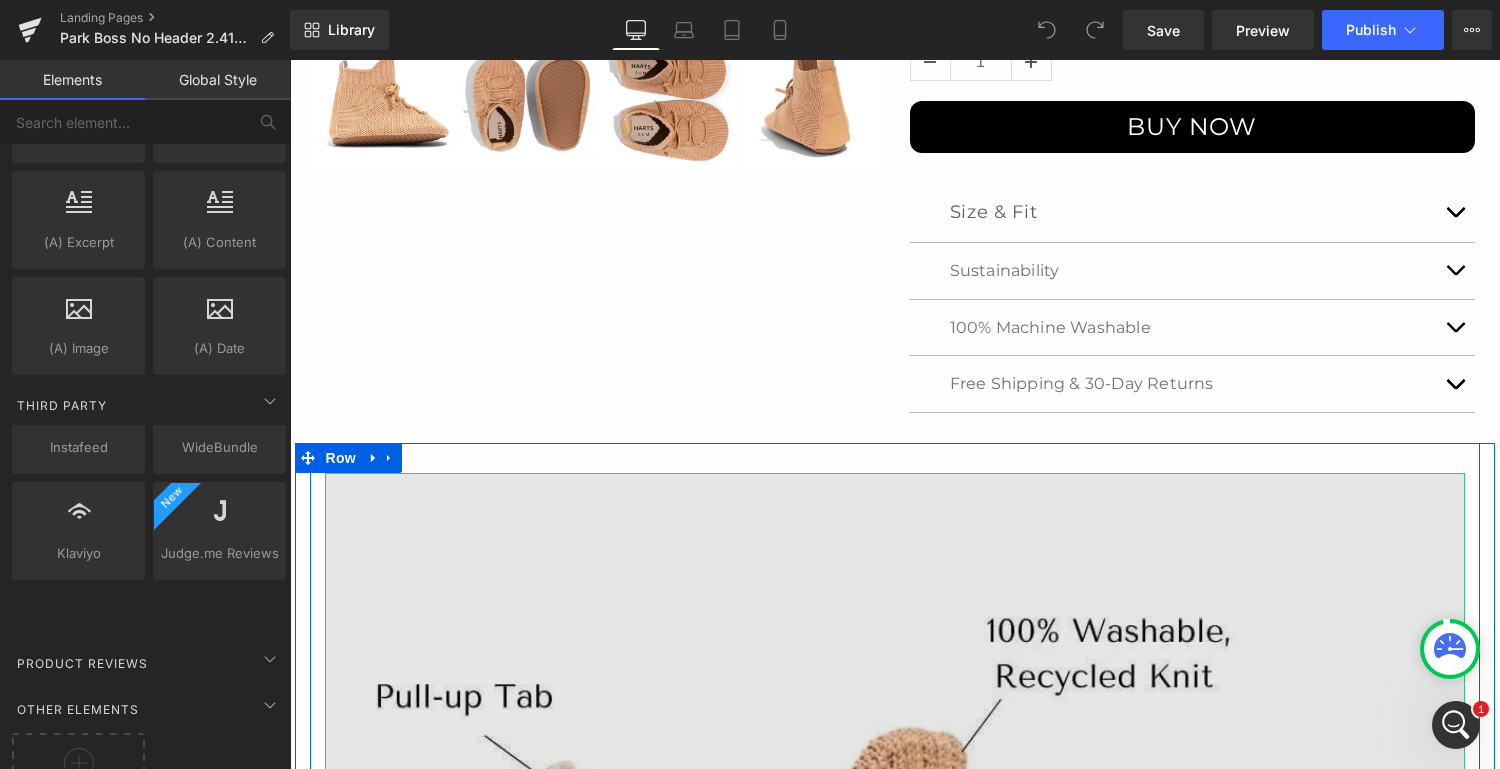 scroll, scrollTop: 0, scrollLeft: 0, axis: both 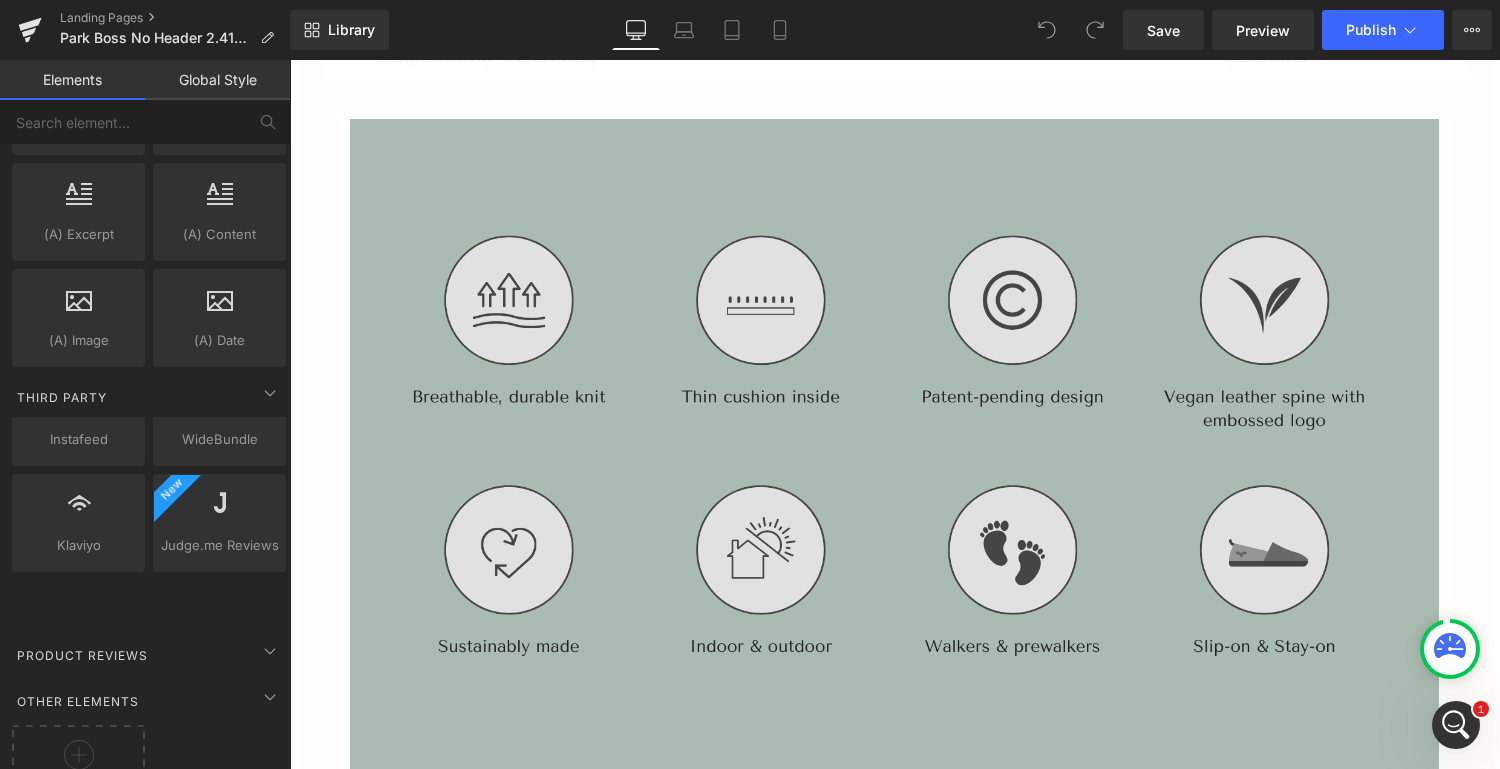 click at bounding box center (895, 446) 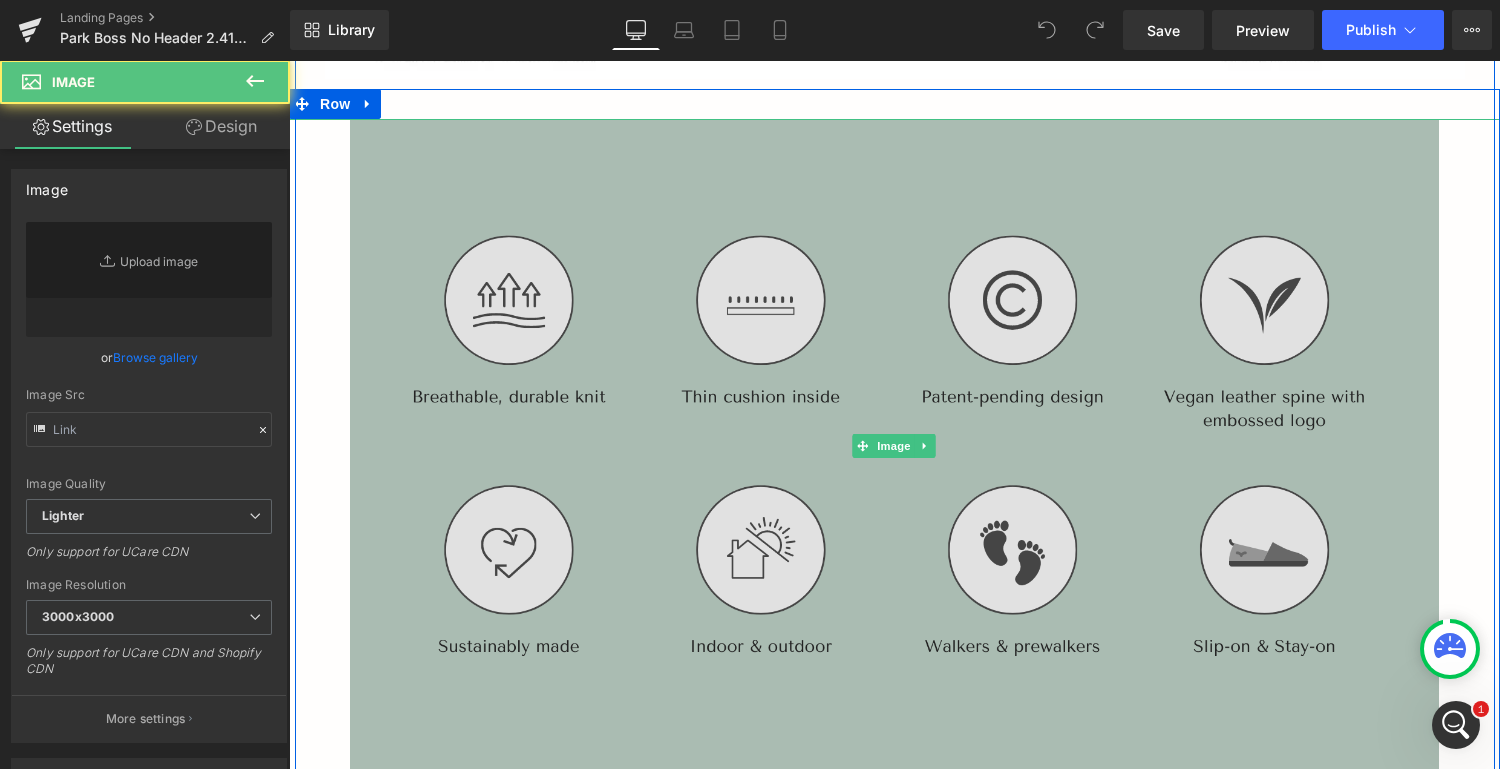 type on "https://ucarecdn.com/80b0914c-988d-4900-8976-d2b776d698df/-/format/auto/-/preview/3000x3000/-/quality/lighter/Copy%20of%20DETAILS%20&%20CARE%20_1800%20%C3%97%201080%20px_.png" 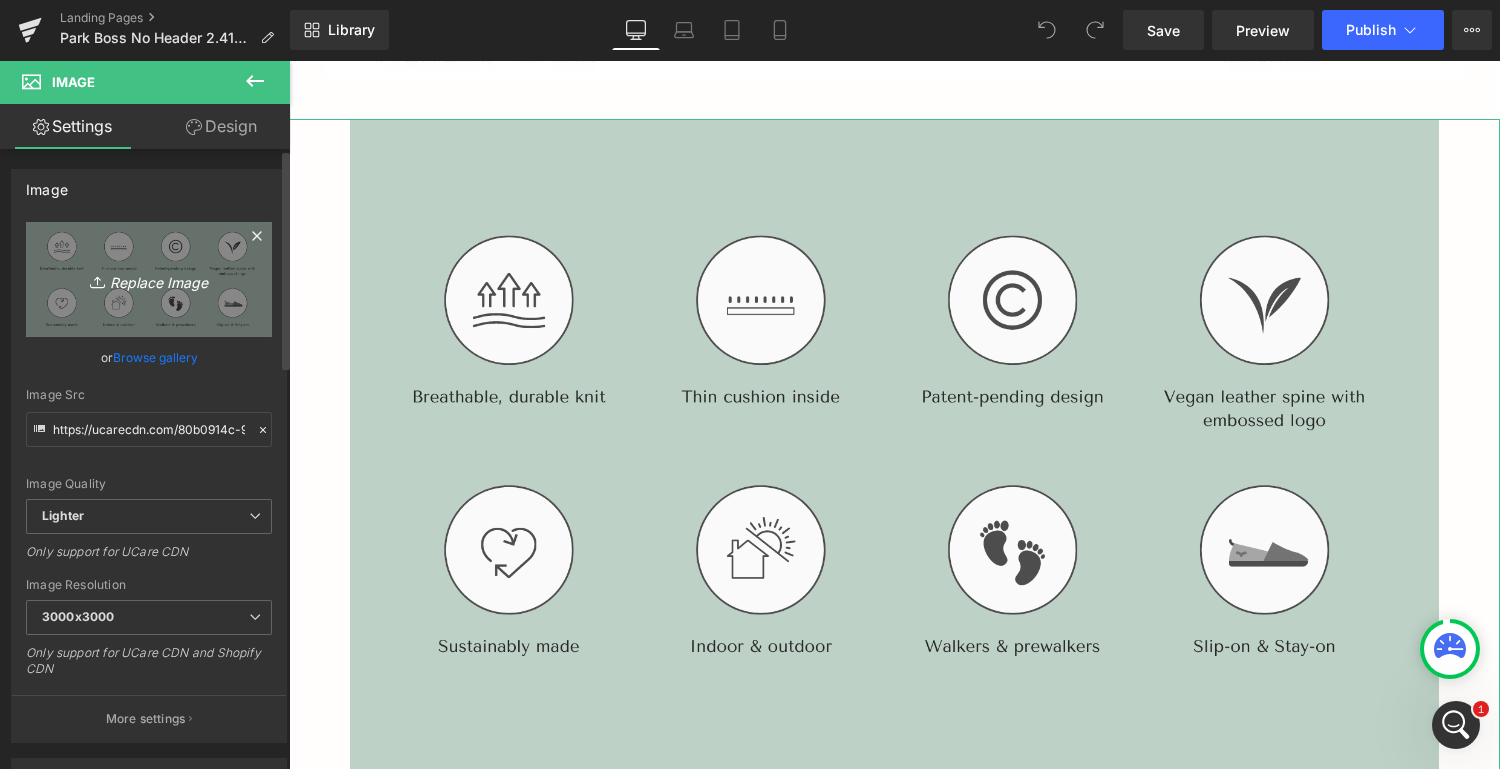 click on "Replace Image" at bounding box center (149, 279) 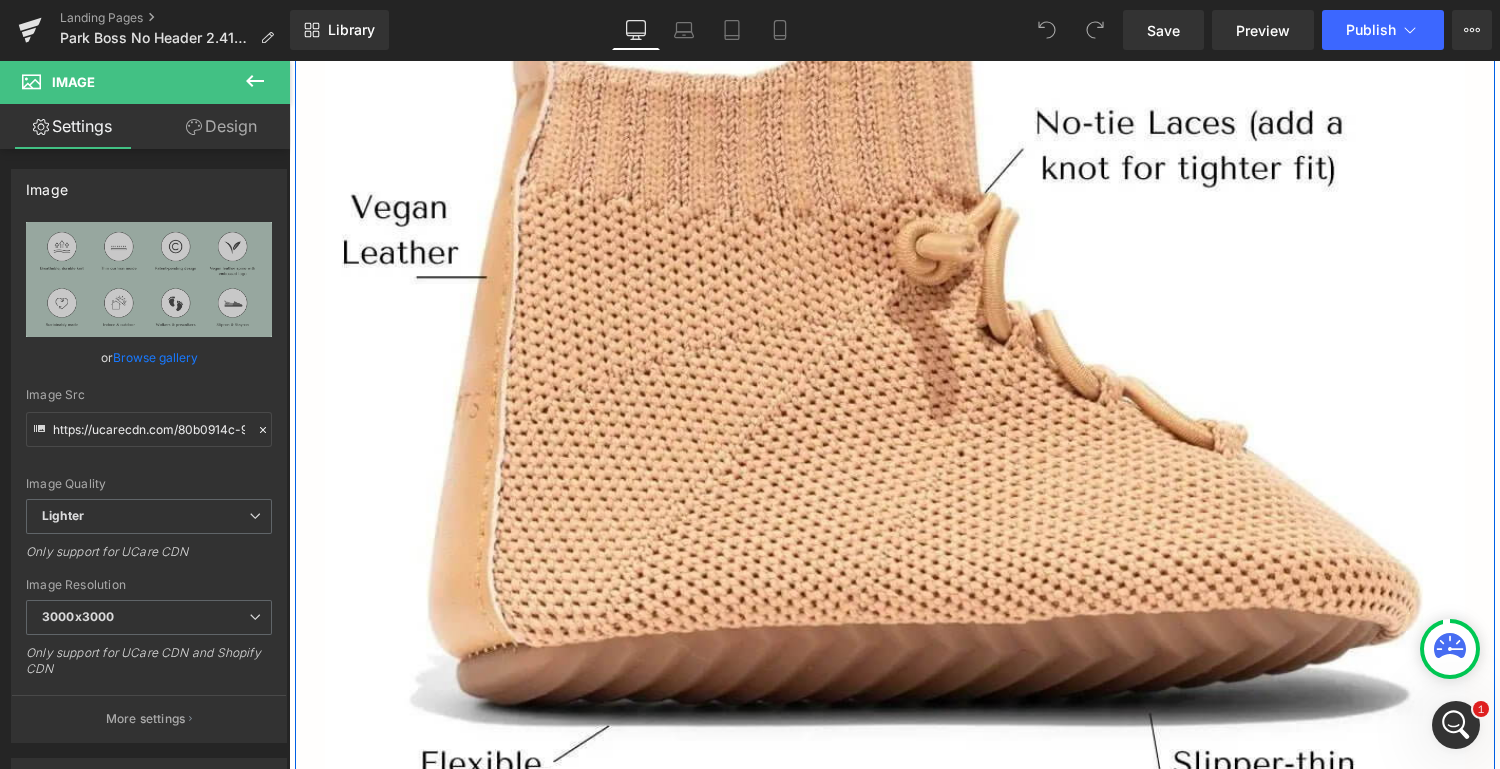 scroll, scrollTop: 1567, scrollLeft: 0, axis: vertical 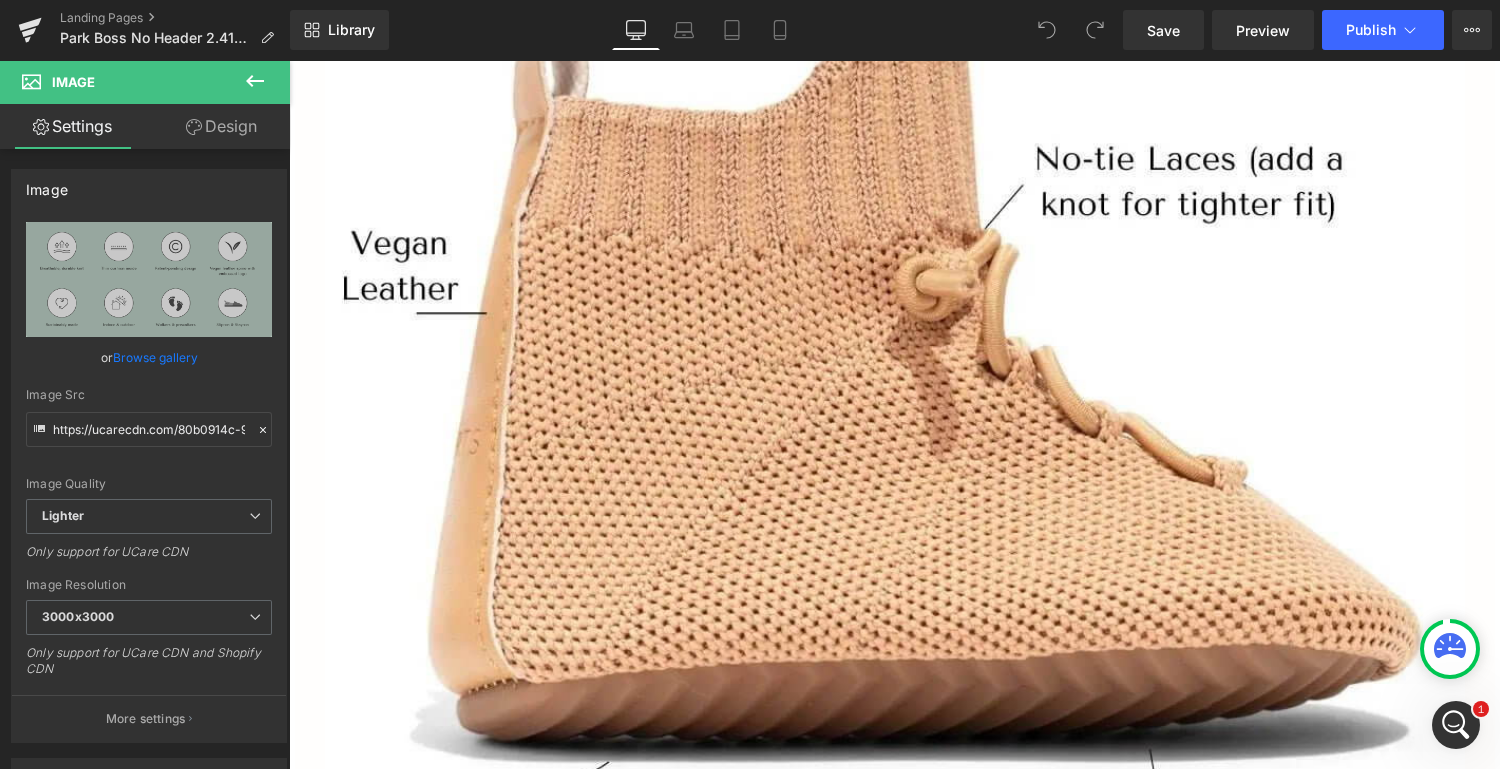 click 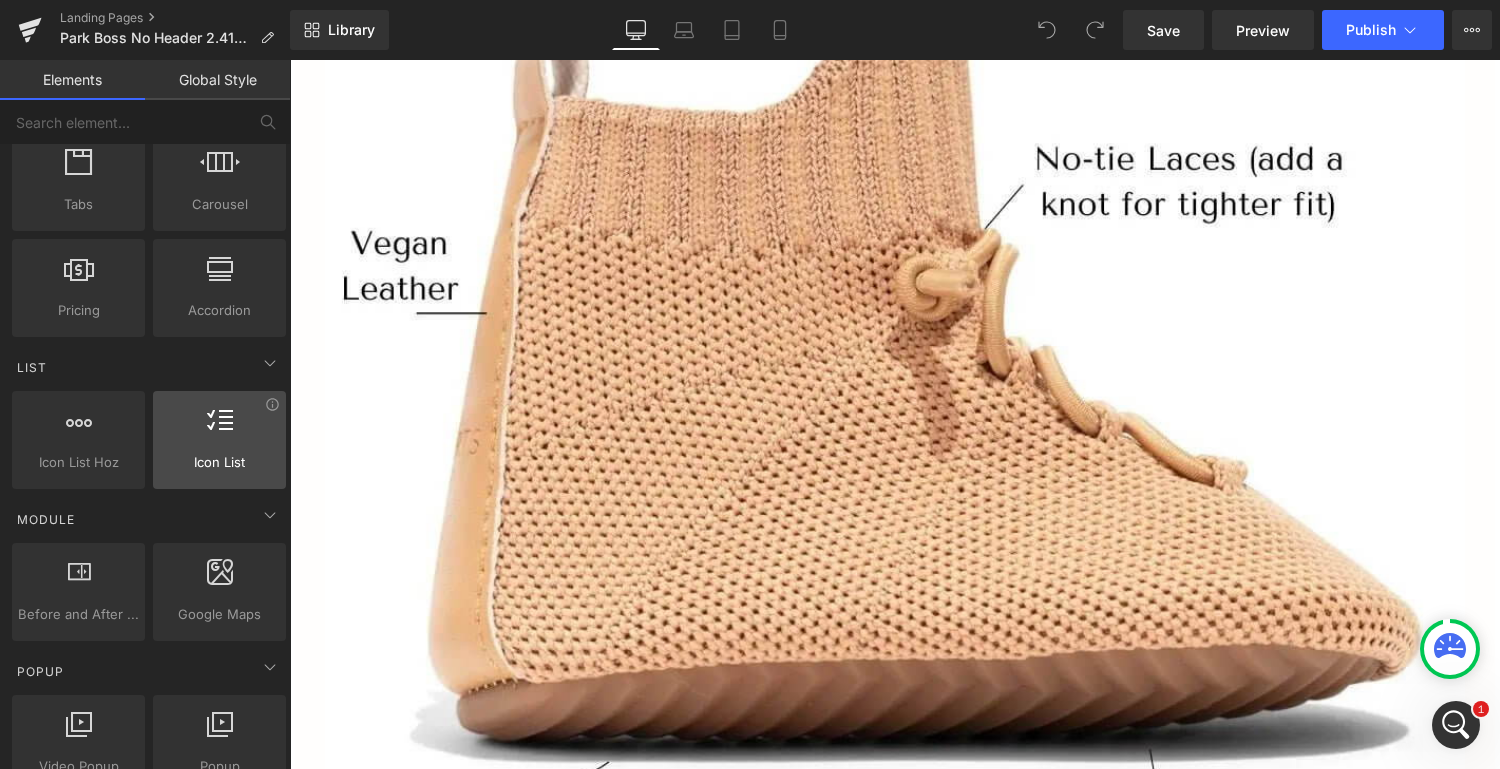 scroll, scrollTop: 682, scrollLeft: 0, axis: vertical 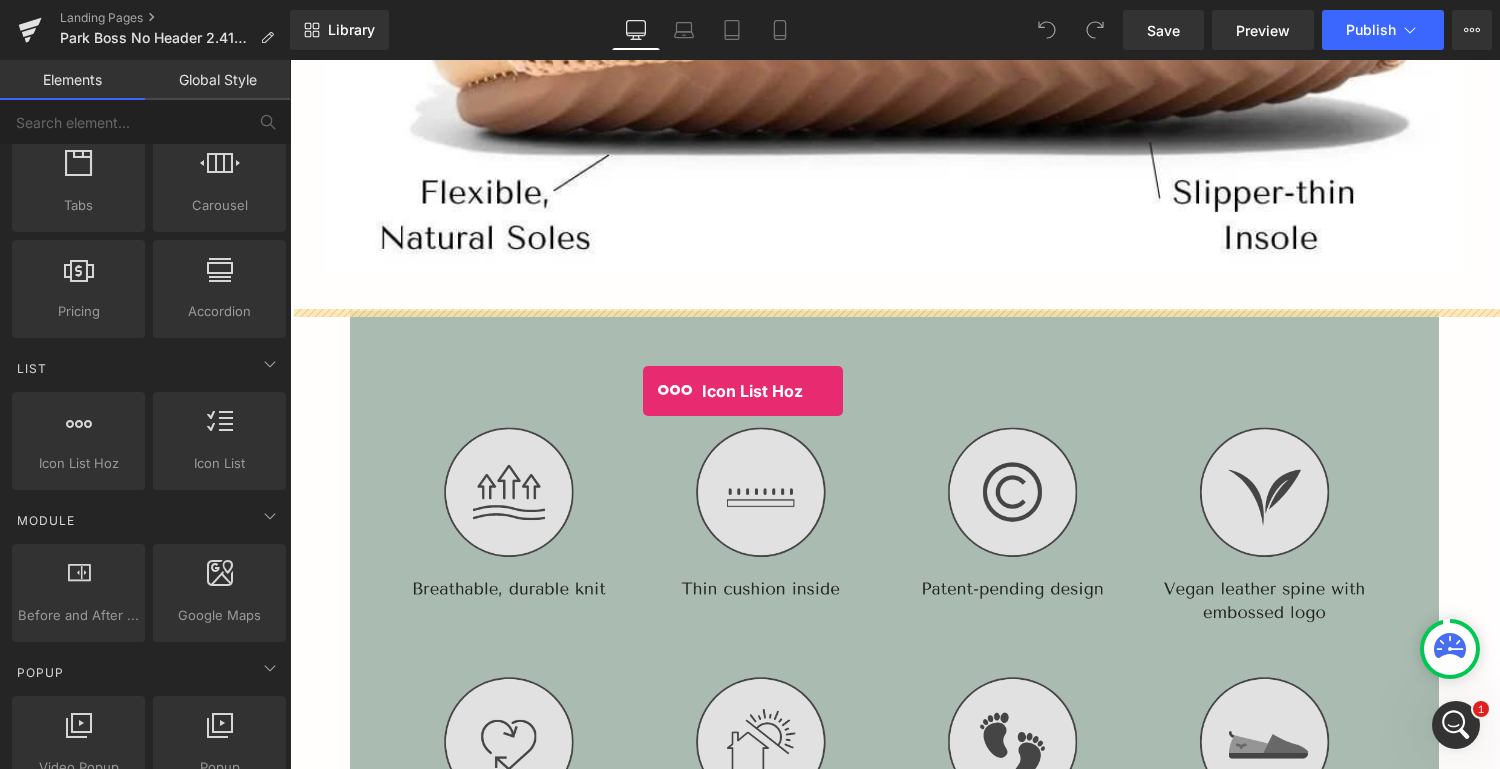 drag, startPoint x: 371, startPoint y: 506, endPoint x: 643, endPoint y: 391, distance: 295.3117 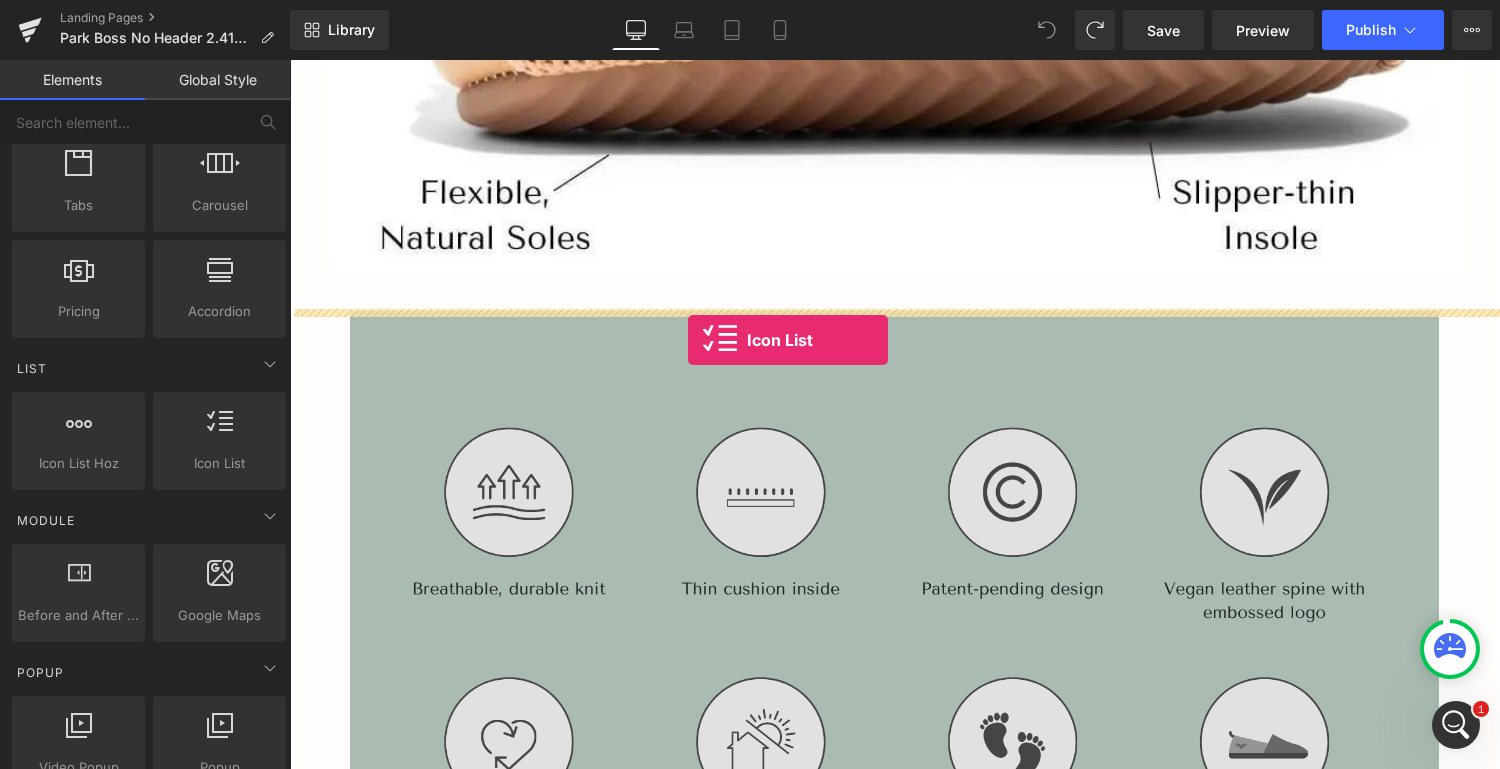 drag, startPoint x: 496, startPoint y: 482, endPoint x: 688, endPoint y: 340, distance: 238.80536 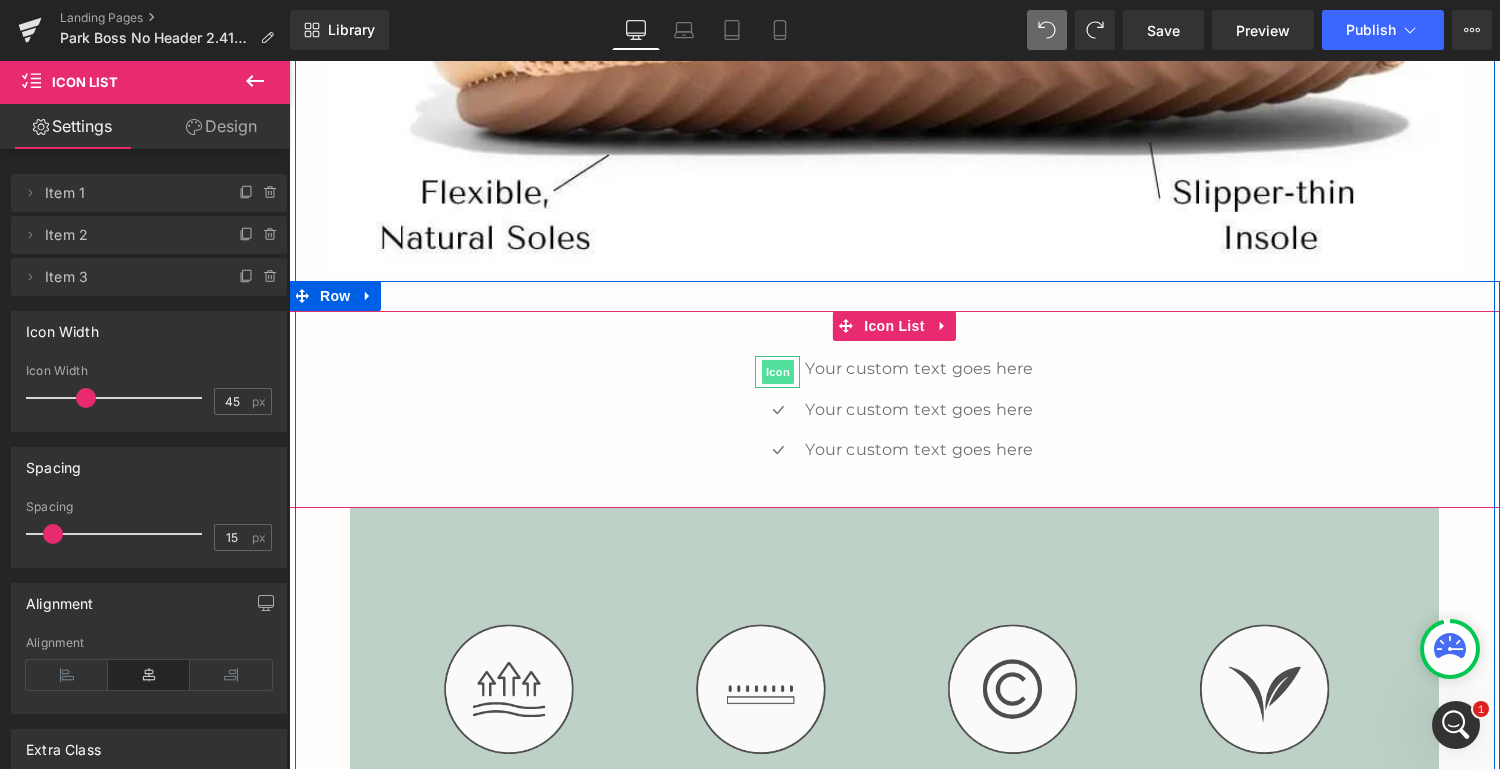 click on "Icon" at bounding box center [778, 372] 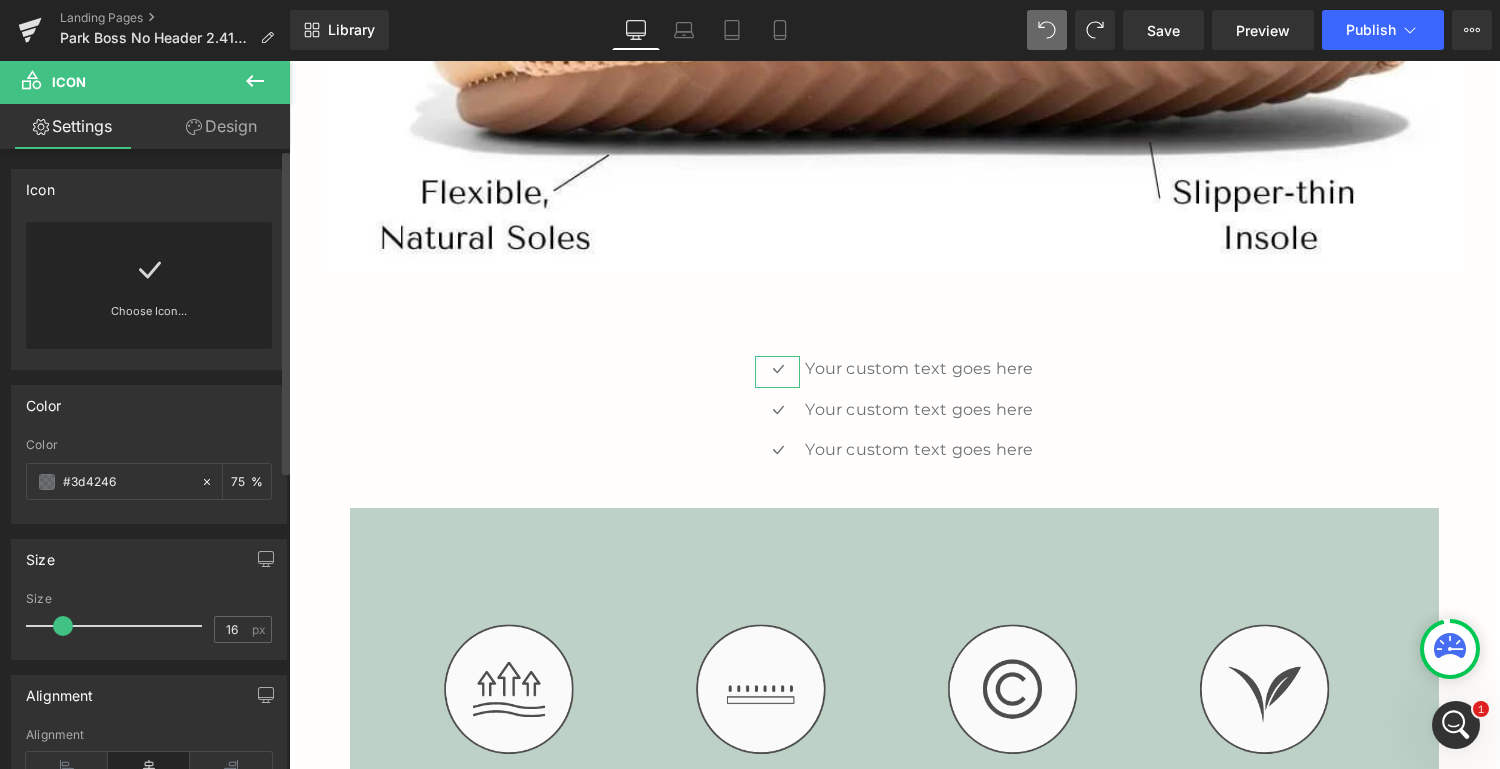 click 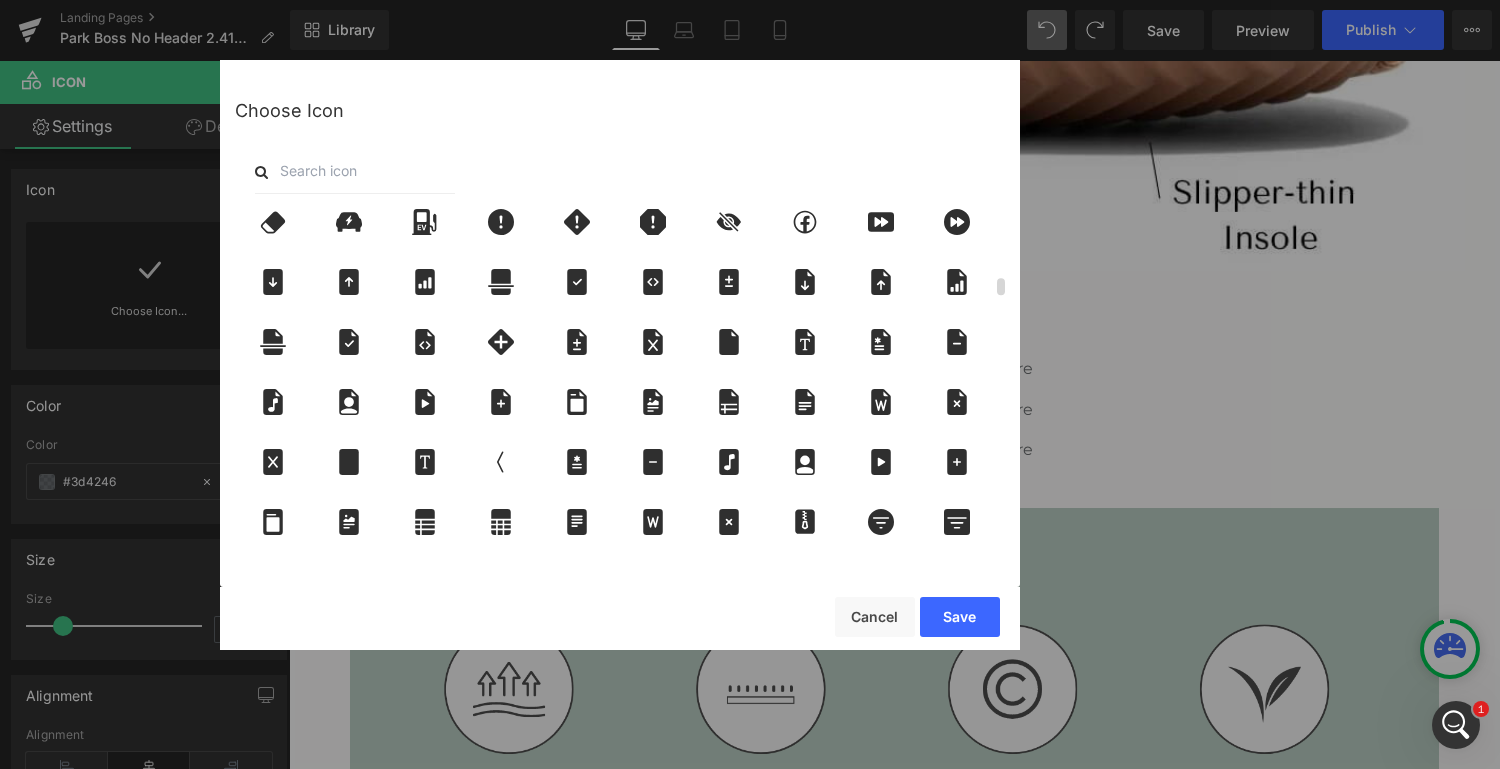 scroll, scrollTop: 1398, scrollLeft: 0, axis: vertical 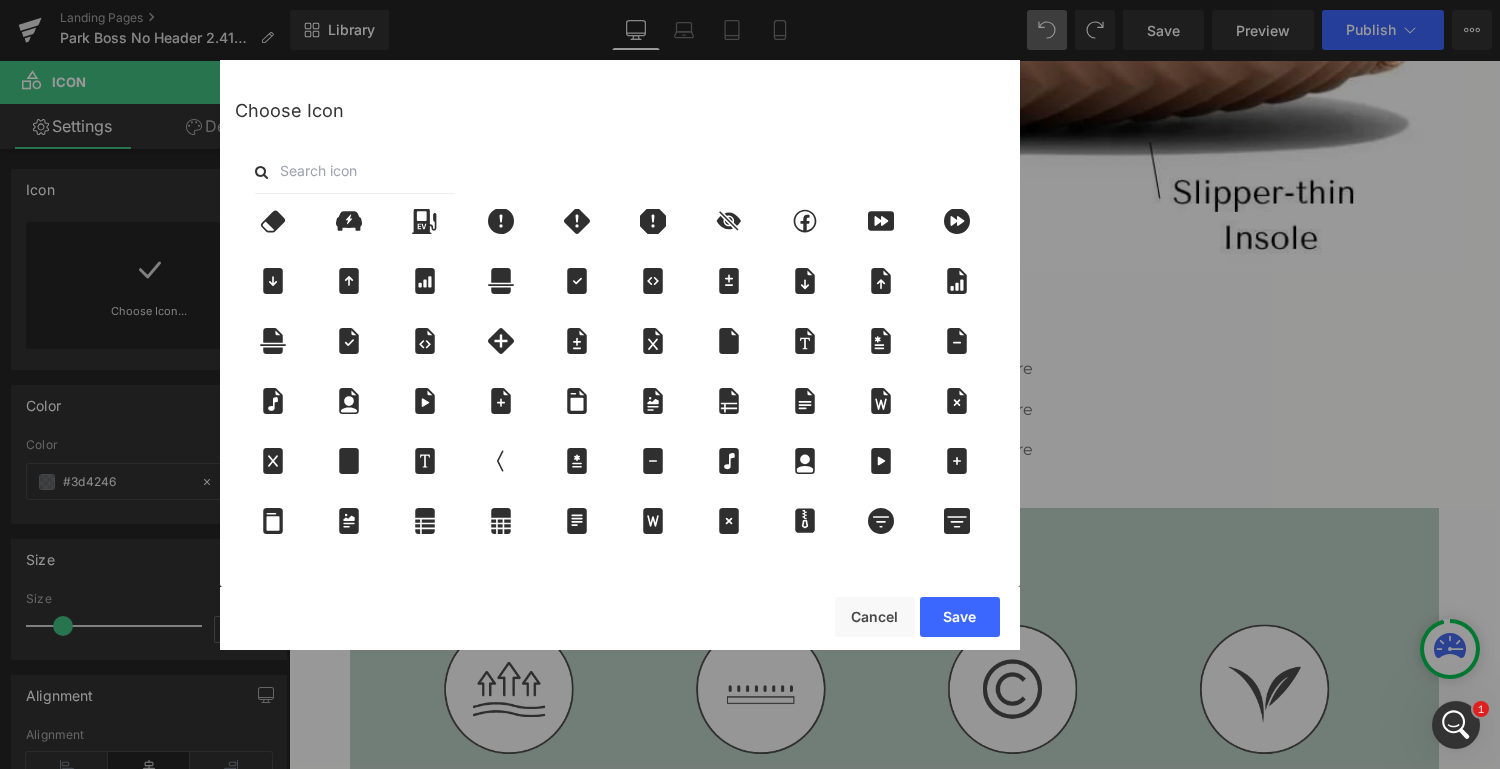 click at bounding box center [355, 172] 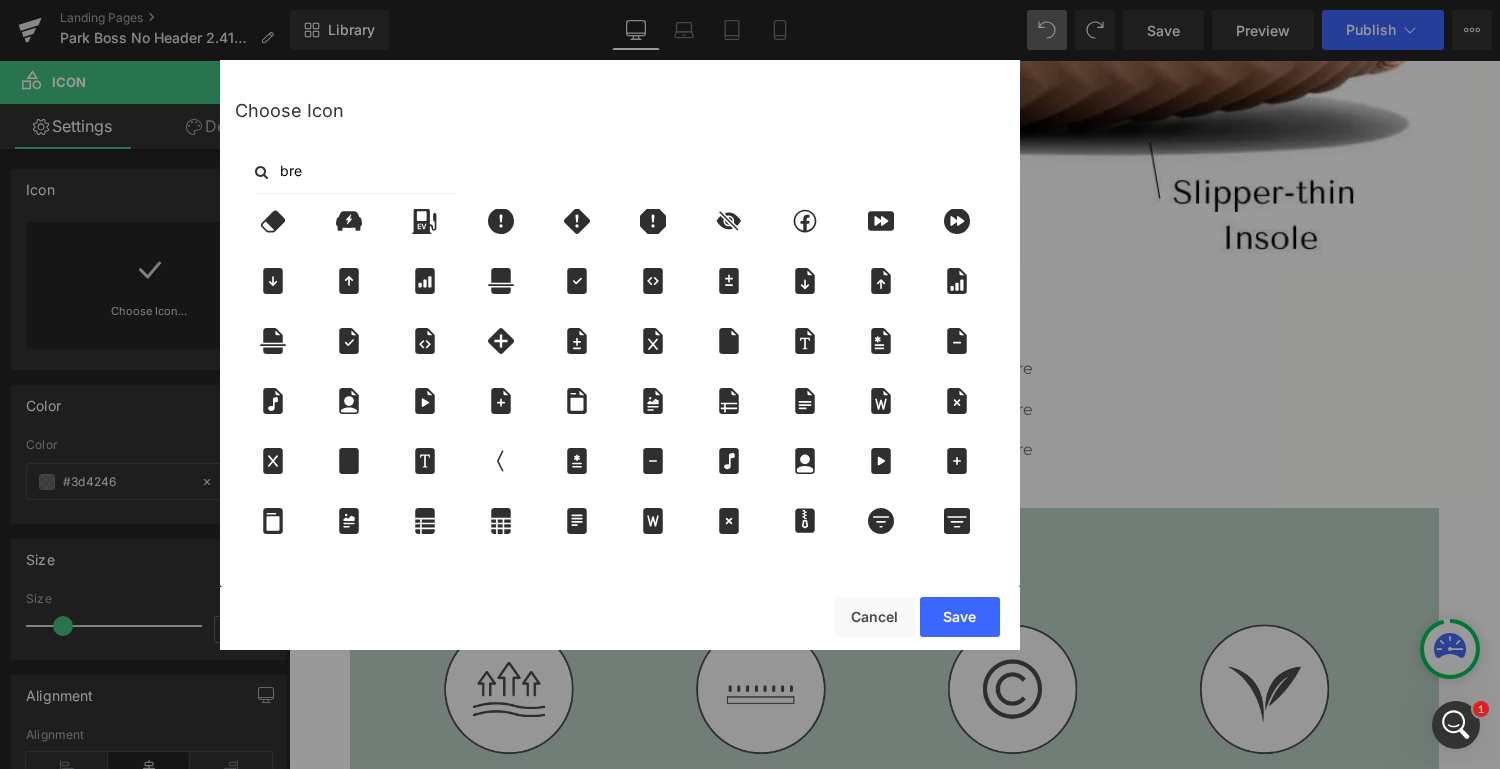 scroll, scrollTop: 0, scrollLeft: 0, axis: both 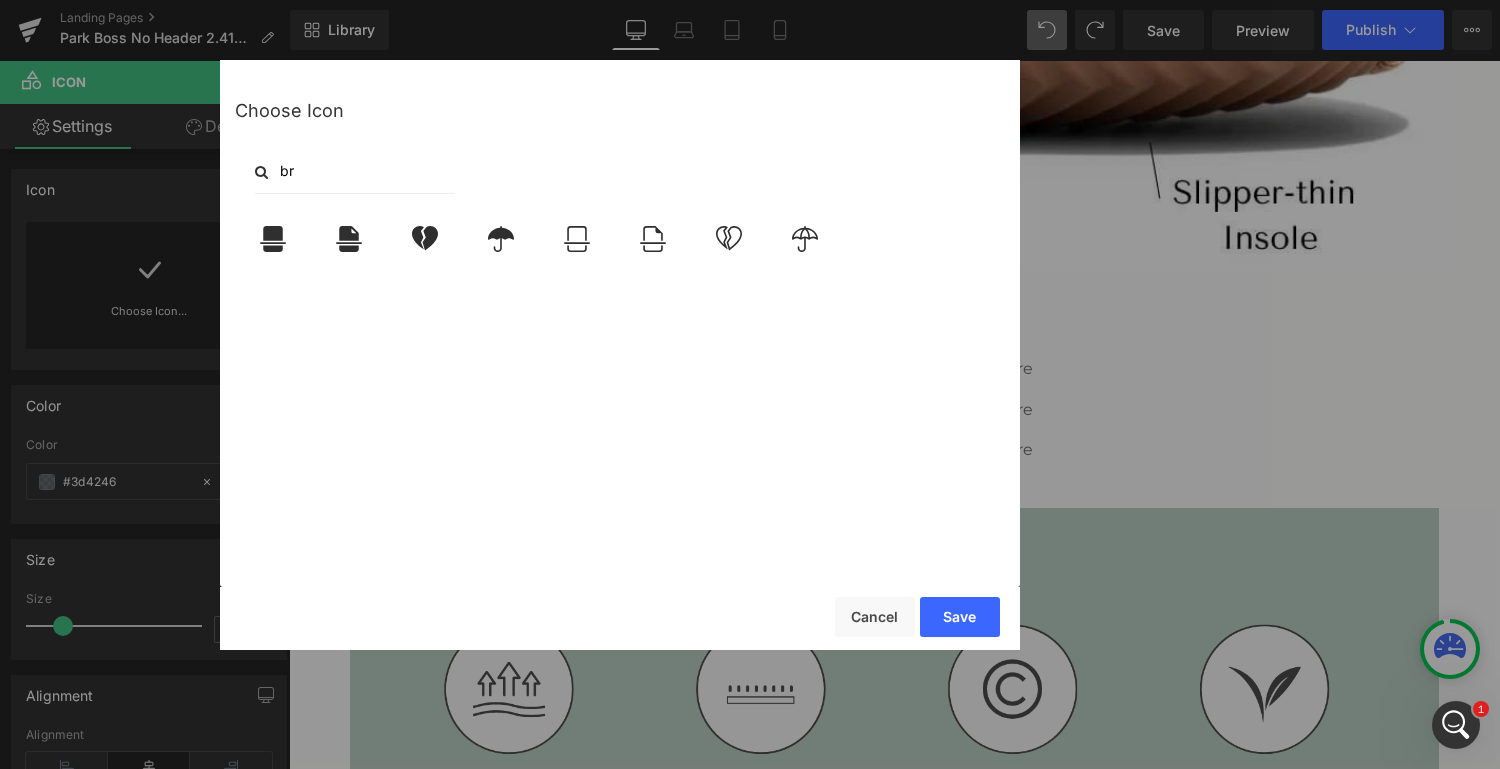 type on "b" 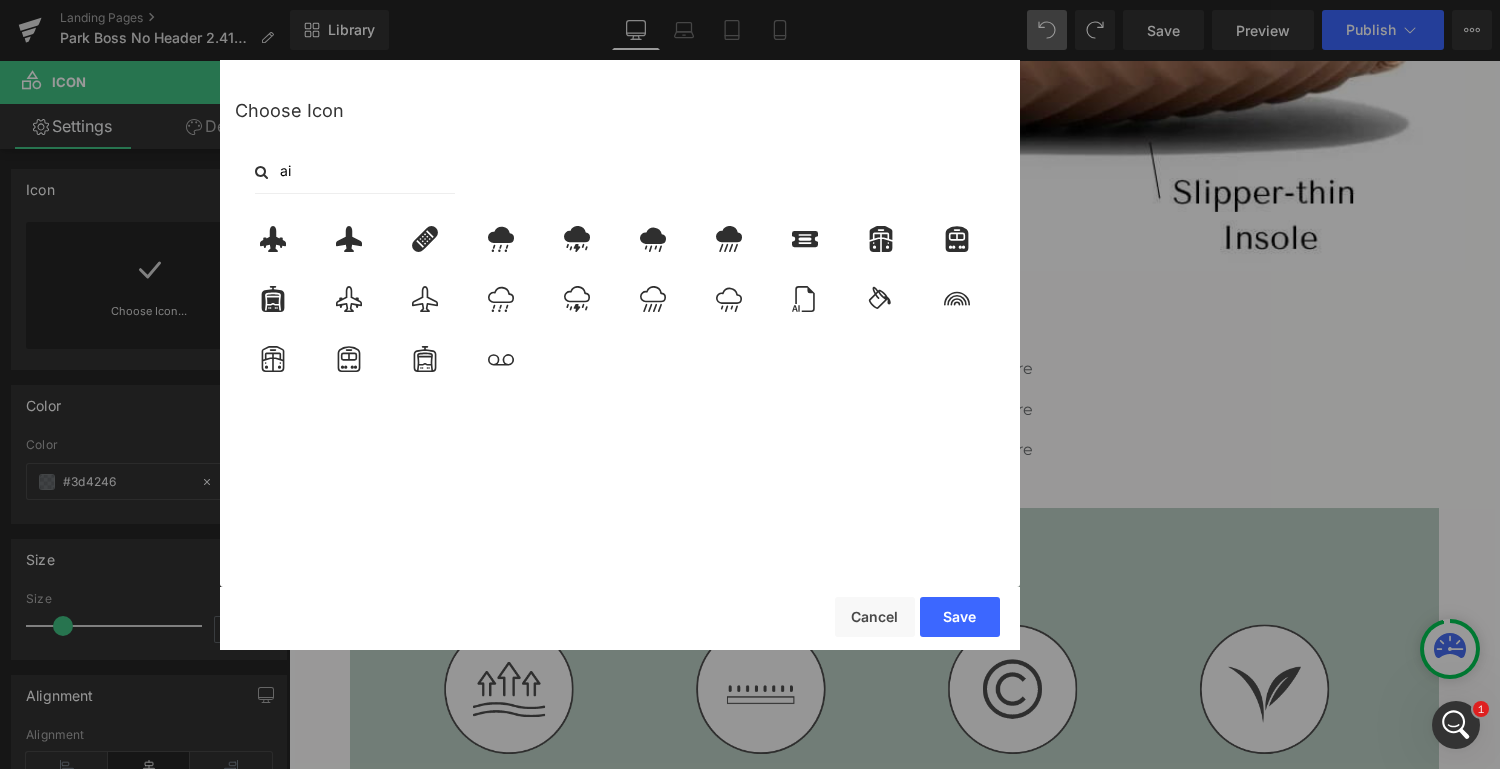 type on "a" 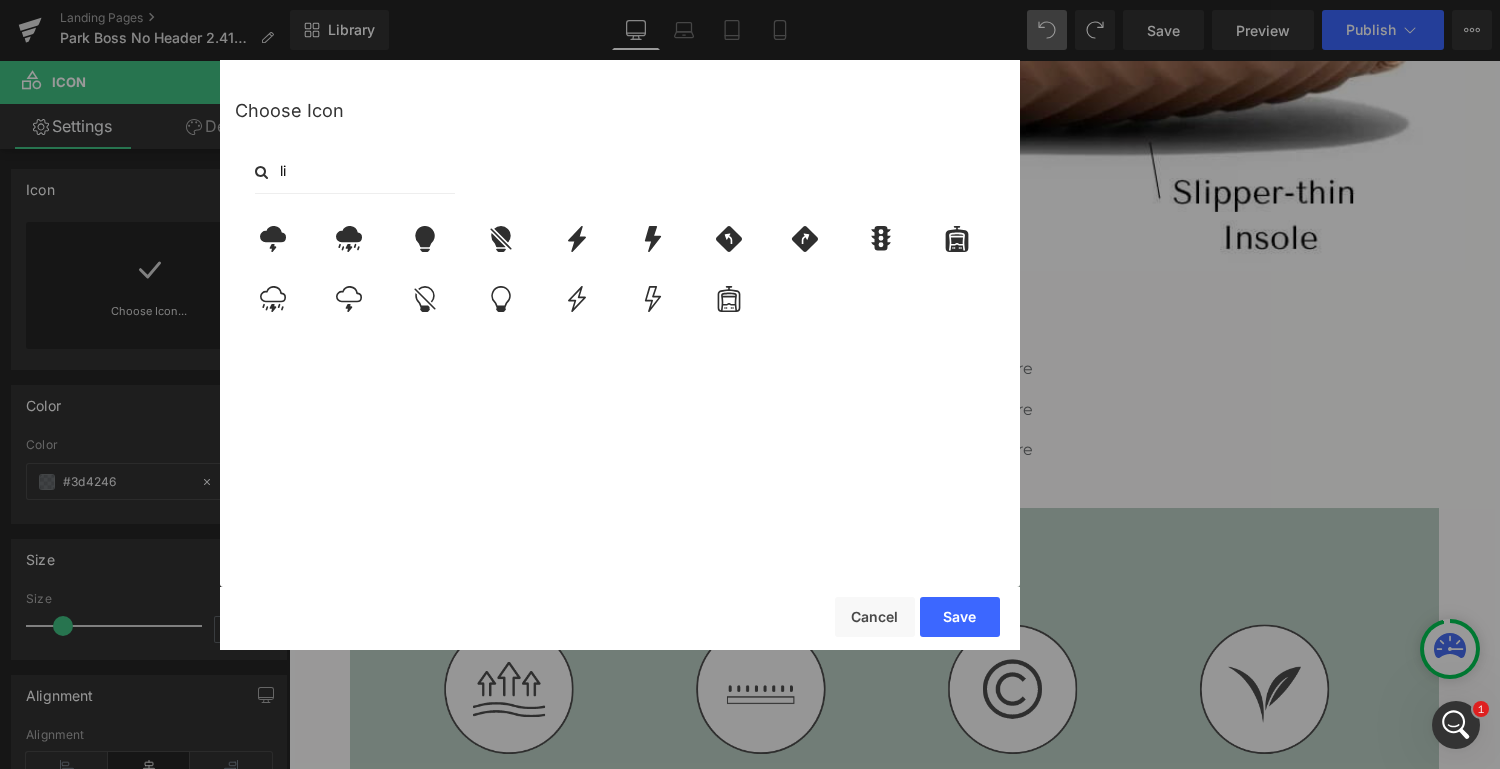 type on "l" 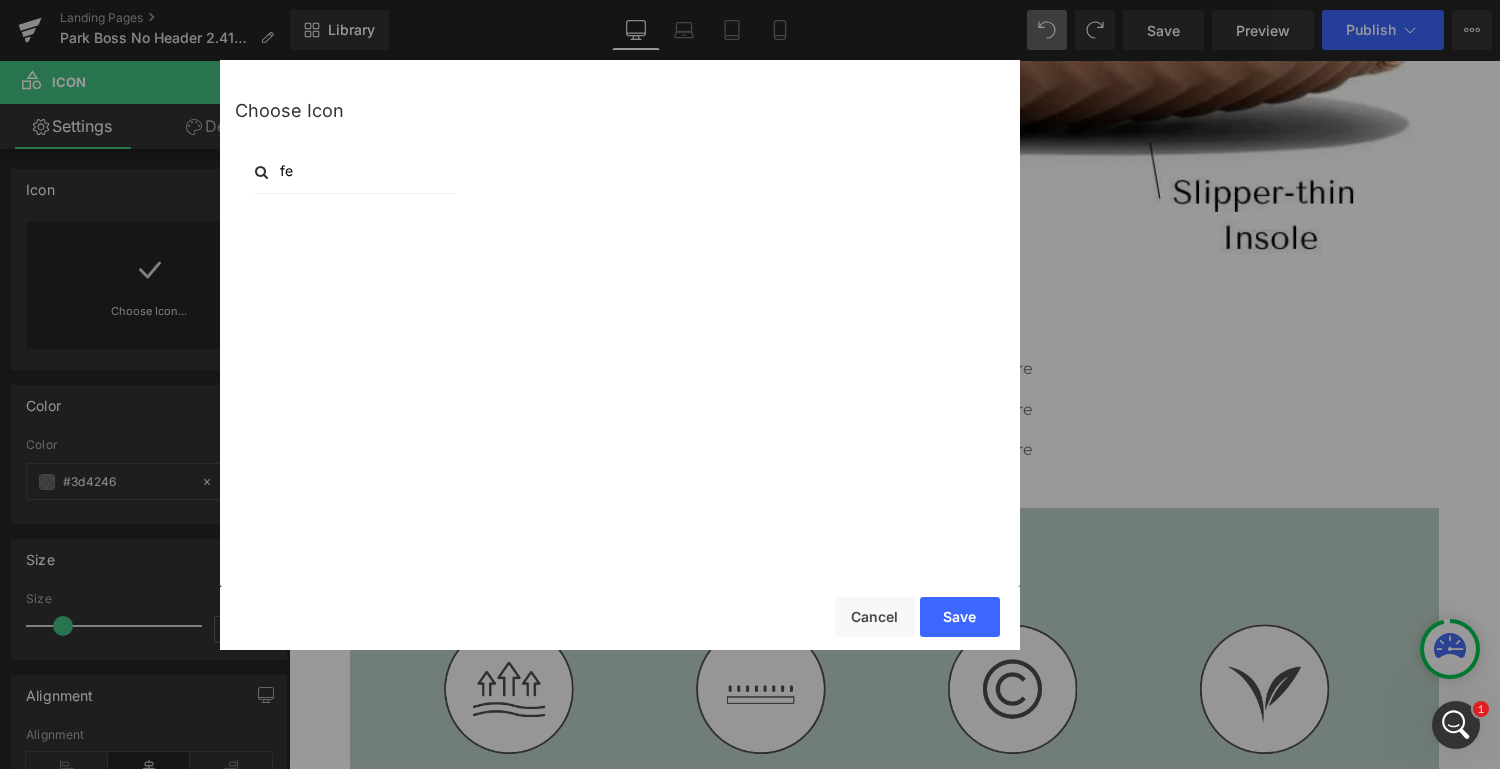 type on "f" 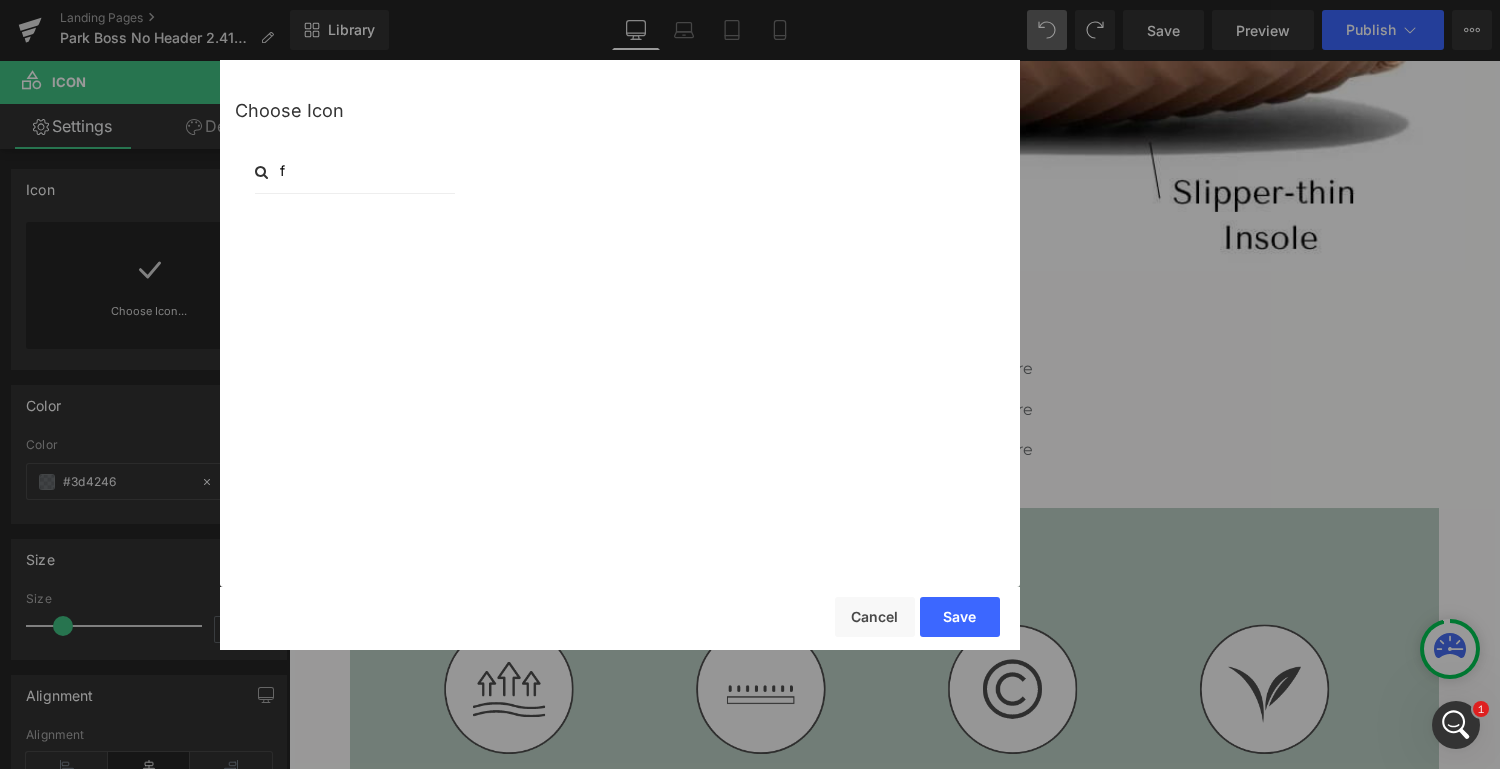 type 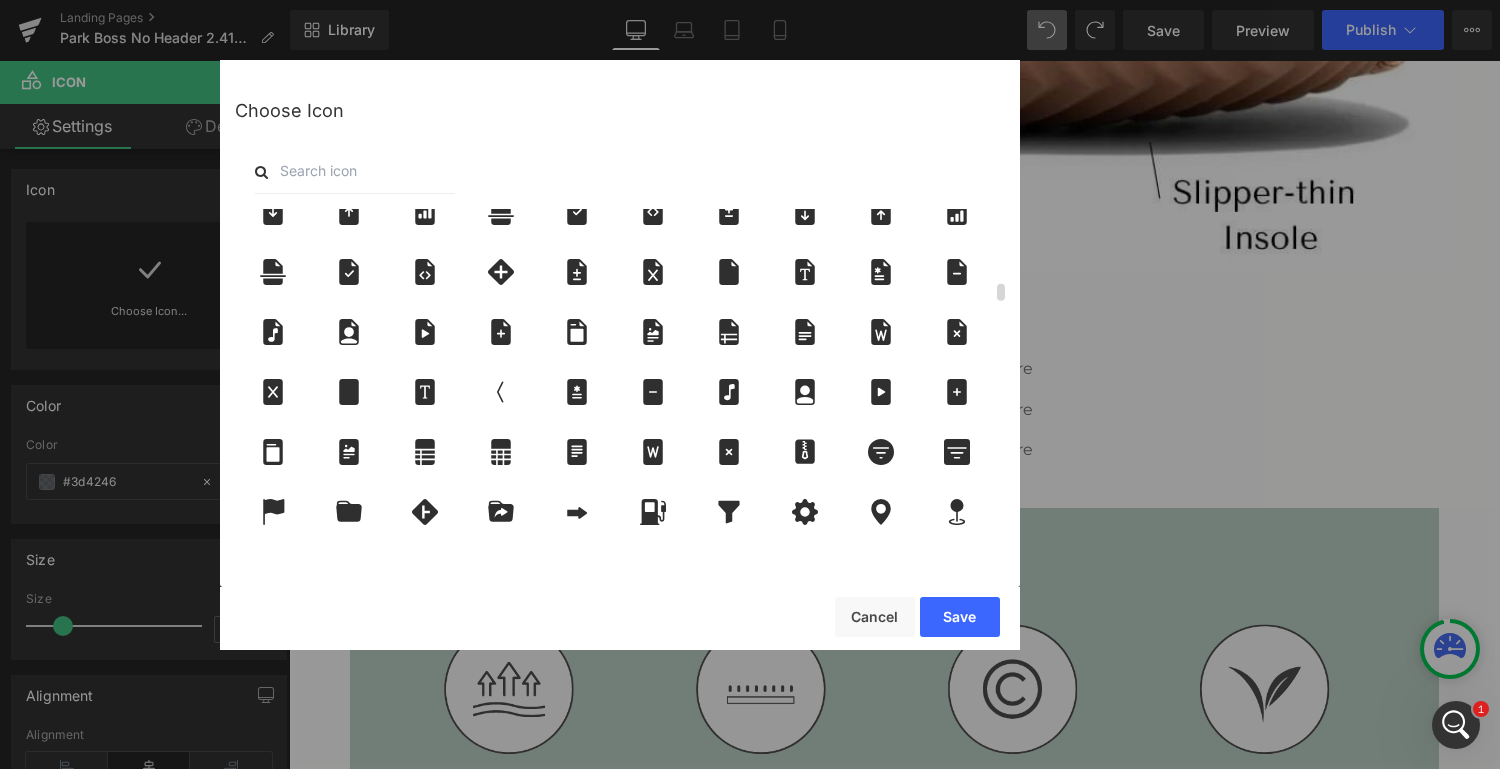 scroll, scrollTop: 1566, scrollLeft: 0, axis: vertical 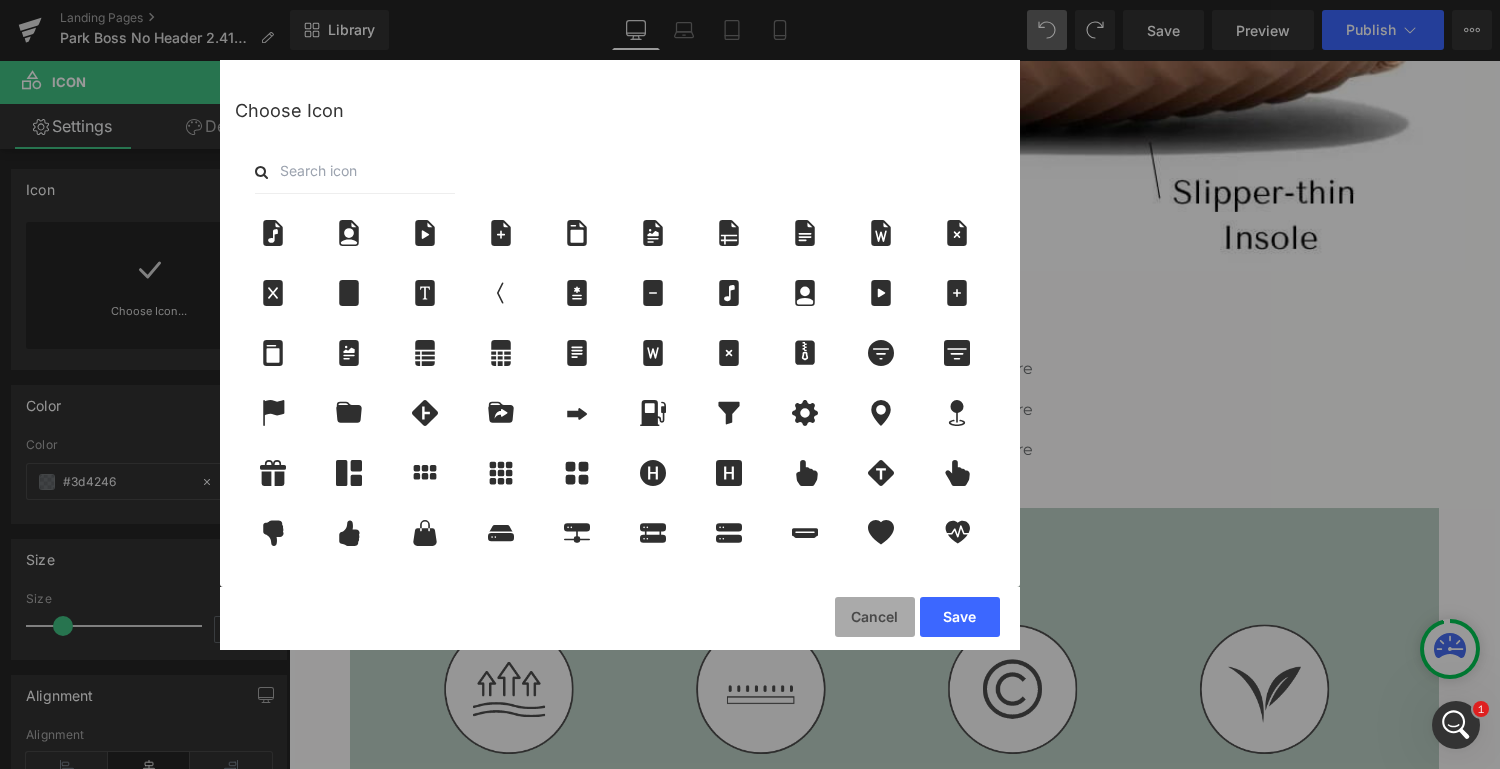 click on "Cancel" at bounding box center (875, 617) 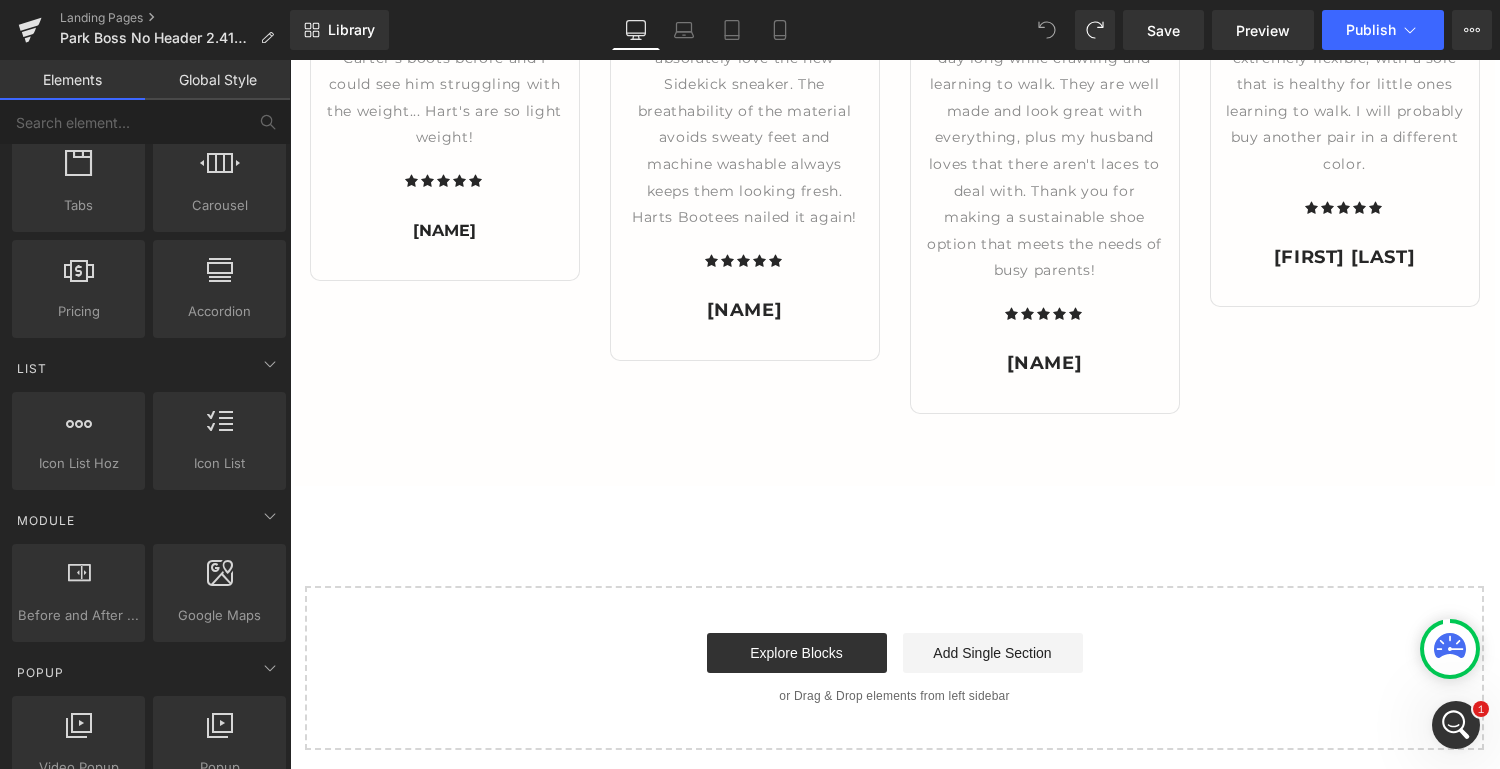 scroll, scrollTop: 3411, scrollLeft: 0, axis: vertical 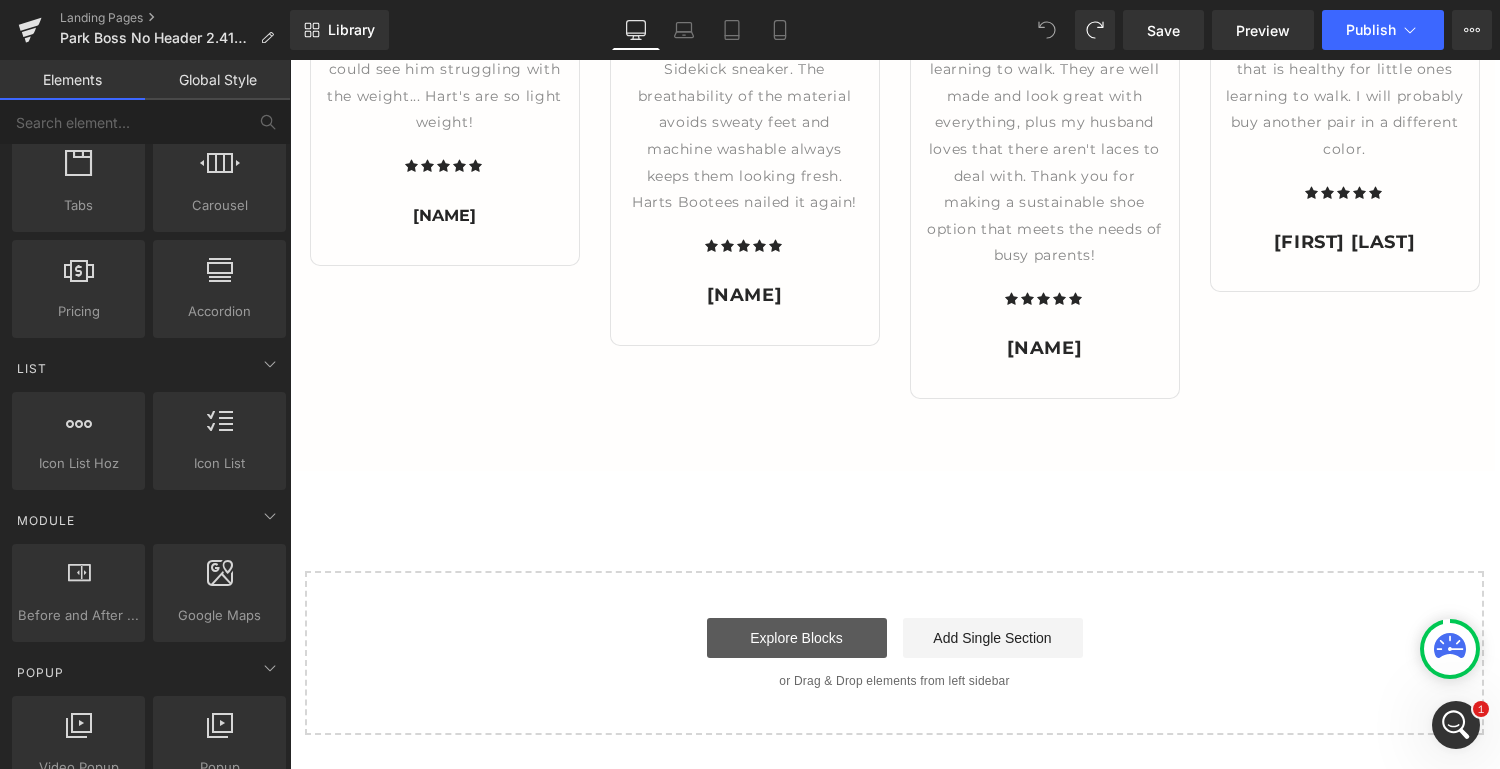 click on "Explore Blocks" at bounding box center (797, 638) 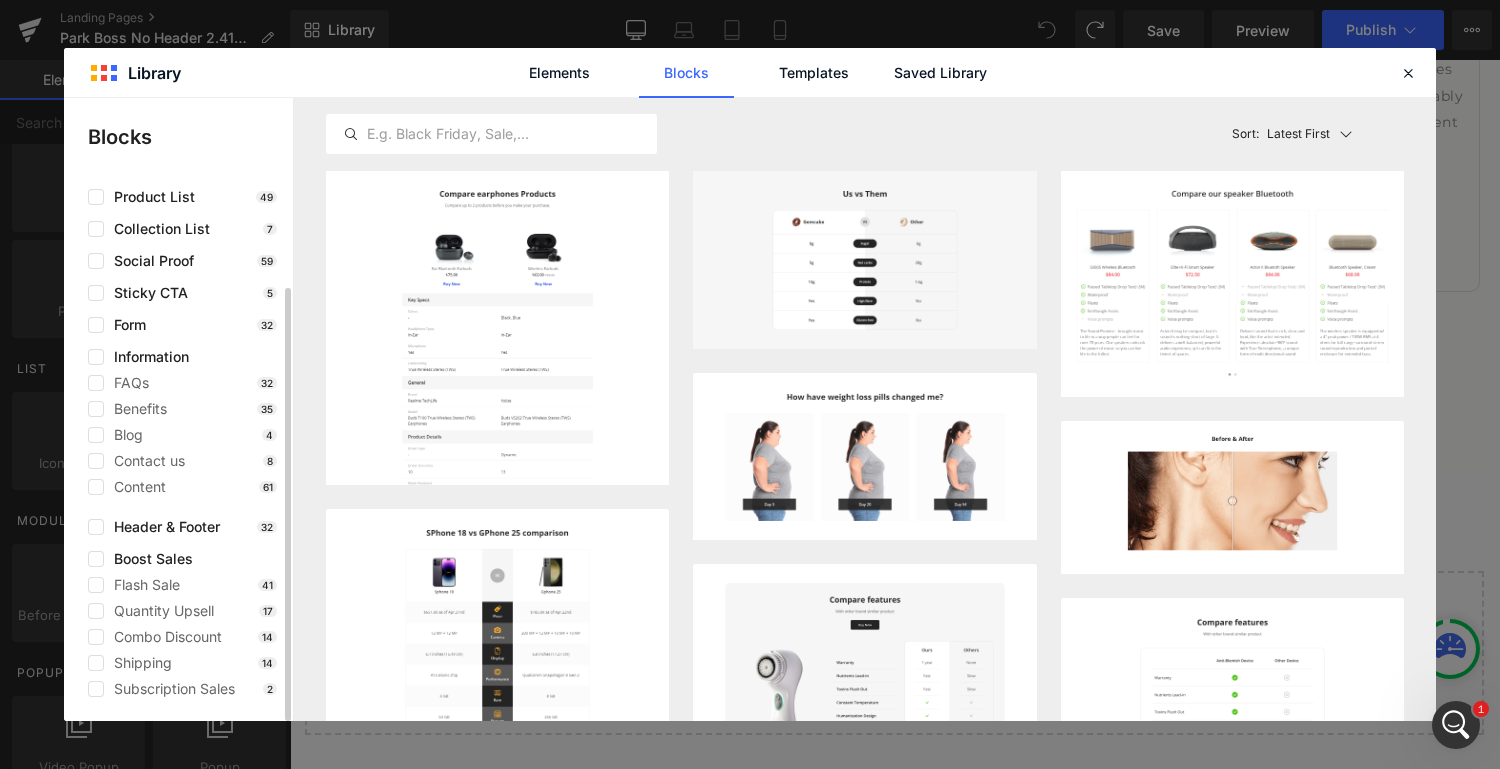 scroll, scrollTop: 0, scrollLeft: 0, axis: both 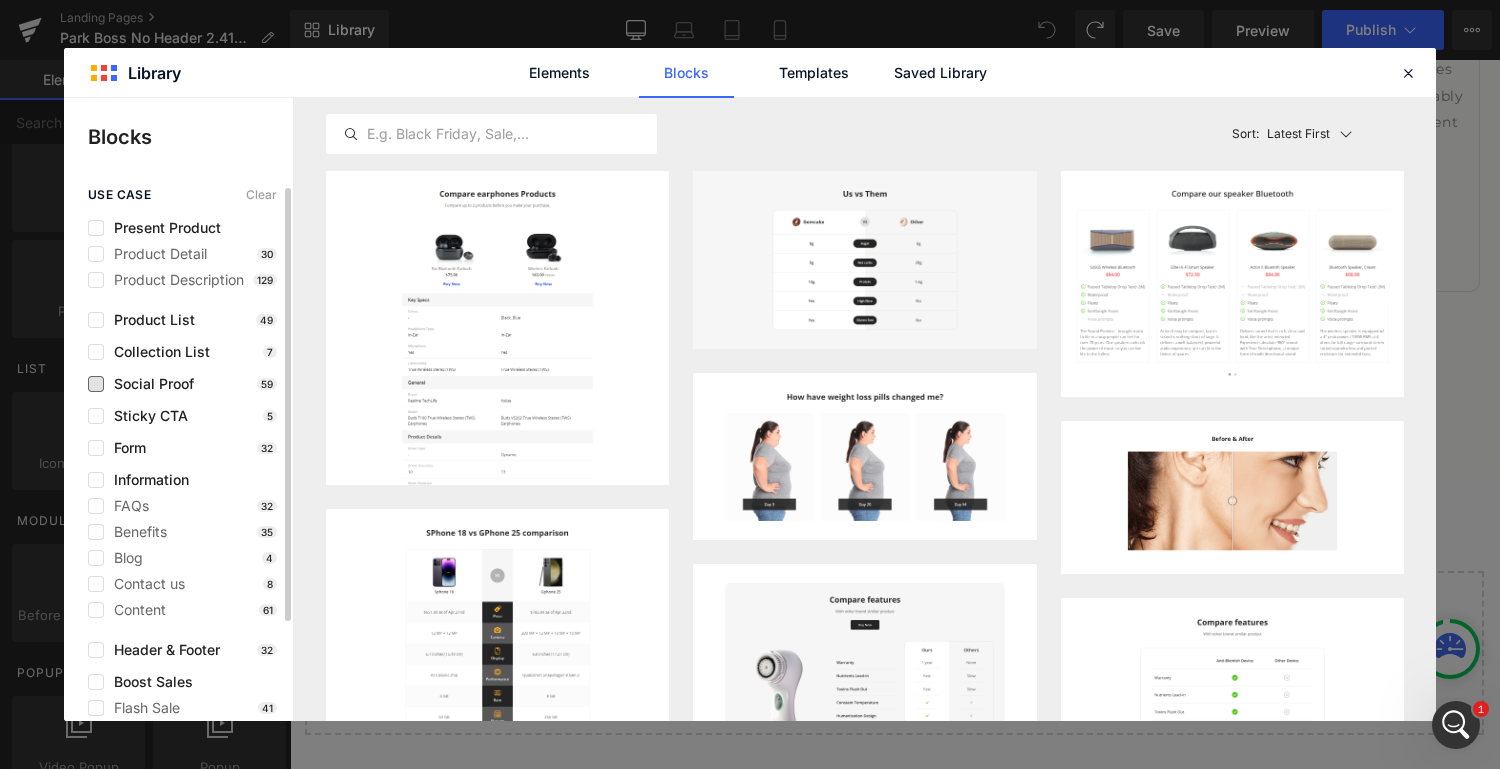click on "Social Proof" at bounding box center (149, 384) 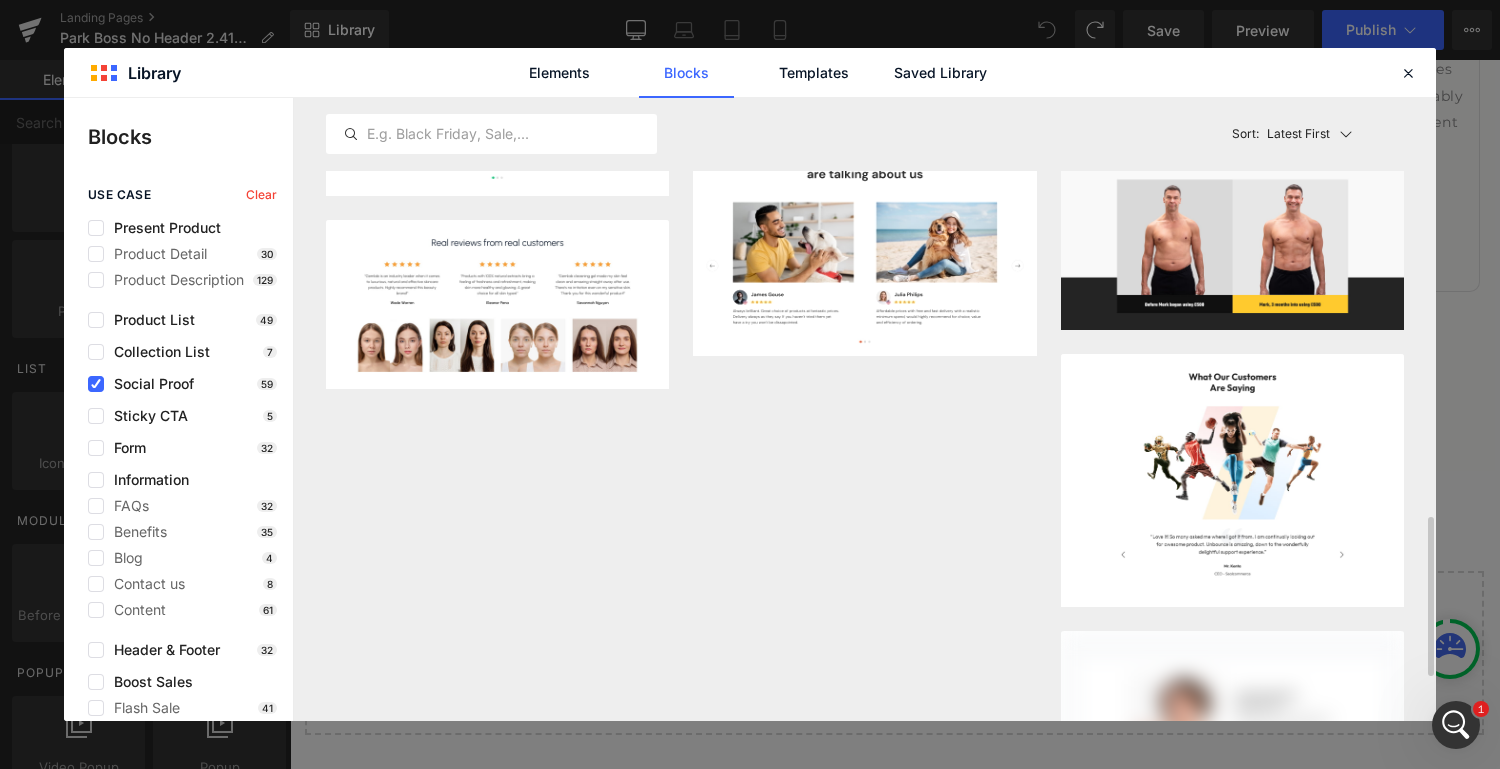 scroll, scrollTop: 1678, scrollLeft: 0, axis: vertical 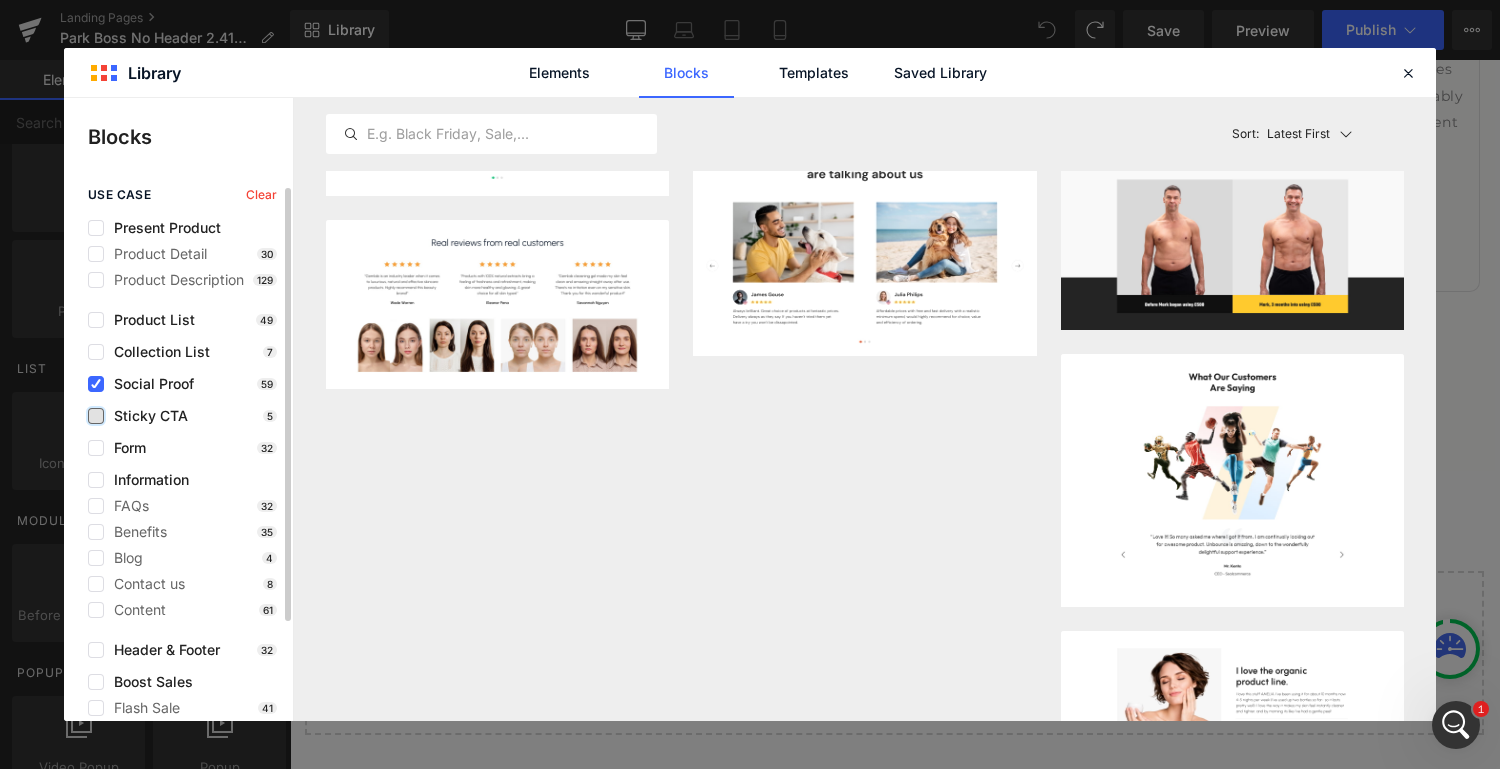 click at bounding box center (96, 416) 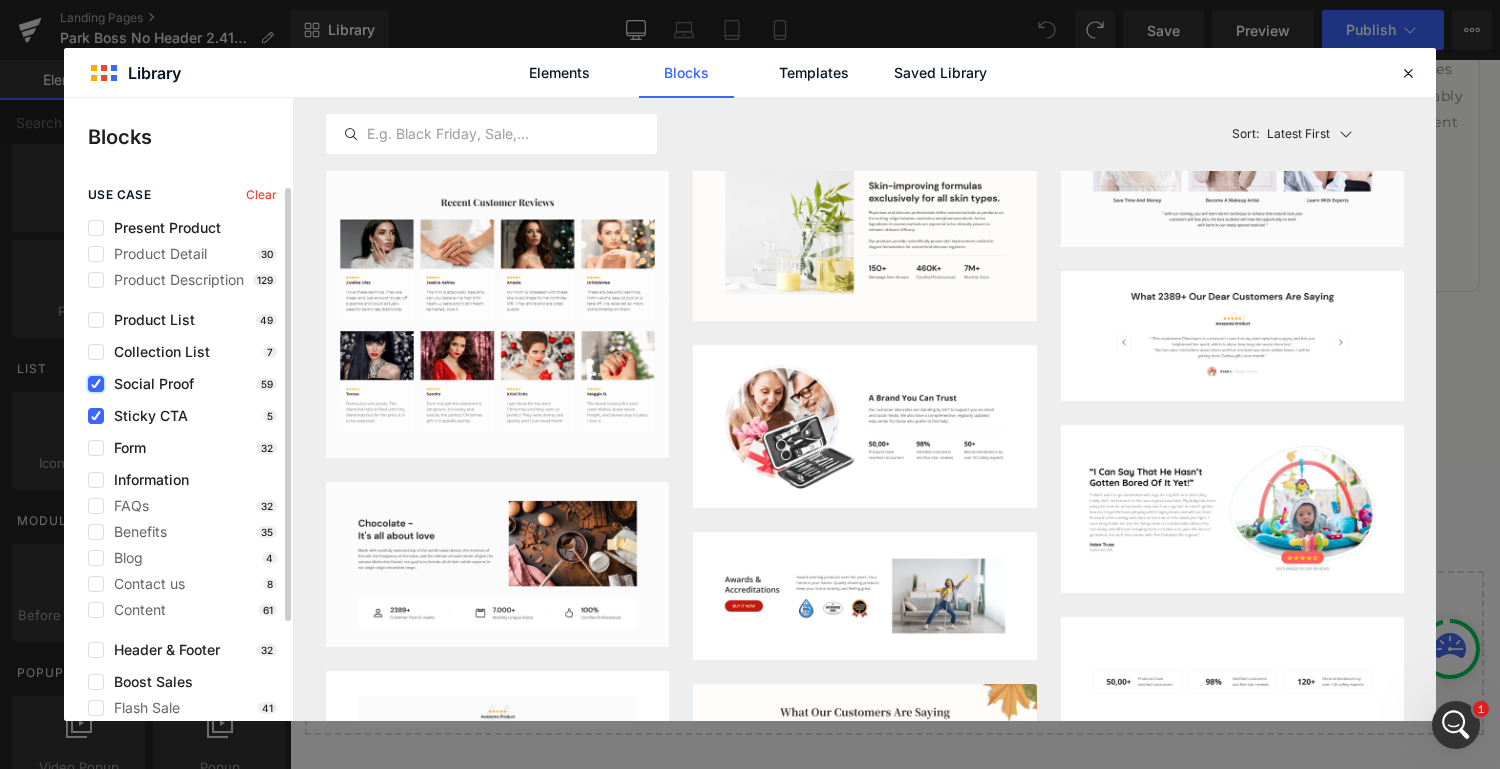 click at bounding box center (96, 384) 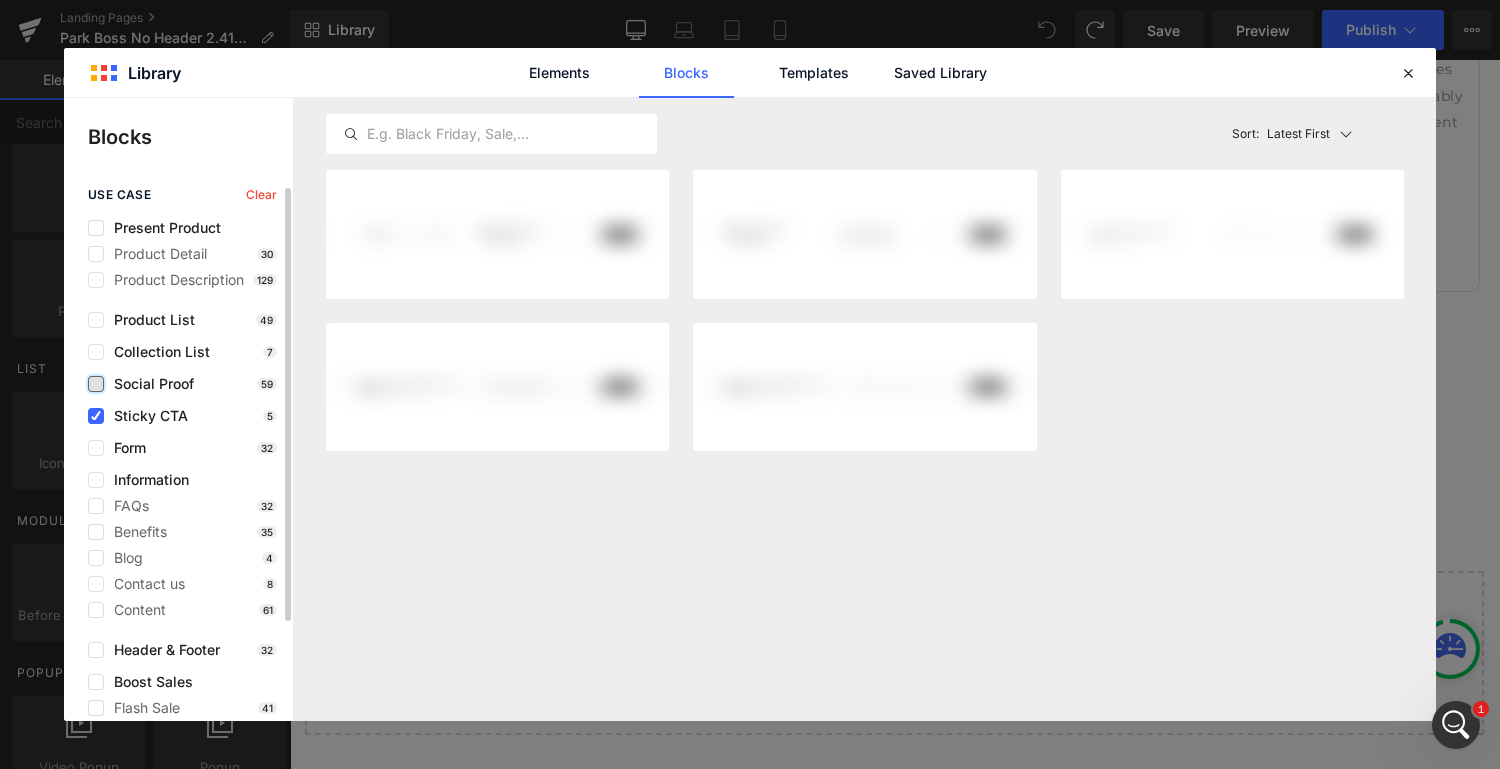 scroll, scrollTop: 0, scrollLeft: 0, axis: both 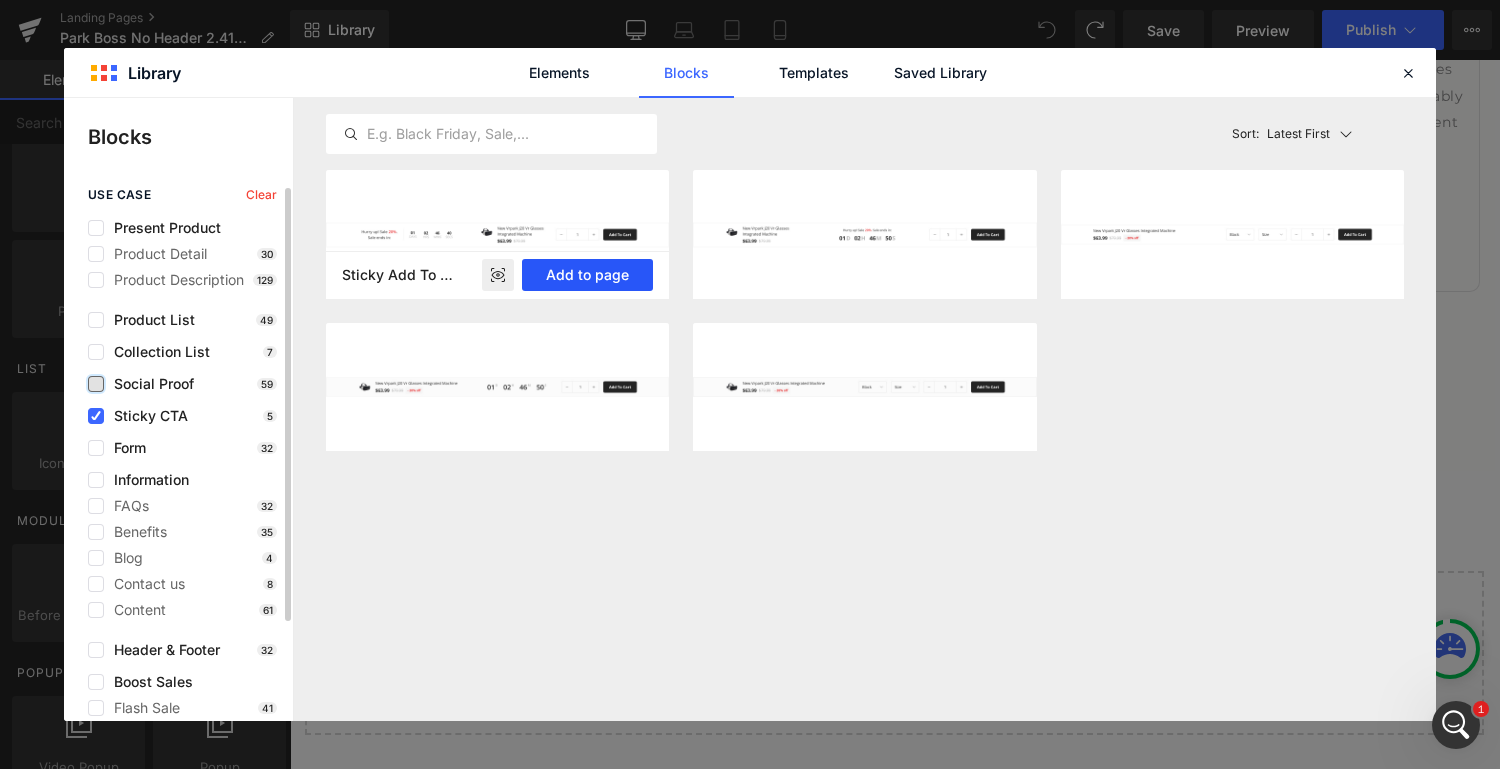 click on "Add to page" at bounding box center (587, 275) 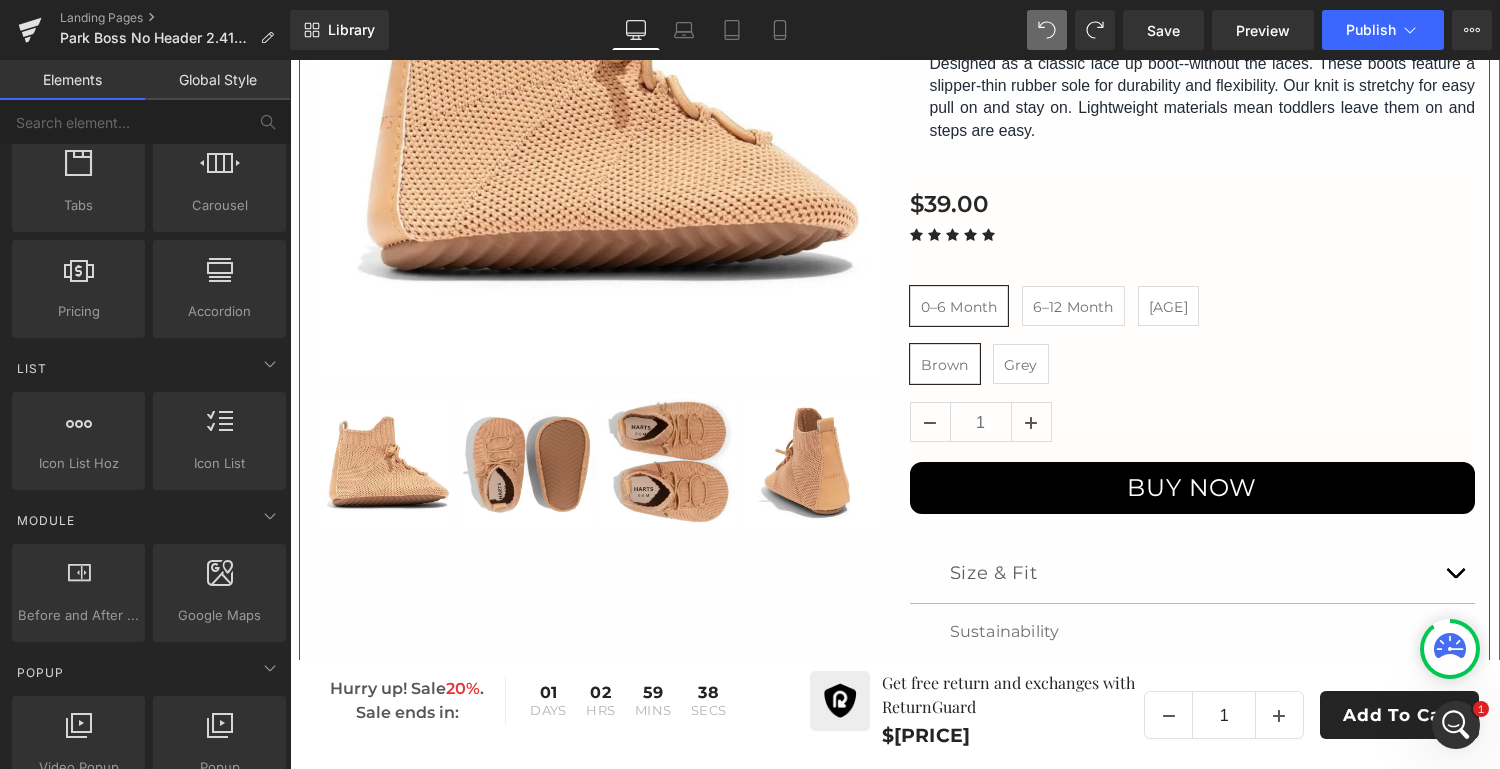 scroll, scrollTop: 473, scrollLeft: 0, axis: vertical 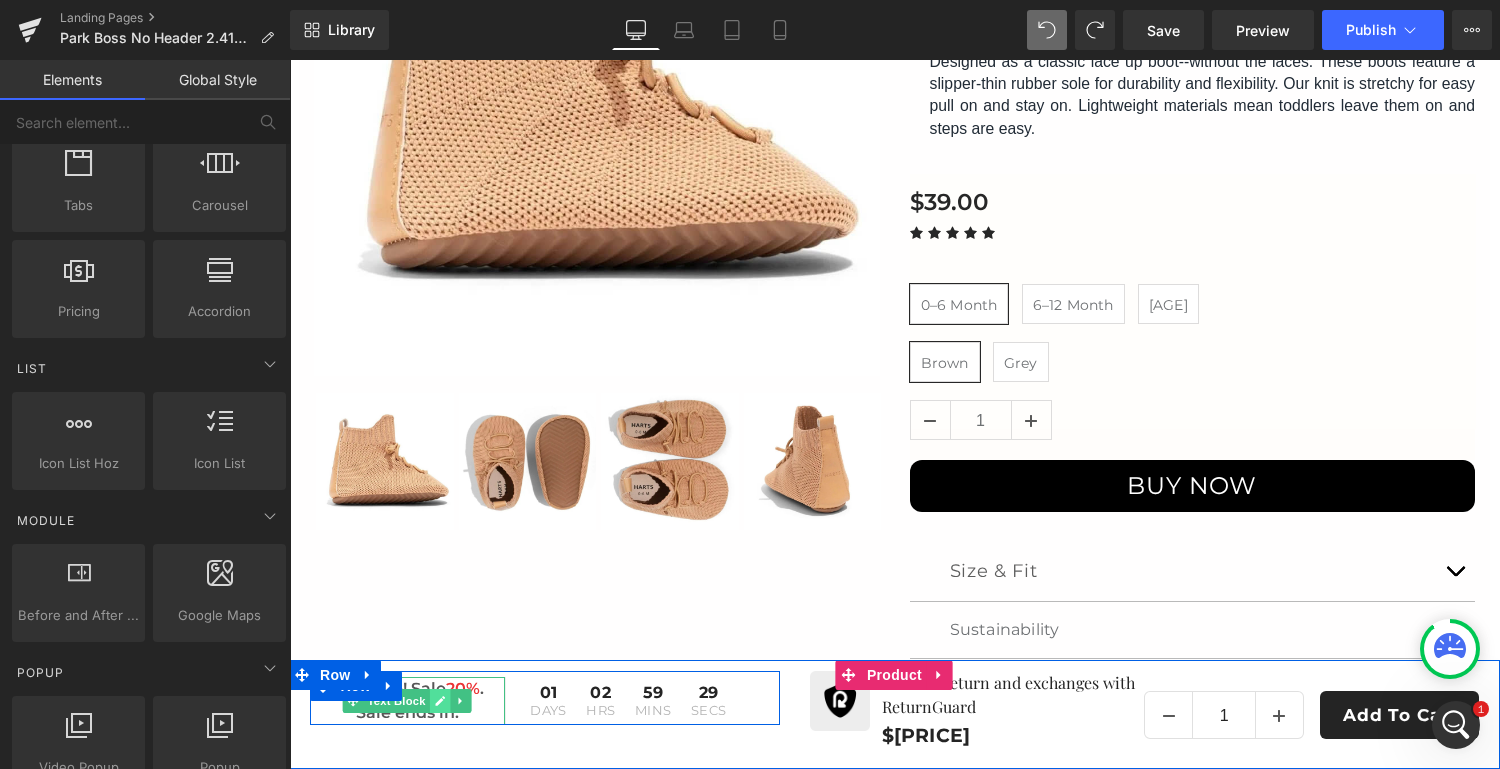click 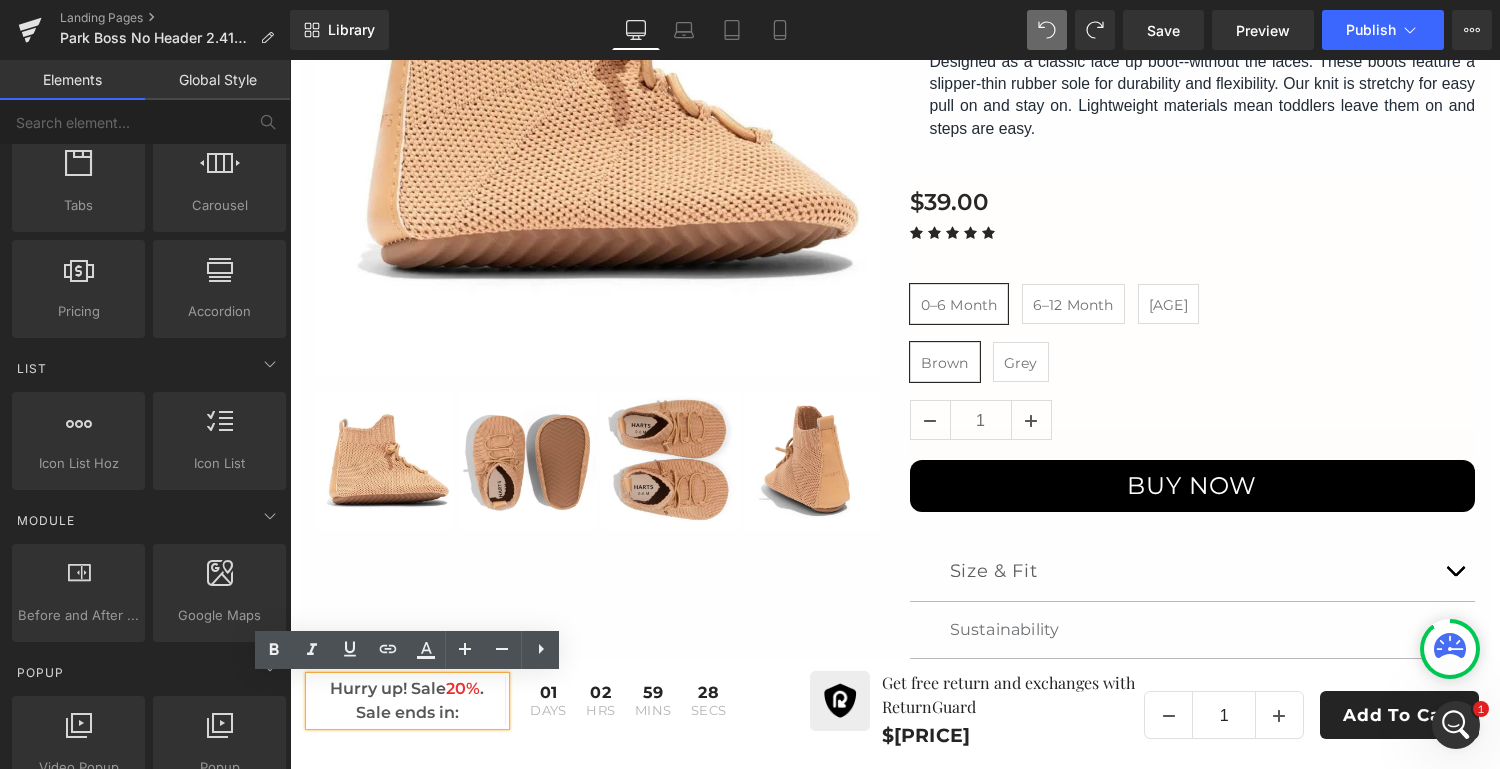 click on "Sale ends in:" at bounding box center (408, 713) 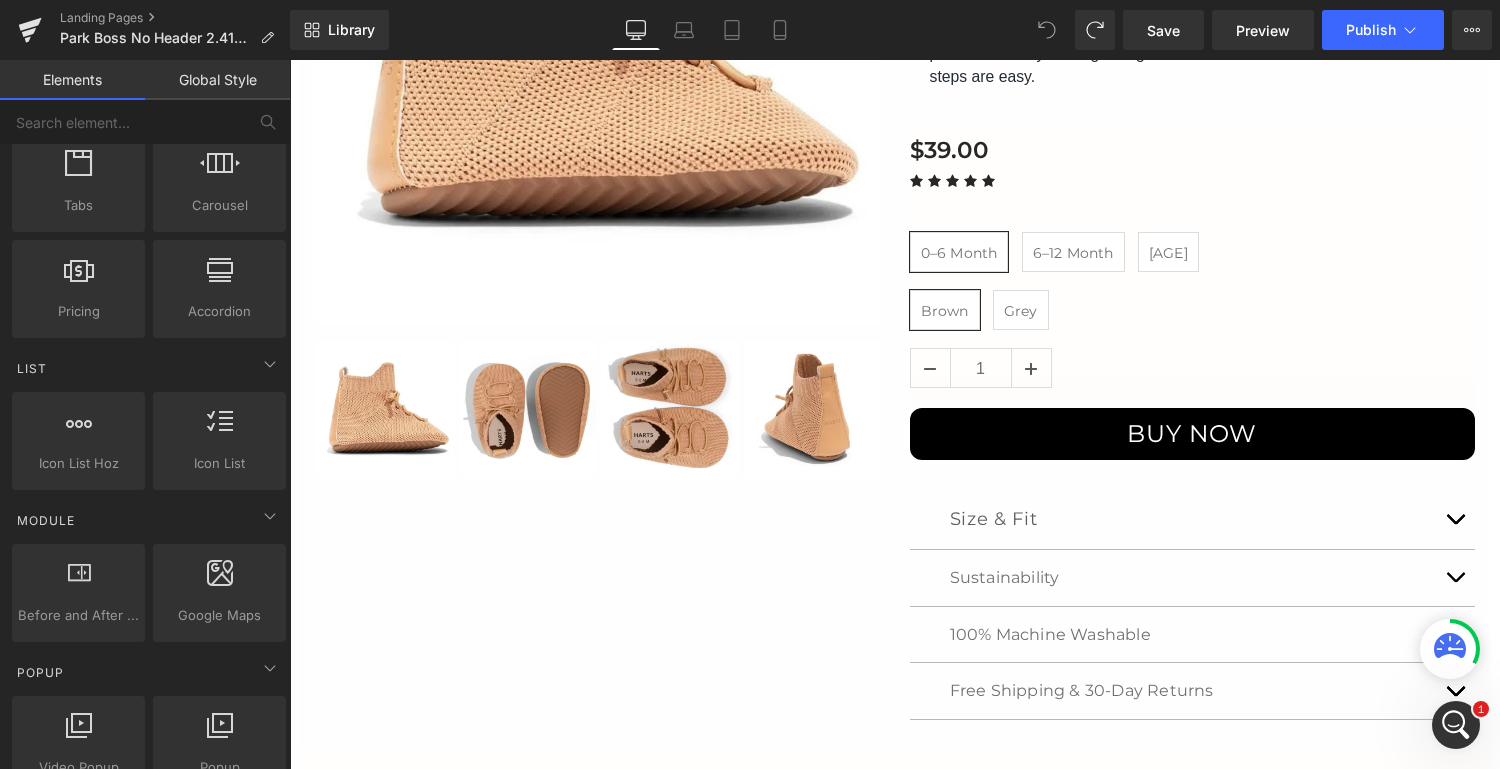 scroll, scrollTop: 0, scrollLeft: 0, axis: both 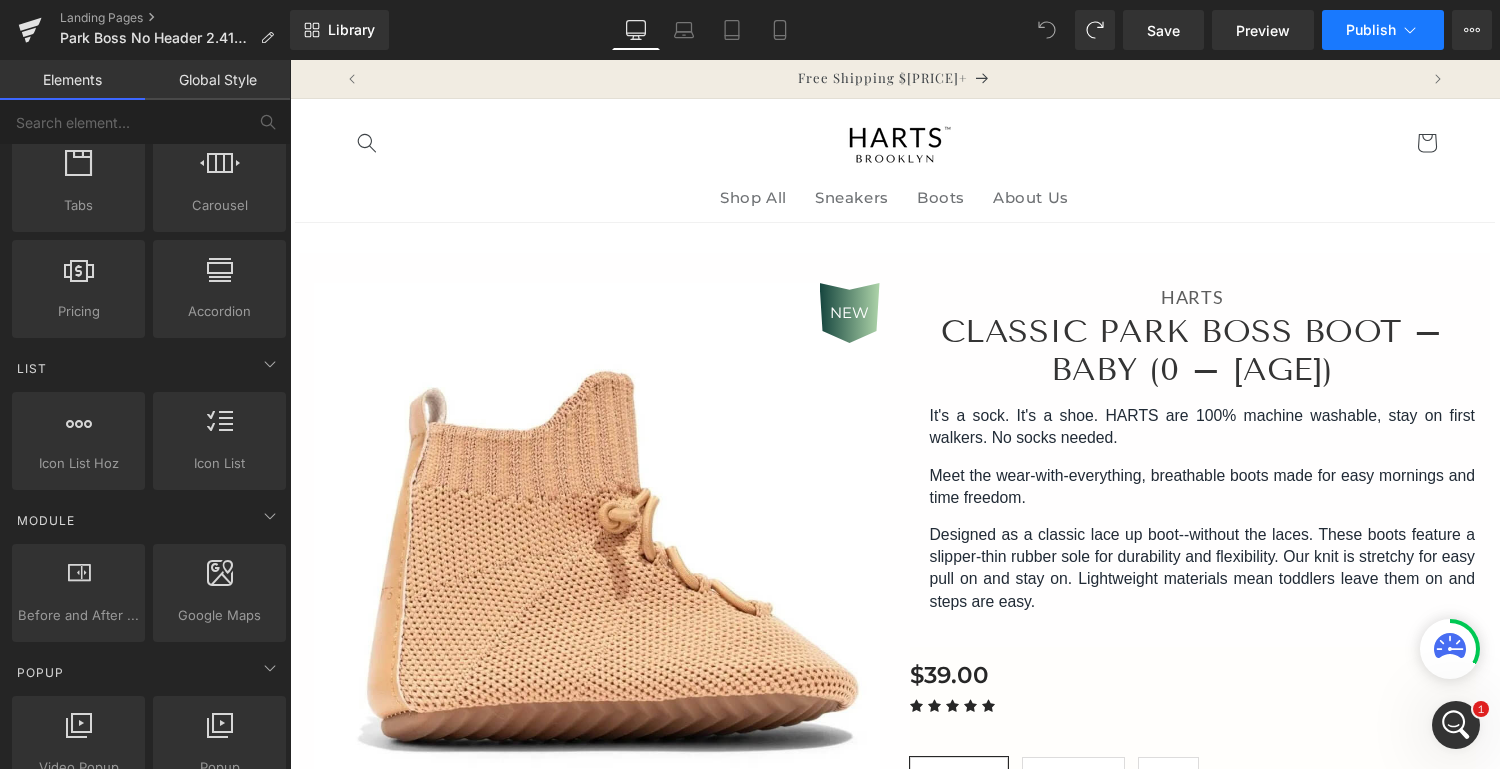 click on "Publish" at bounding box center (1371, 30) 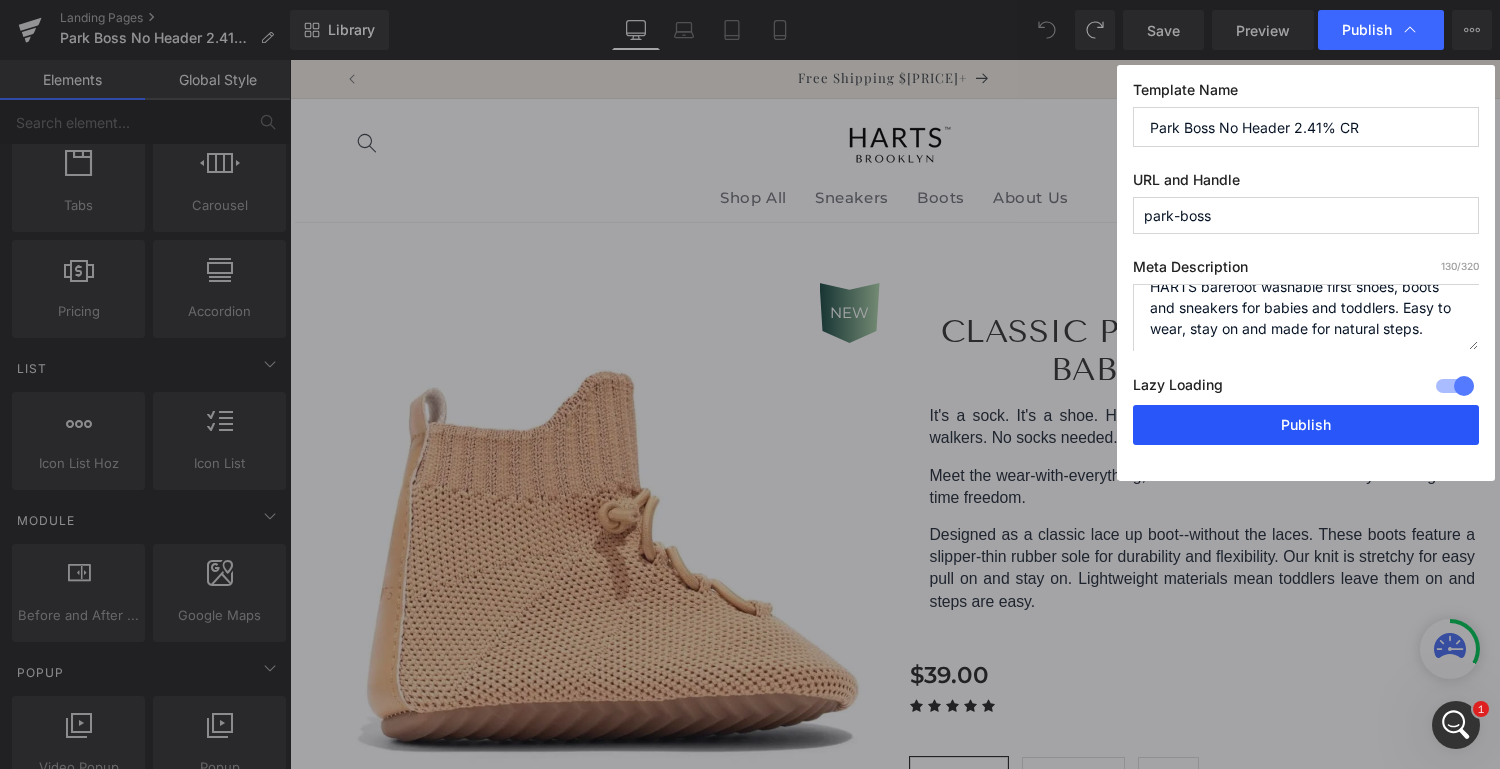 click on "Publish" at bounding box center [1306, 425] 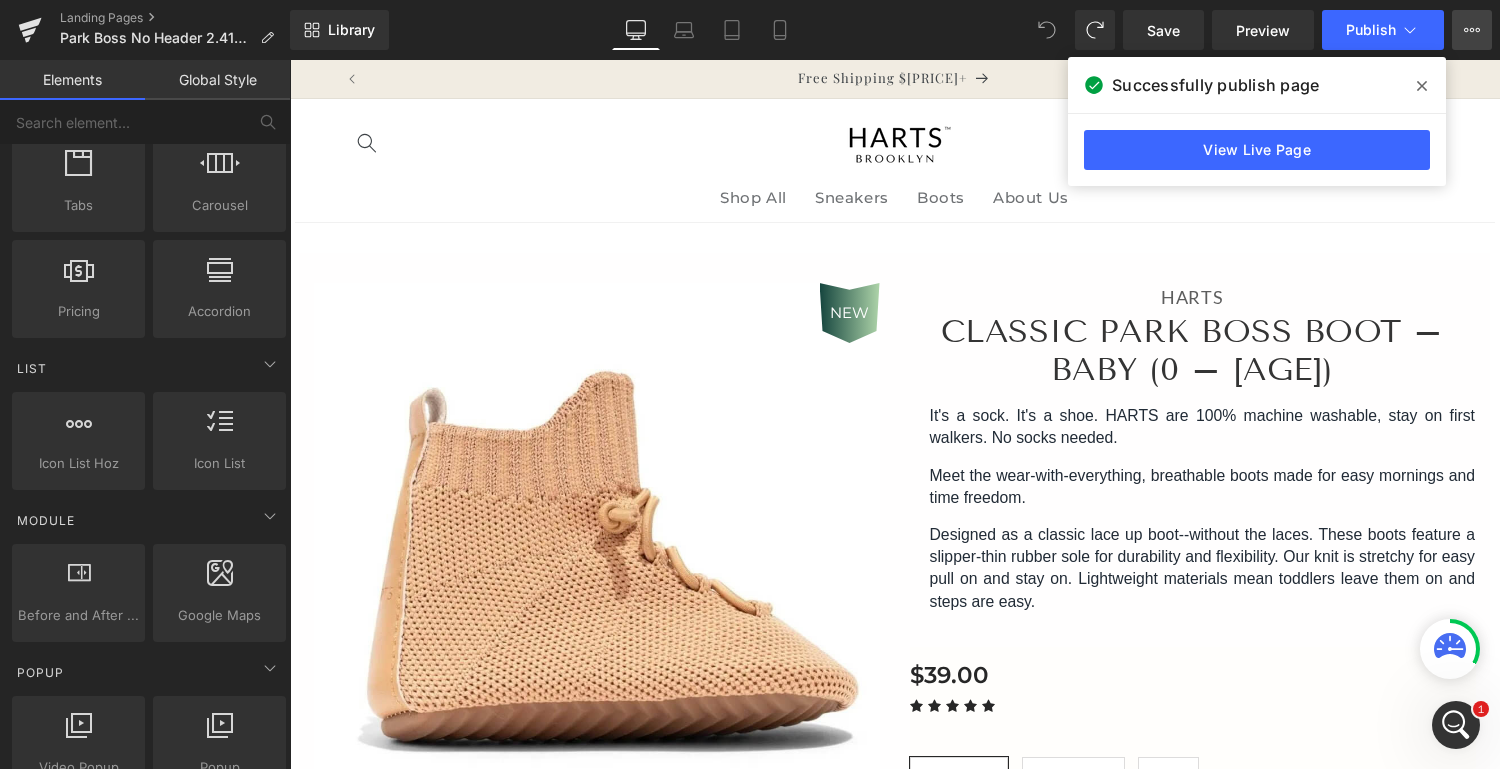 click 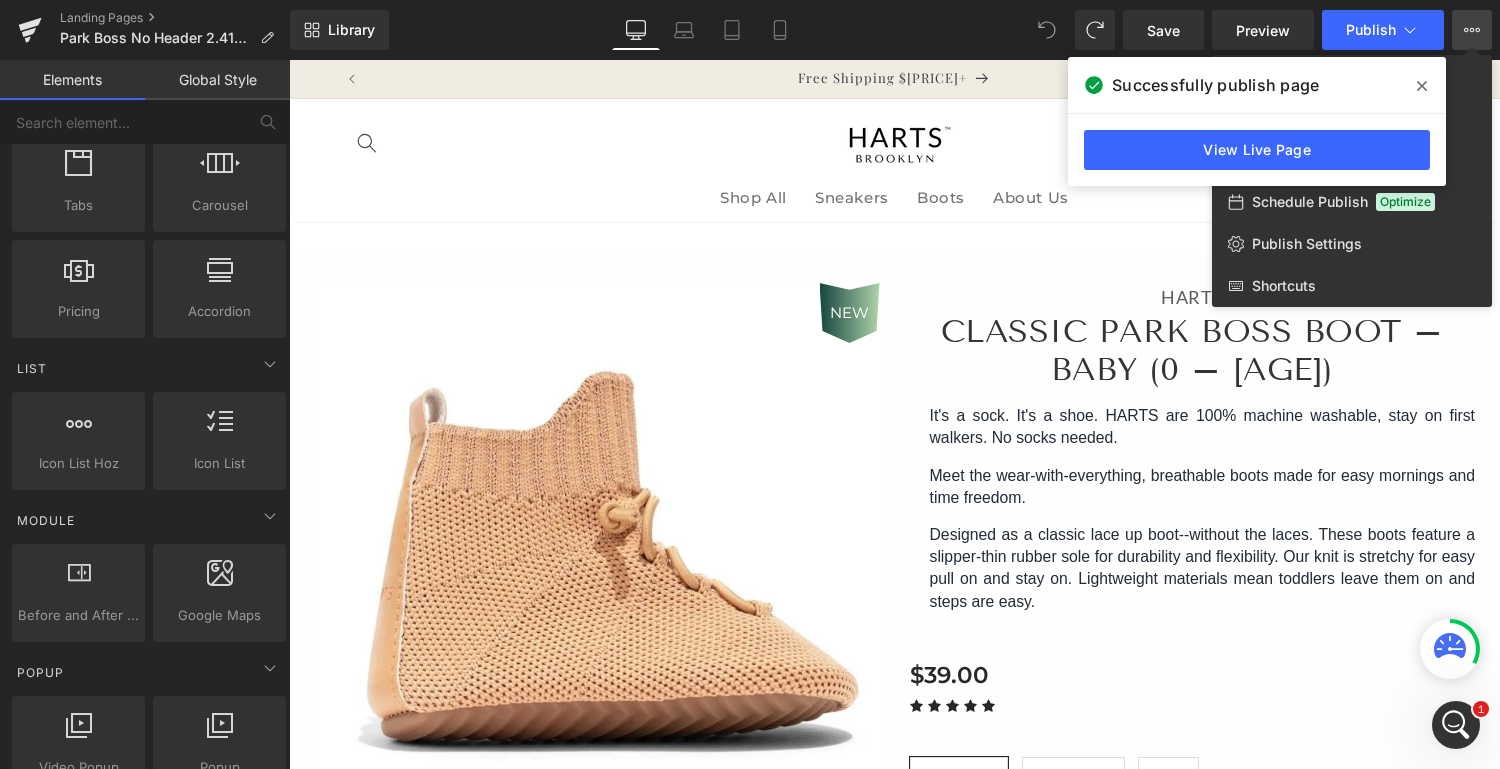 click at bounding box center (894, 414) 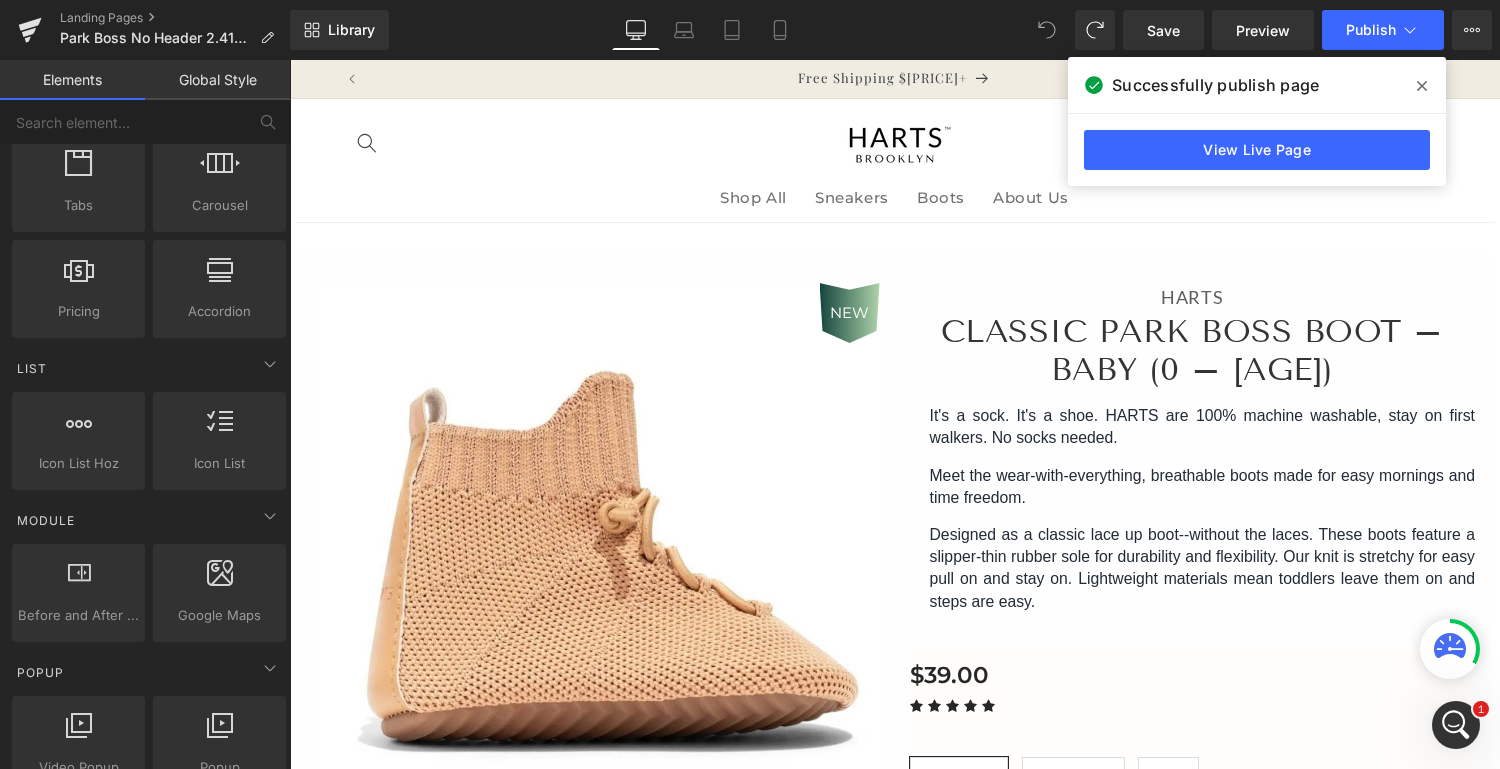 click 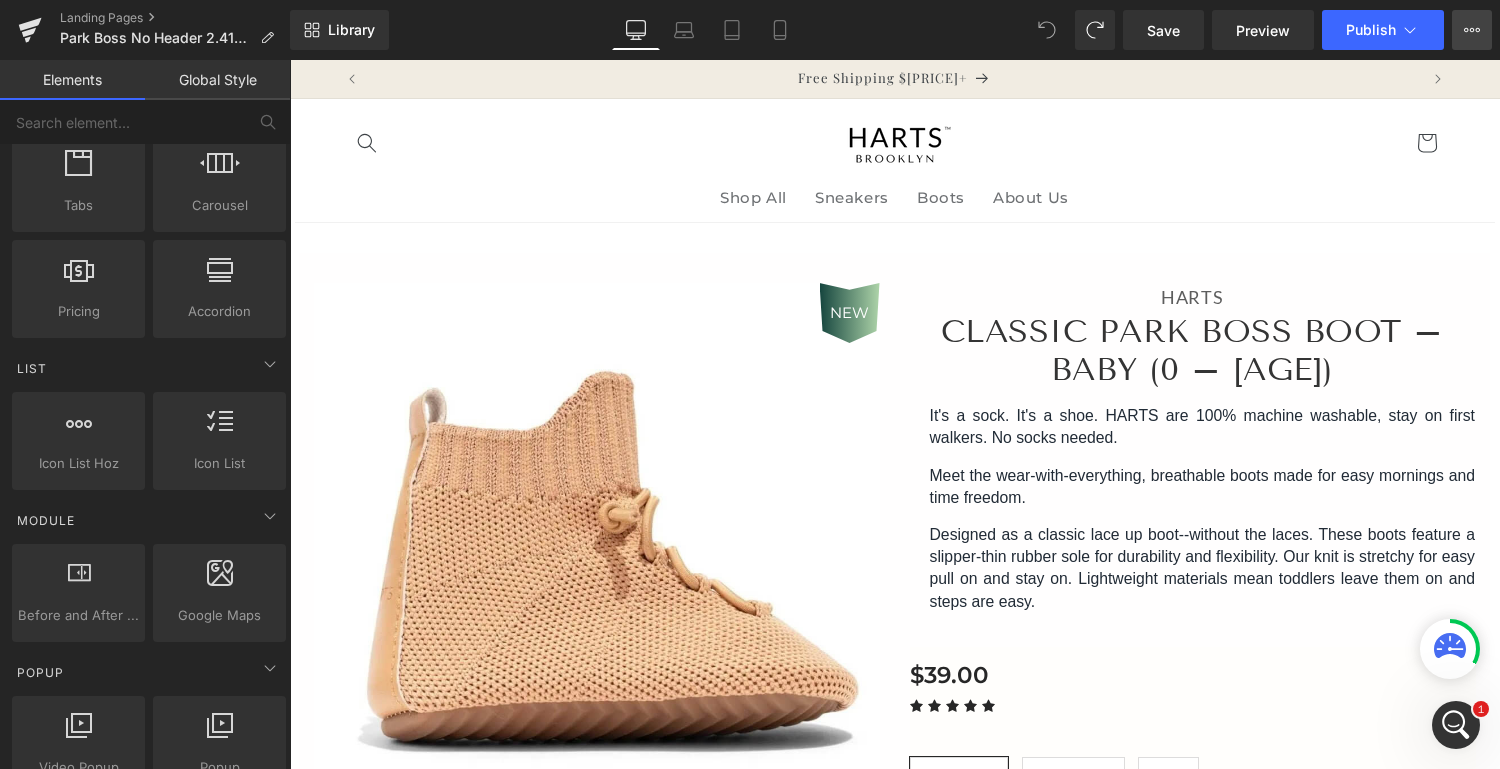 click 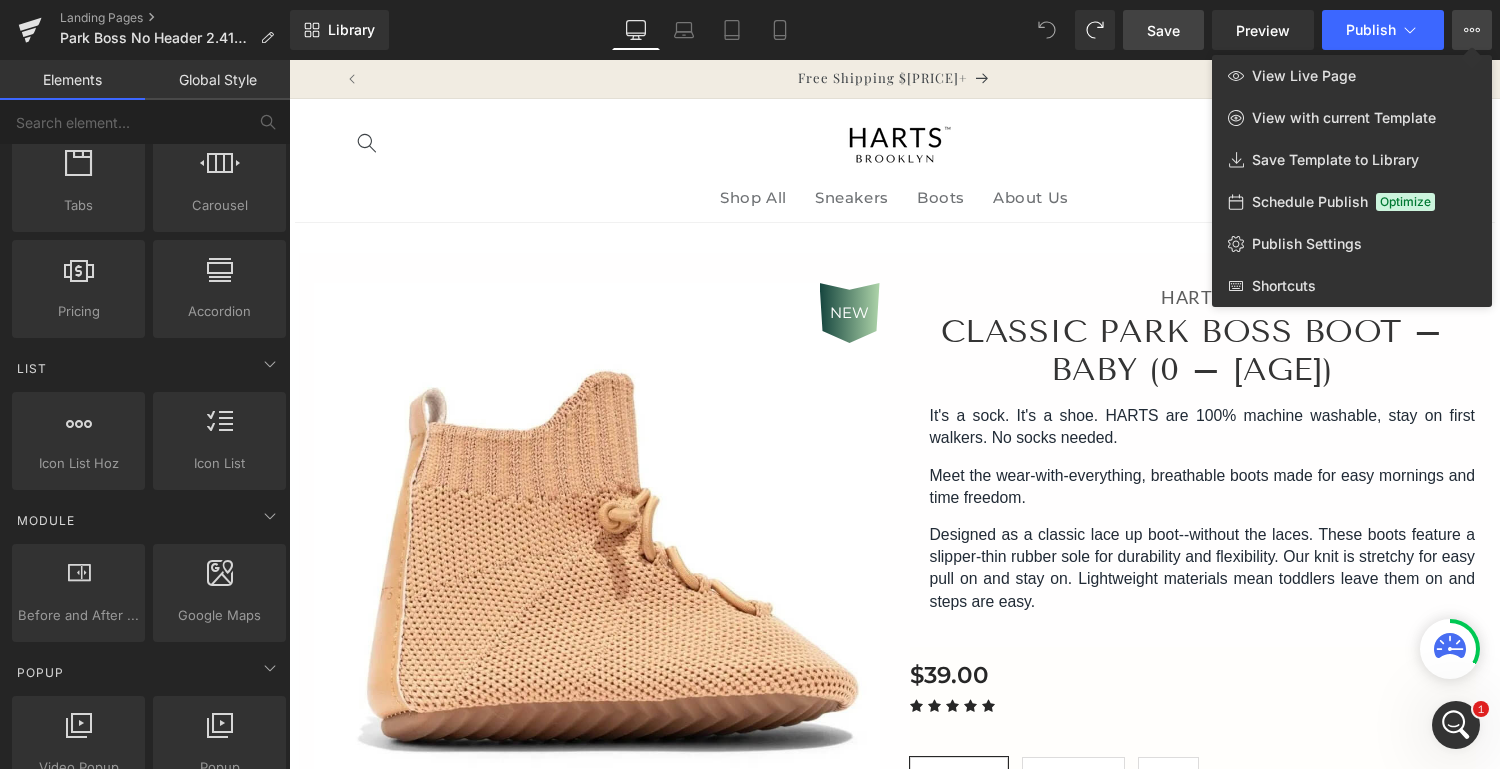 click on "Save" at bounding box center (1163, 30) 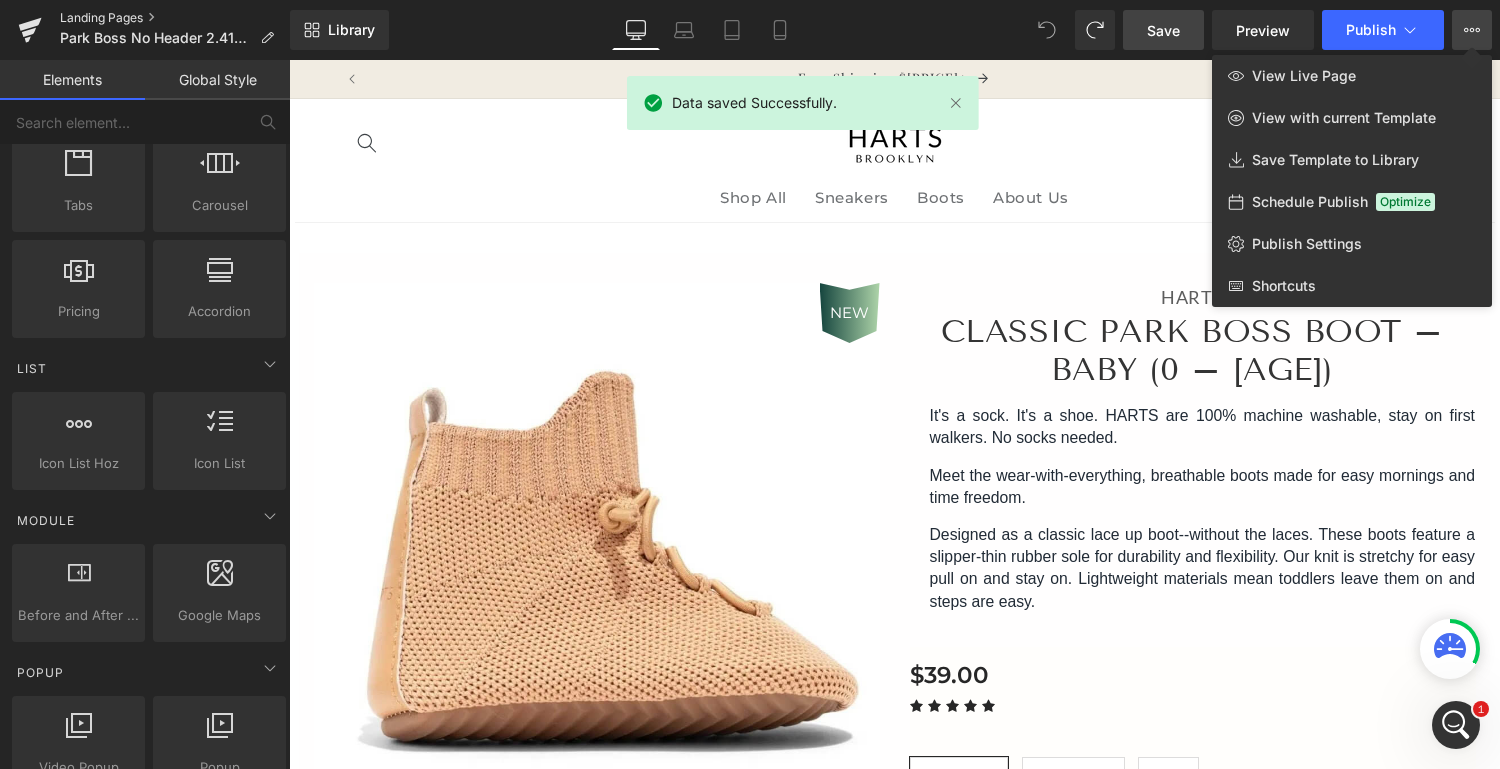 click on "Landing Pages" at bounding box center (175, 18) 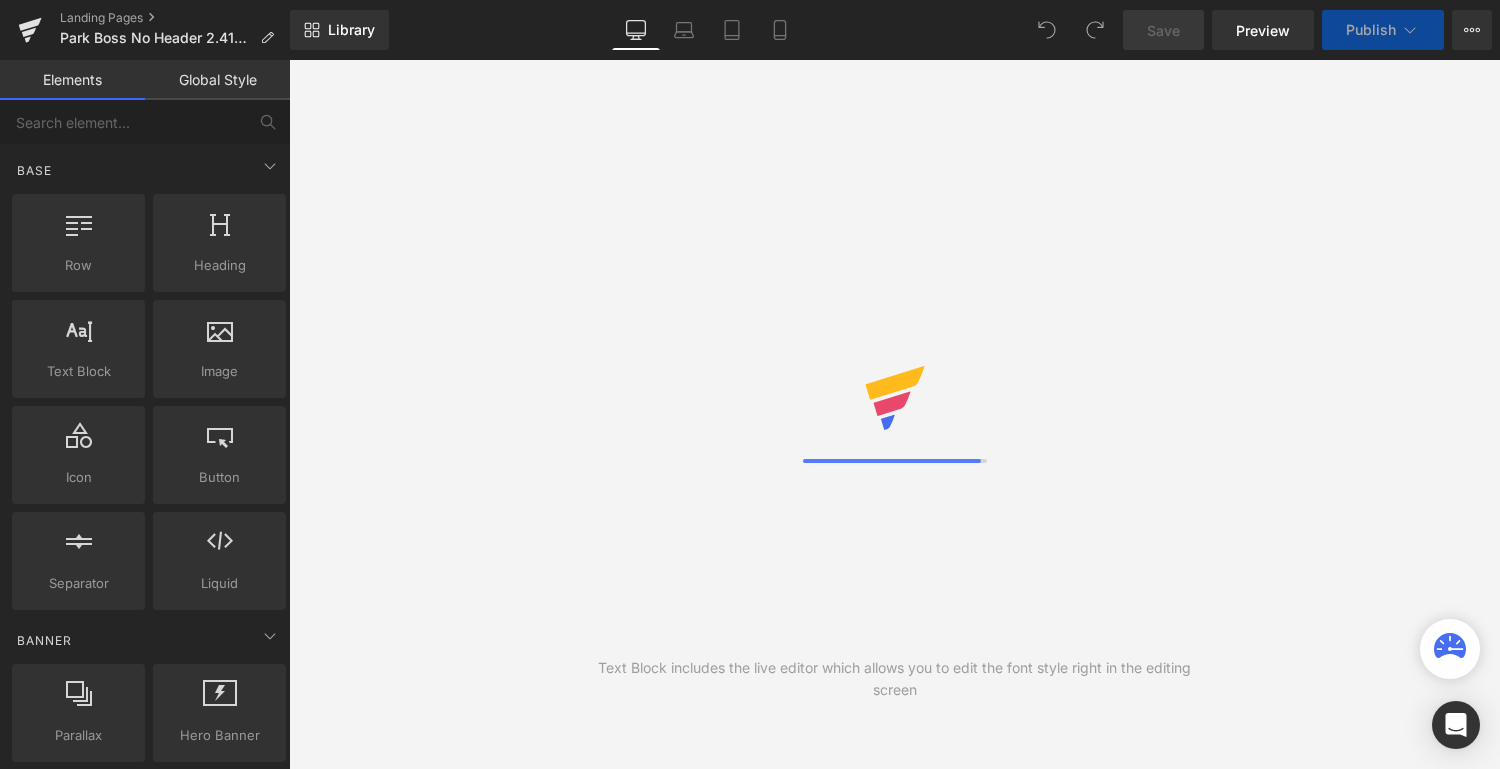 scroll, scrollTop: 0, scrollLeft: 0, axis: both 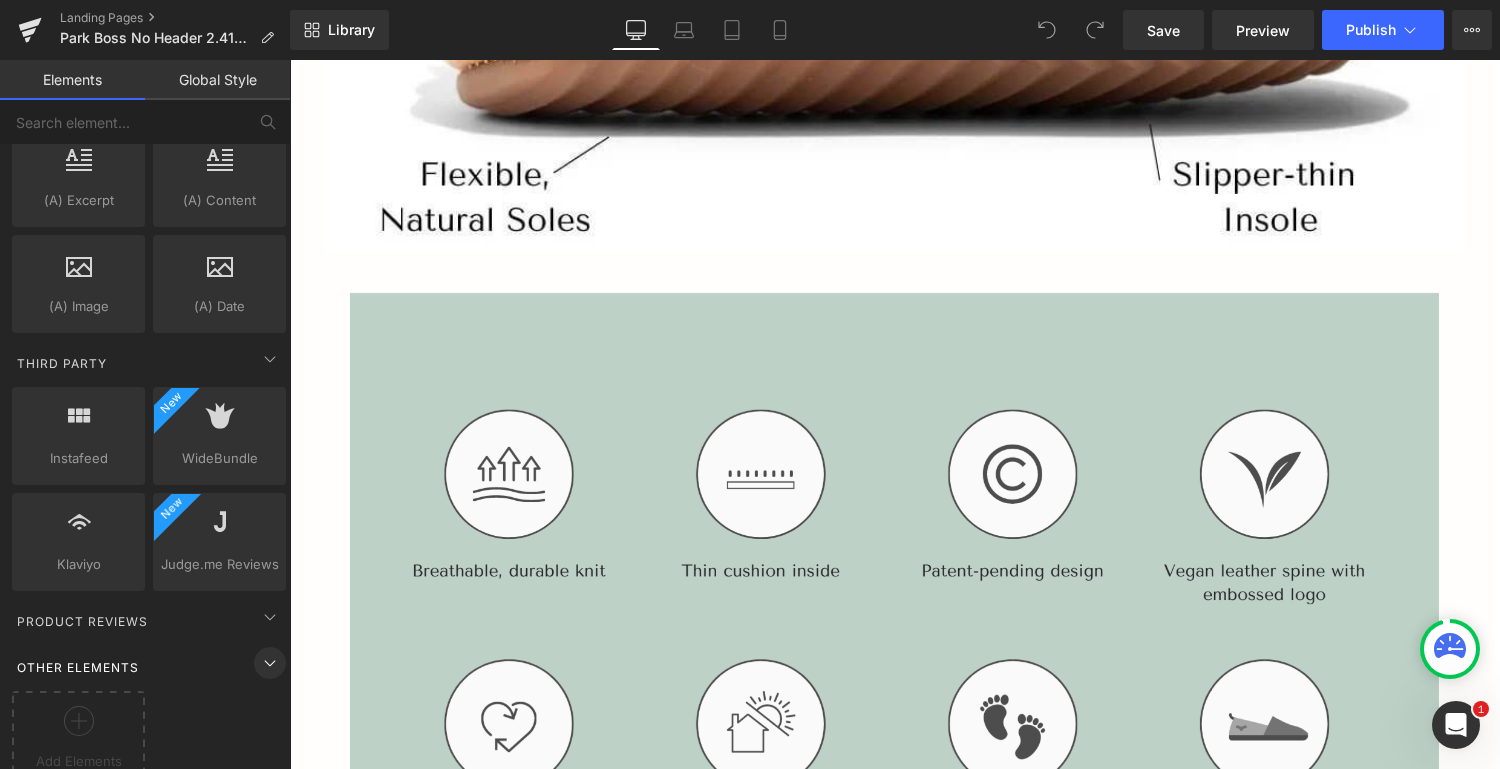click 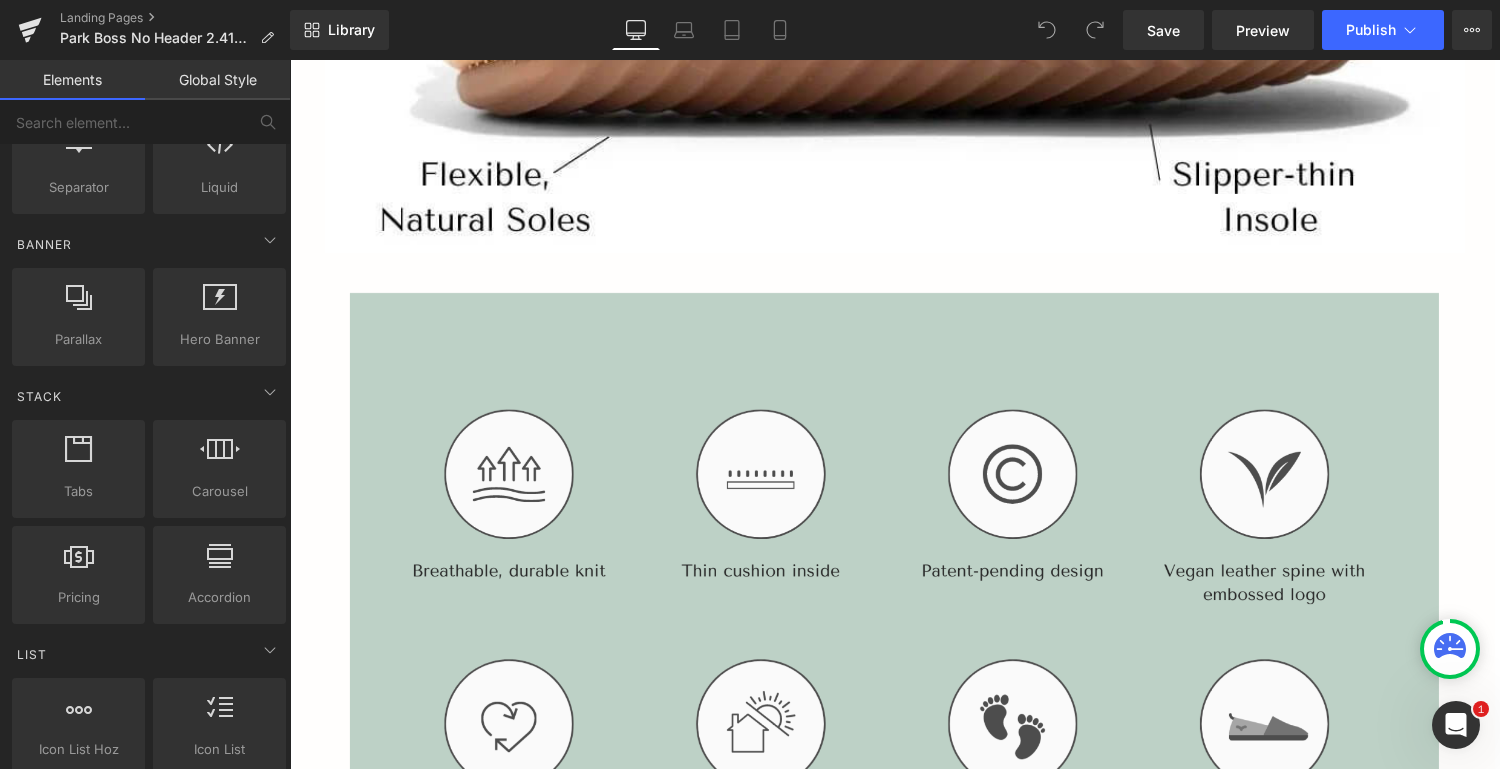 scroll, scrollTop: 382, scrollLeft: 0, axis: vertical 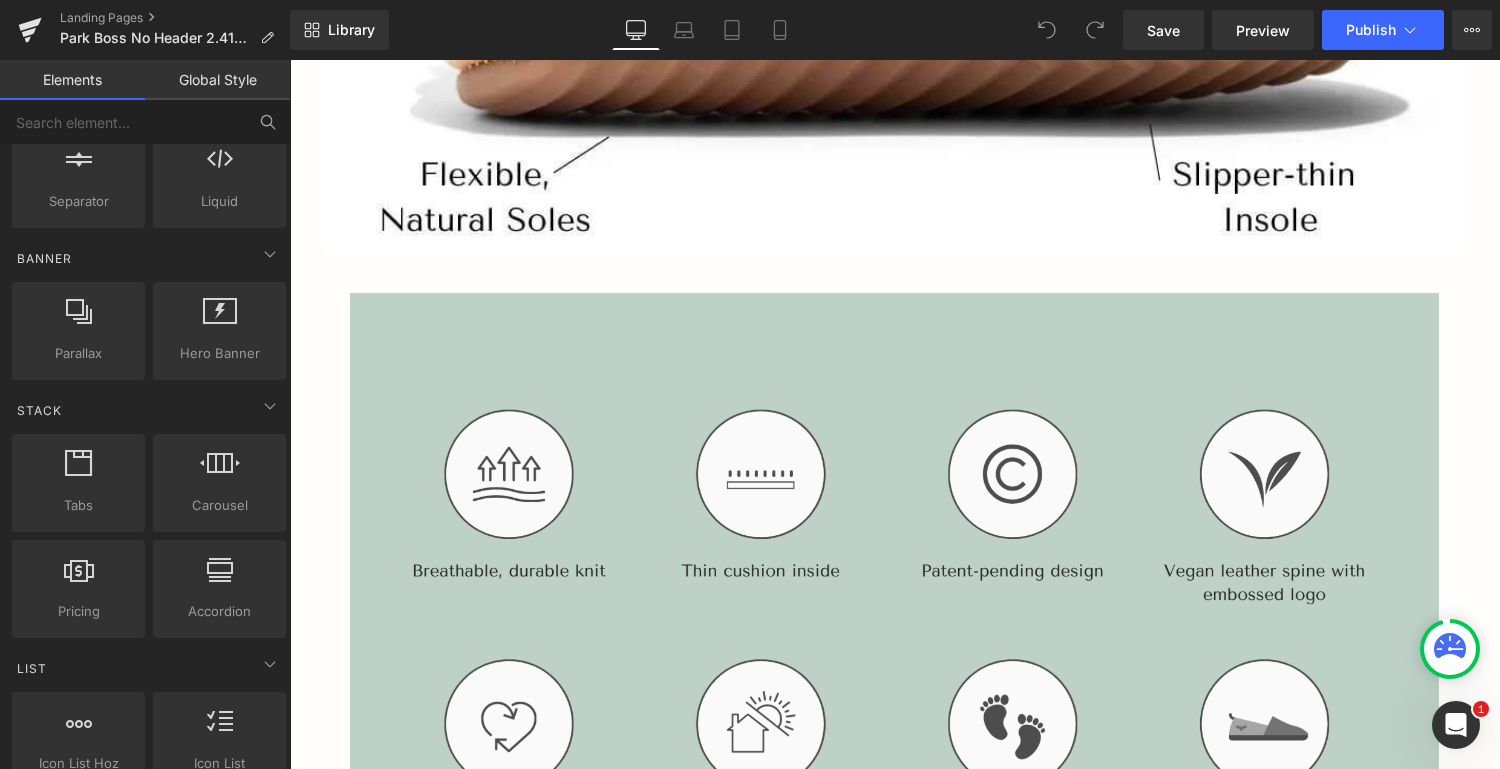click 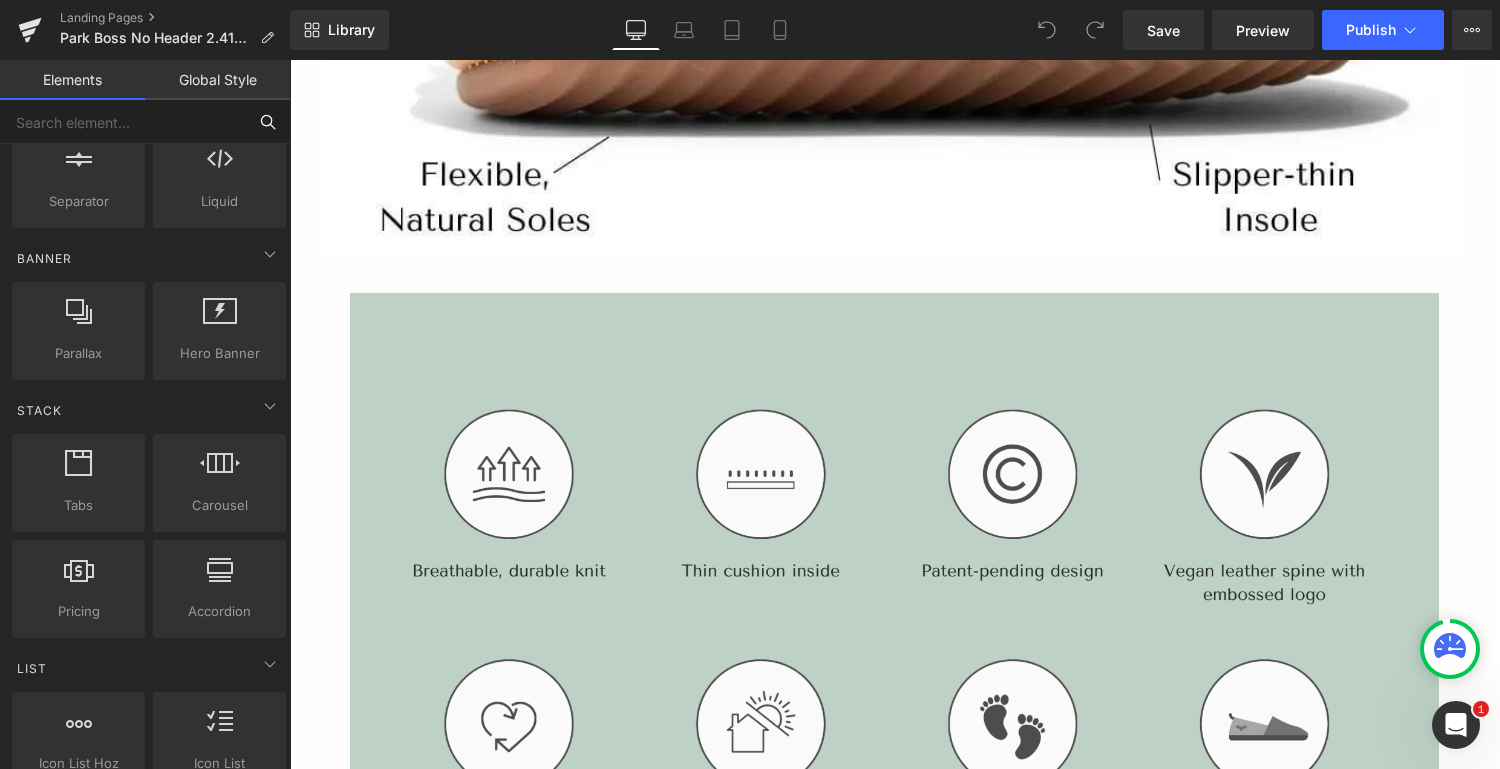 click at bounding box center (123, 122) 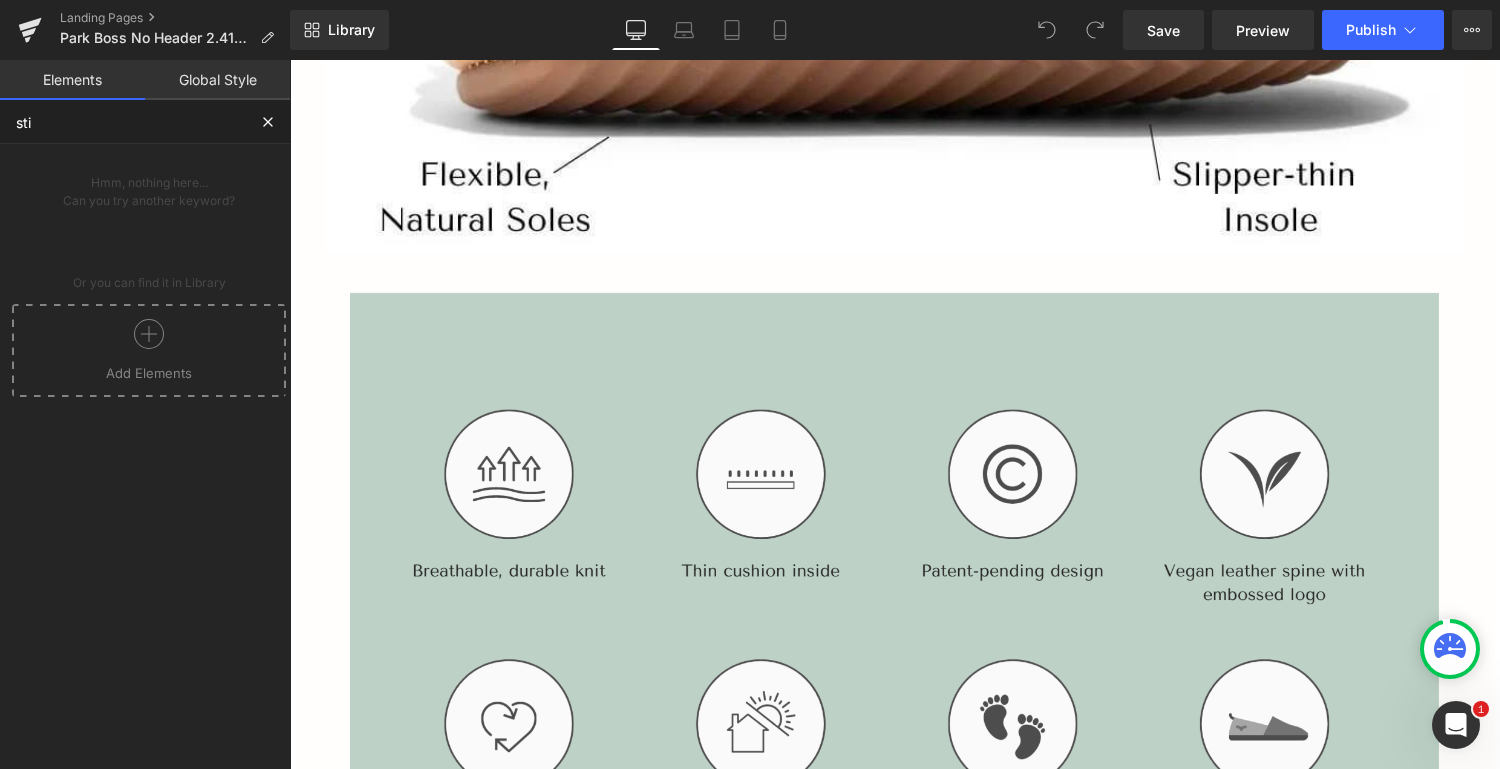 scroll, scrollTop: 0, scrollLeft: 0, axis: both 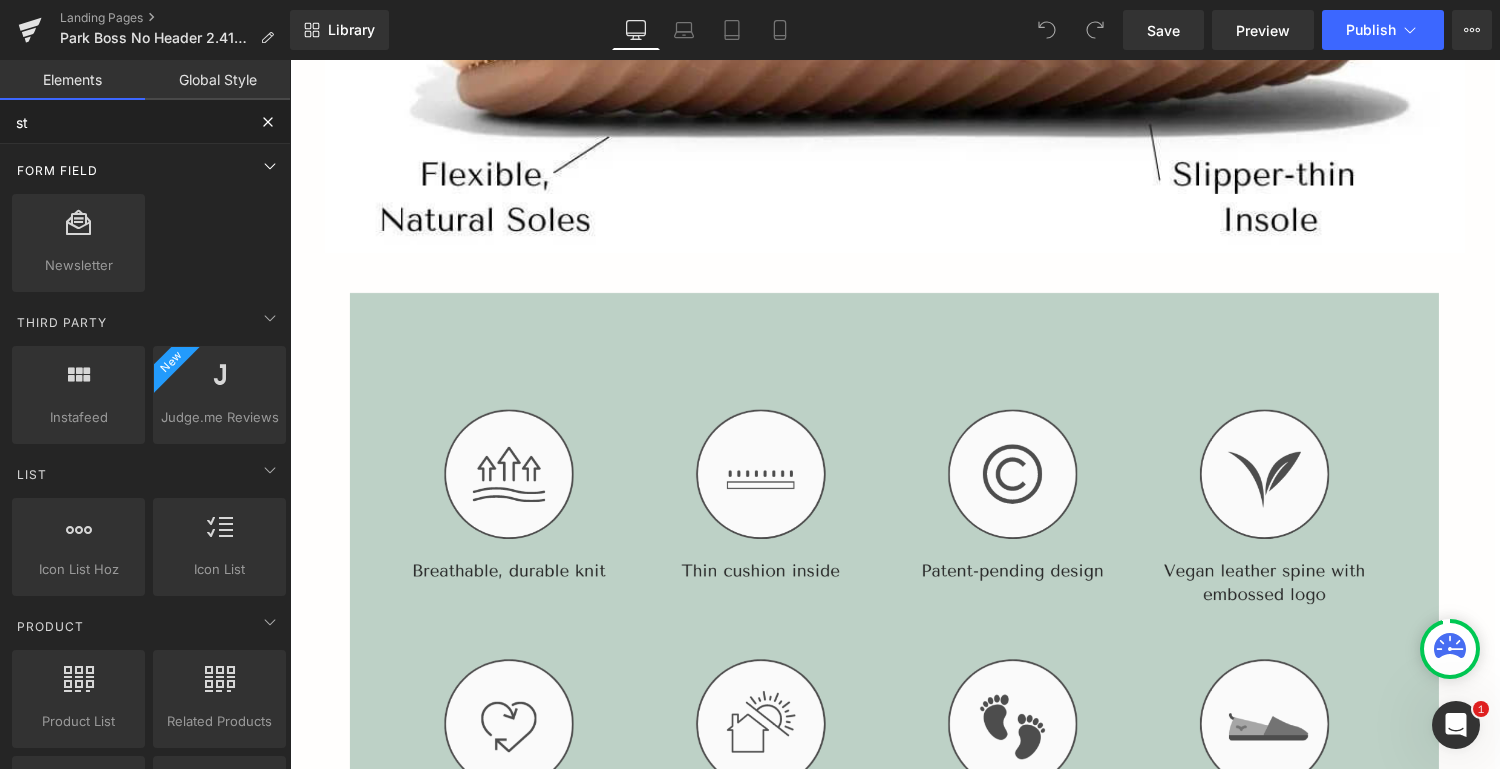 type on "s" 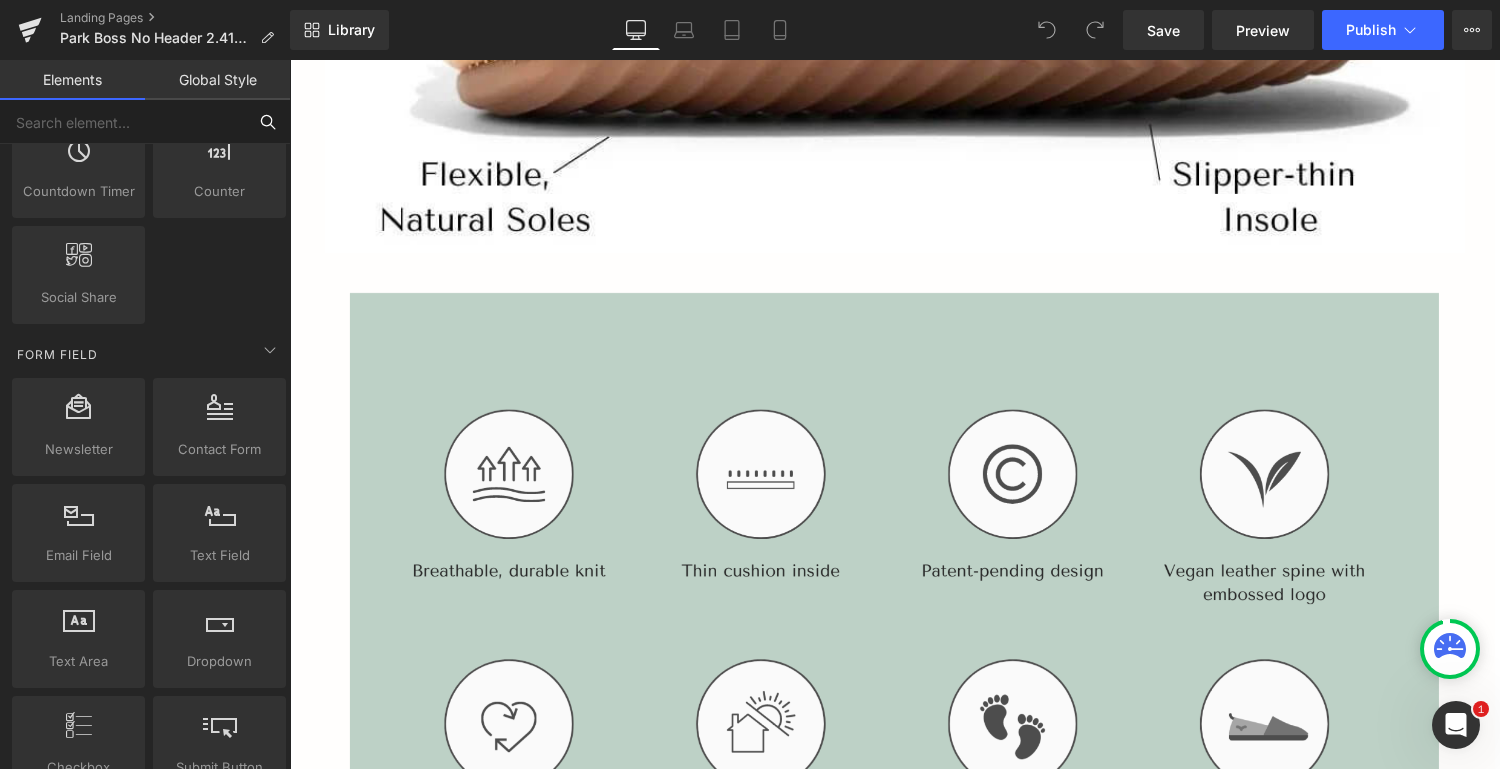 scroll, scrollTop: 0, scrollLeft: 0, axis: both 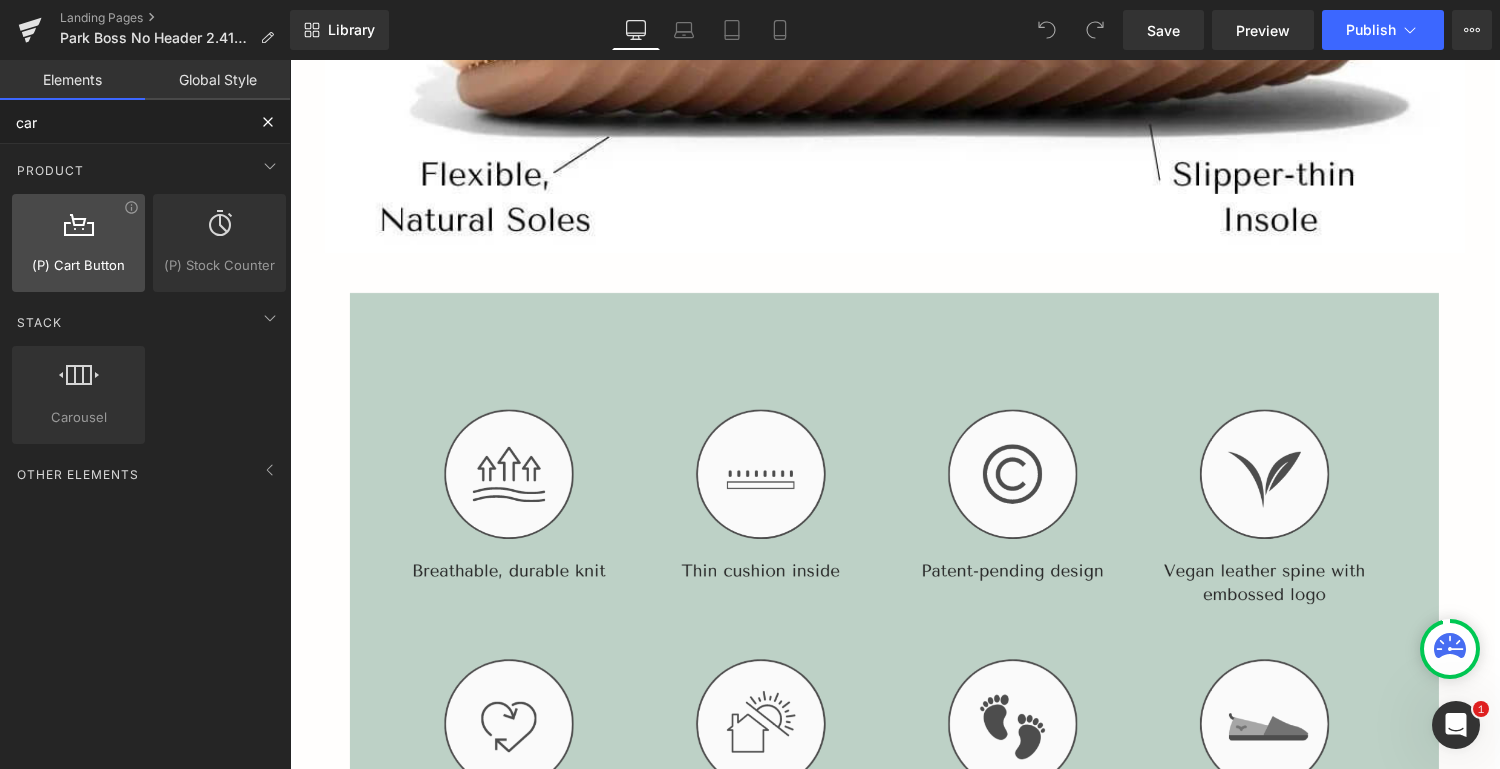 click on "(P) Cart Button" at bounding box center [78, 265] 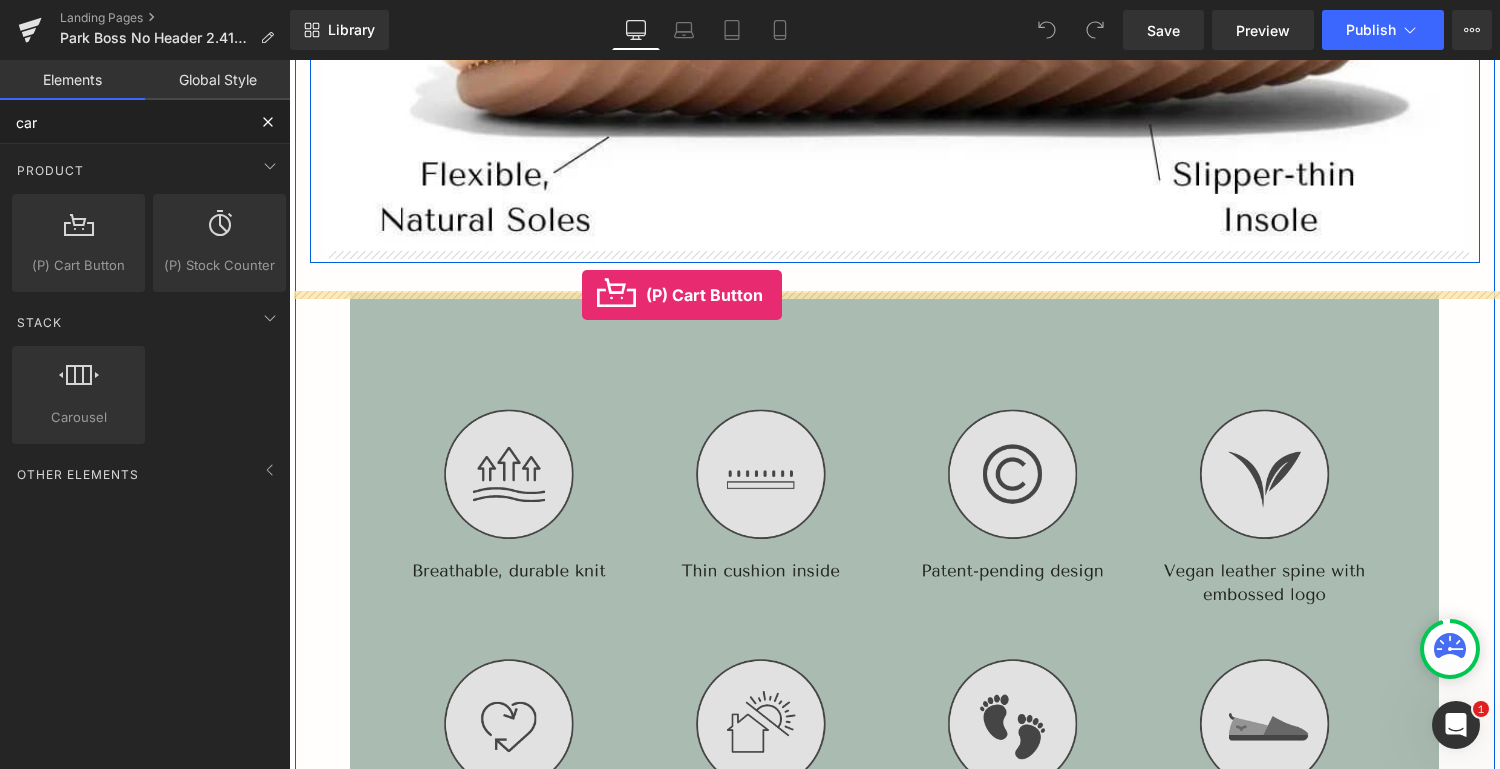 drag, startPoint x: 386, startPoint y: 319, endPoint x: 581, endPoint y: 295, distance: 196.47137 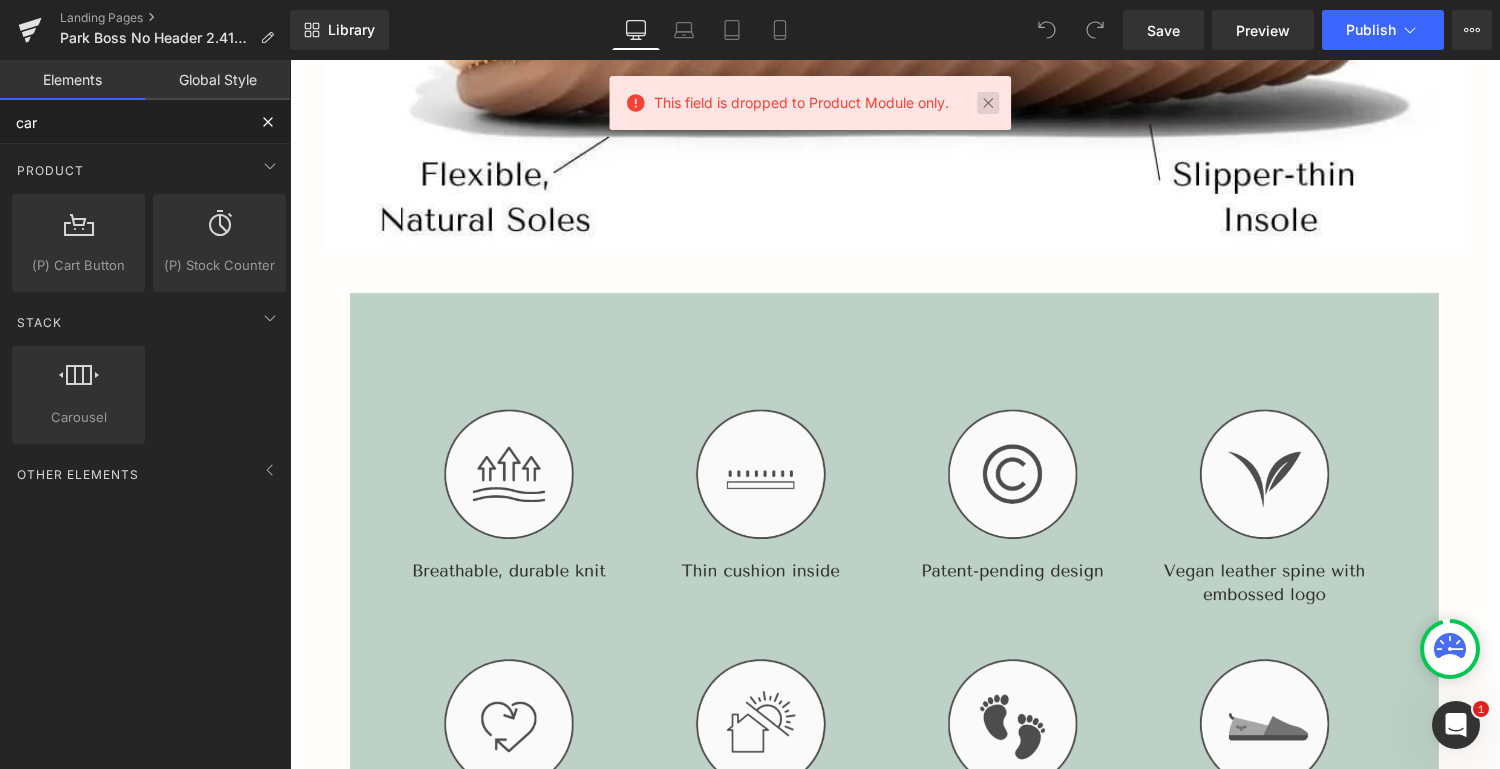 type on "car" 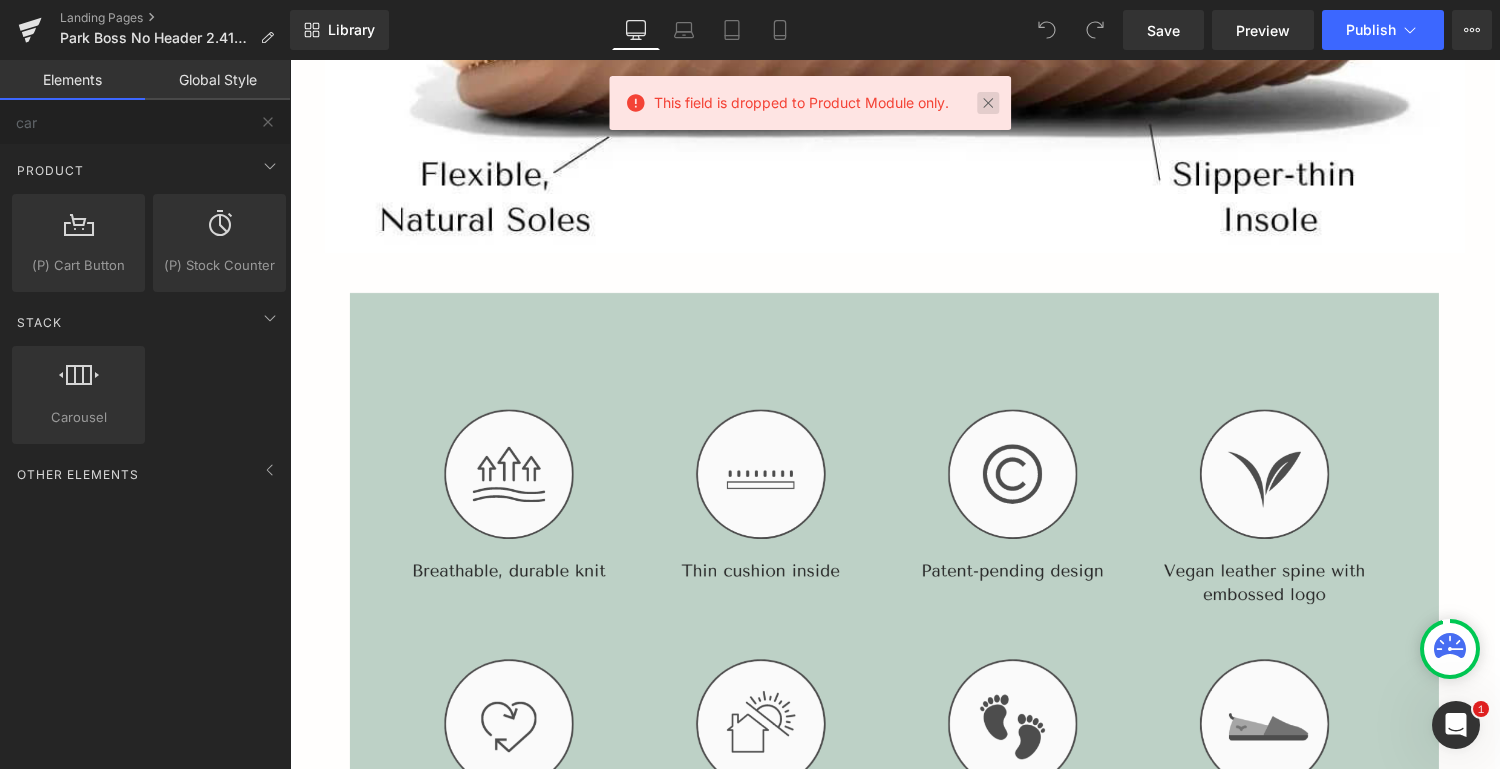 click at bounding box center [988, 103] 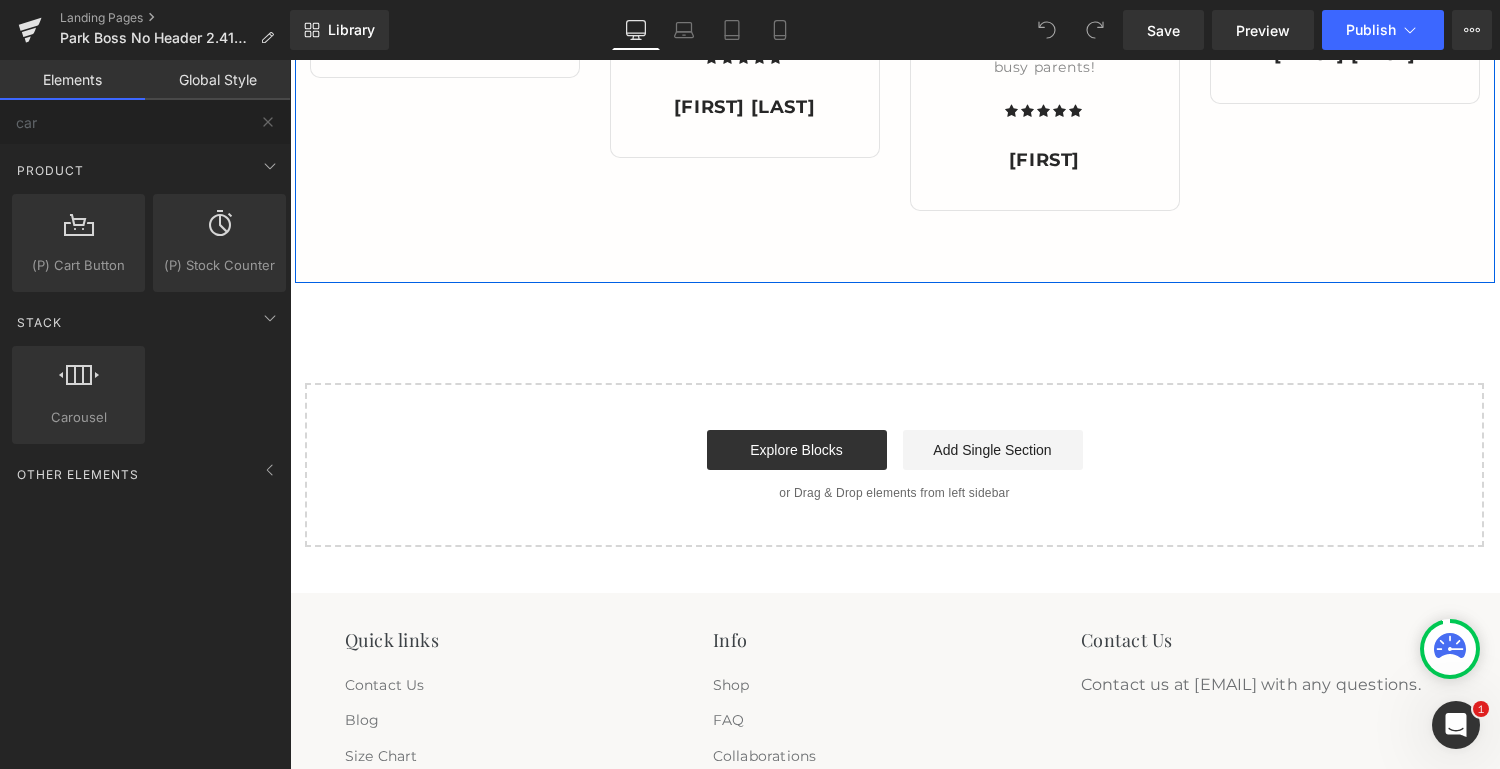 scroll, scrollTop: 3600, scrollLeft: 0, axis: vertical 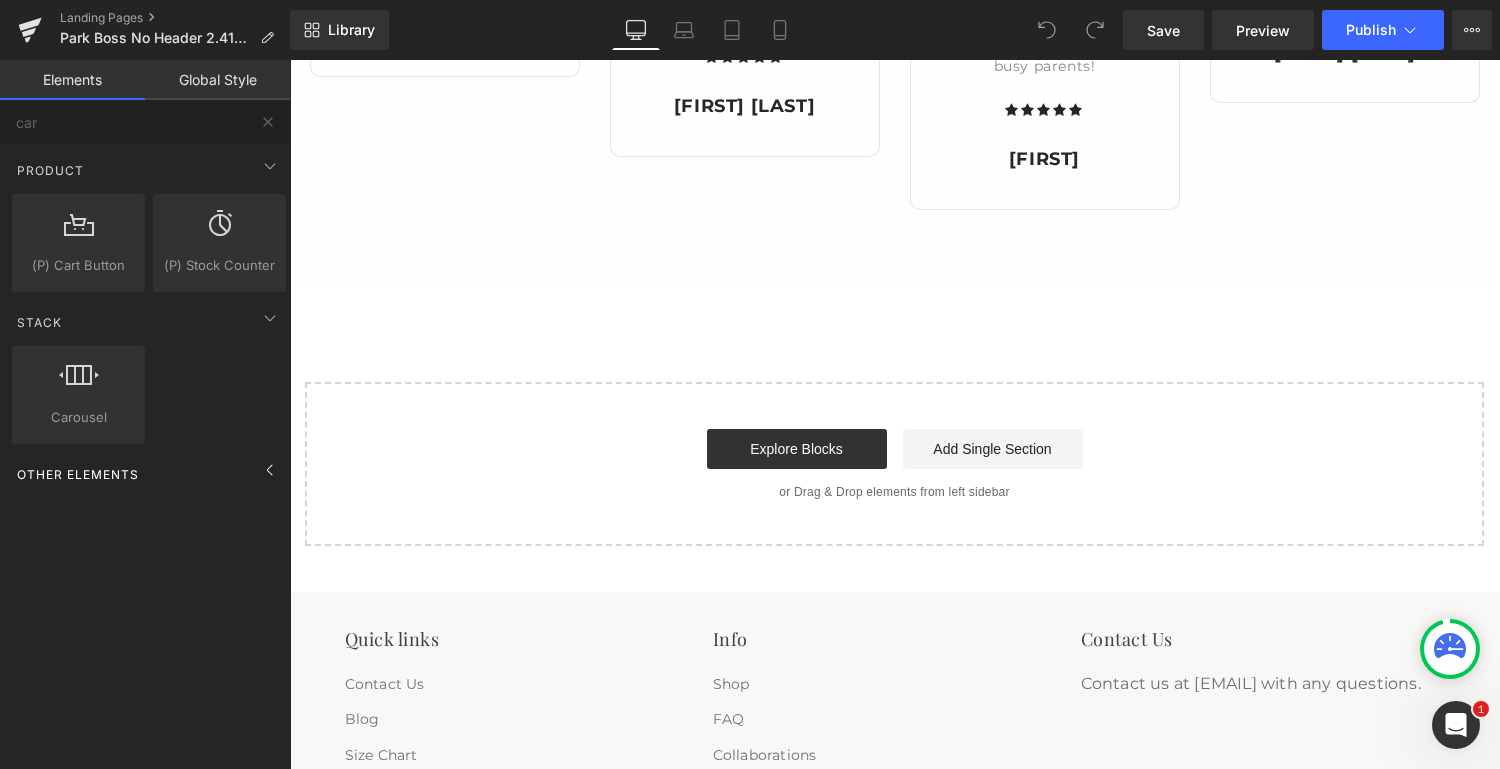 click on "Other Elements" at bounding box center [149, 474] 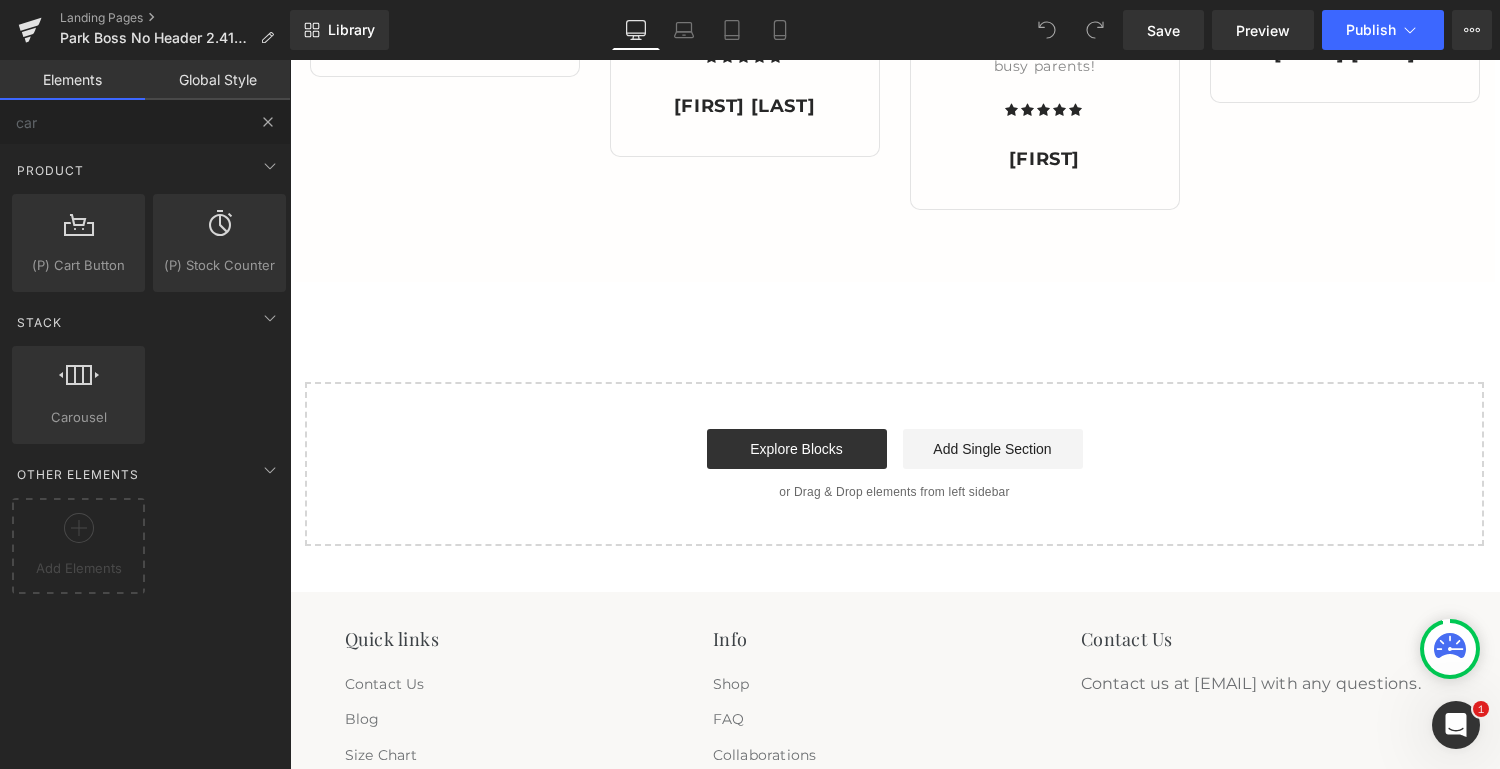 type 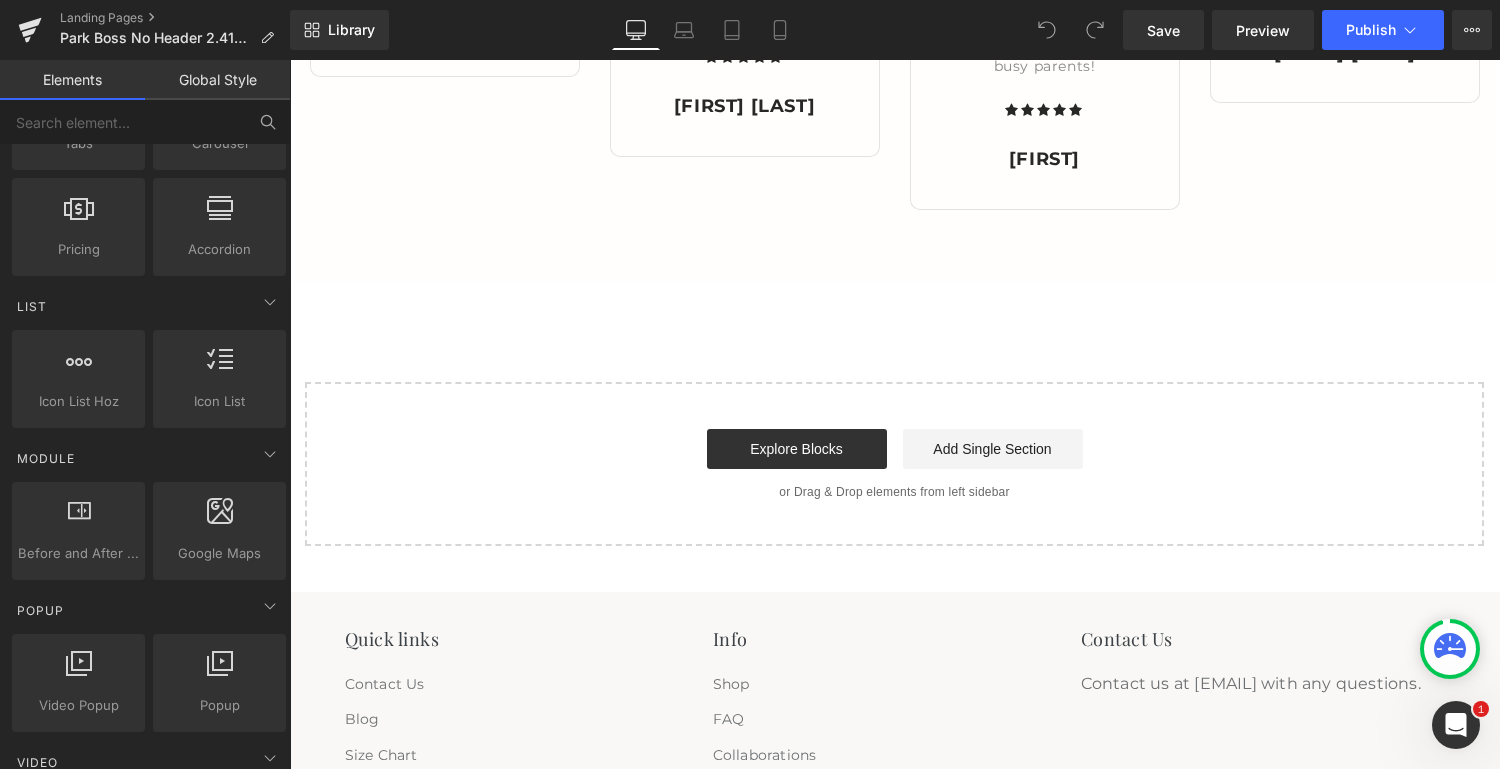 scroll, scrollTop: 745, scrollLeft: 0, axis: vertical 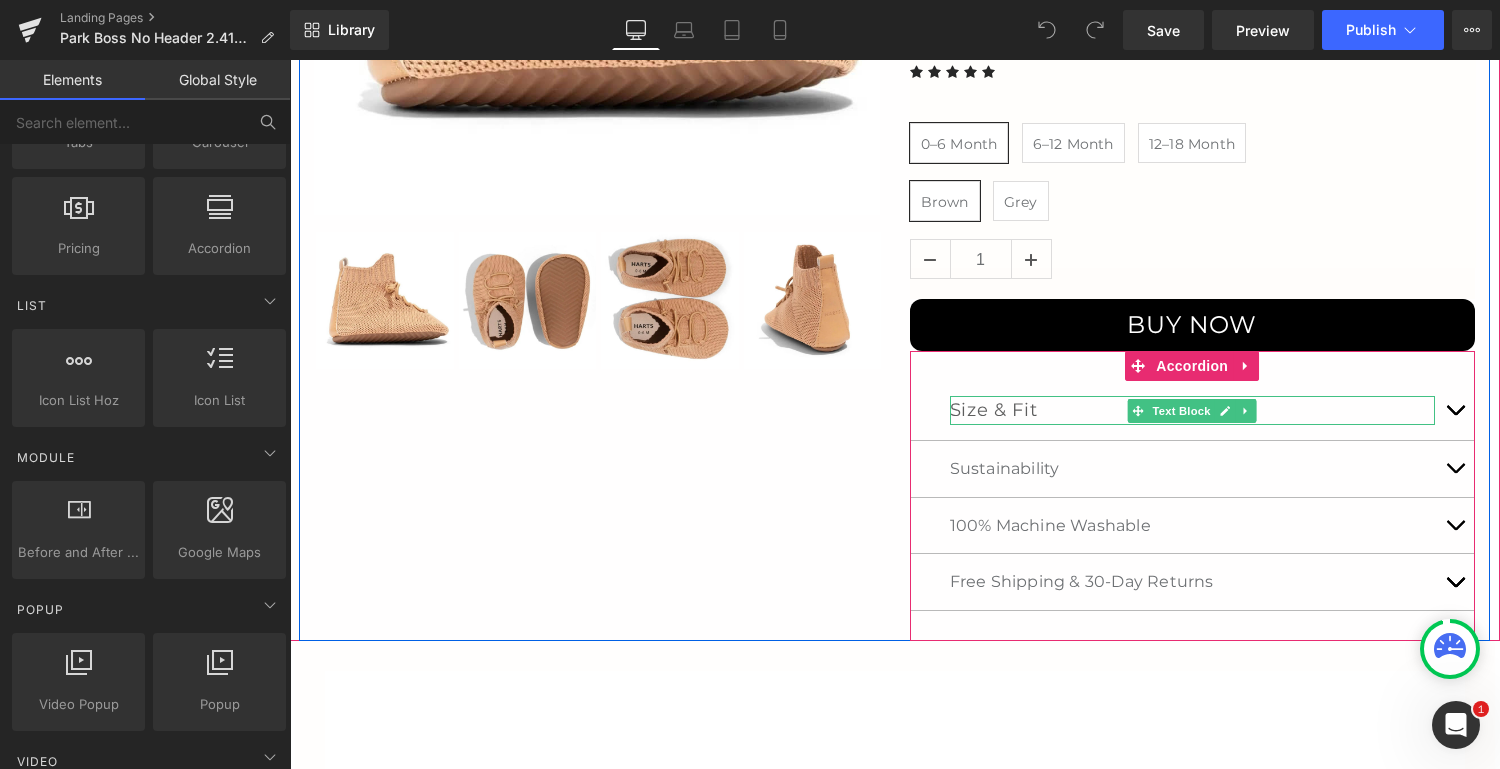 click on "Size & Fit" at bounding box center (1193, 410) 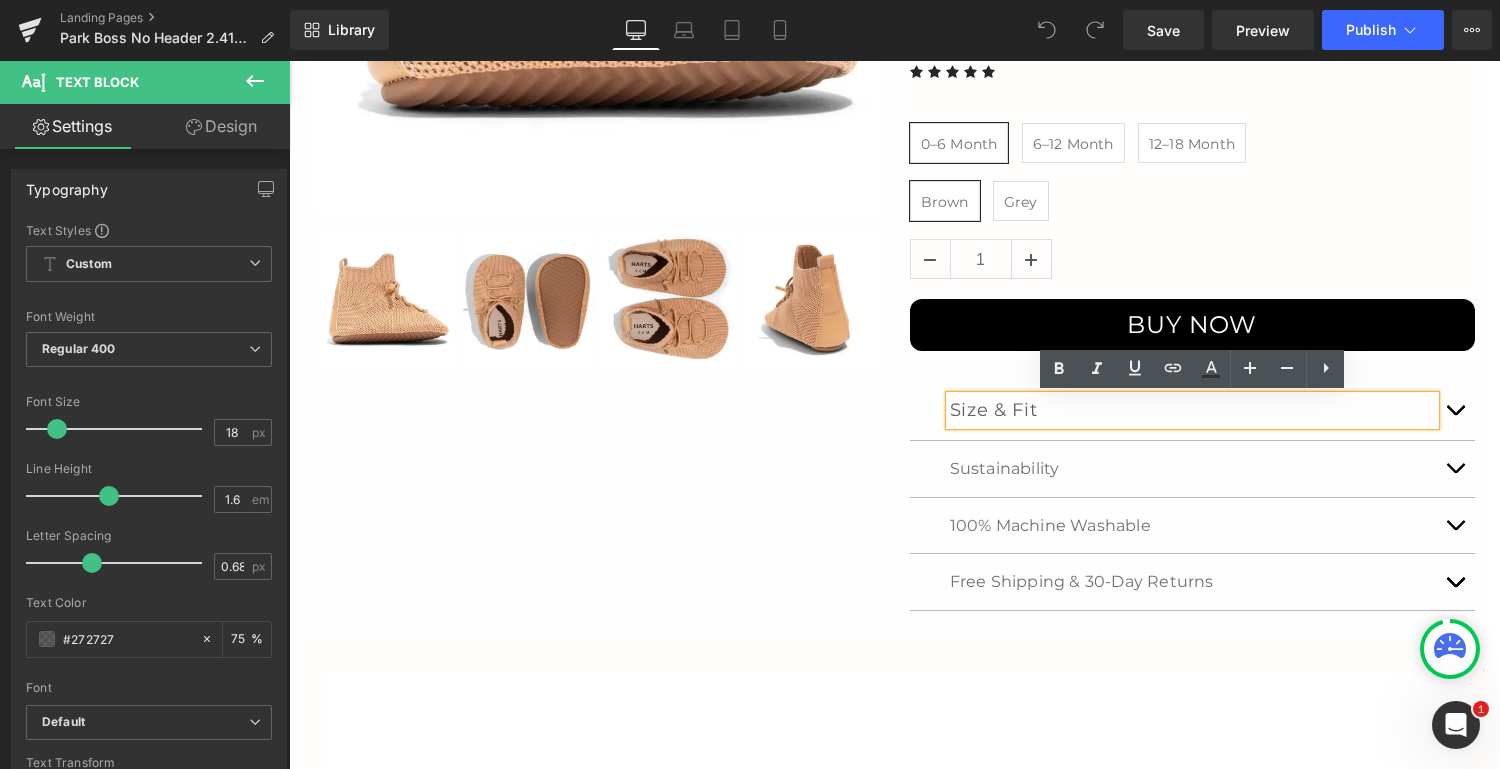 click at bounding box center (1455, 415) 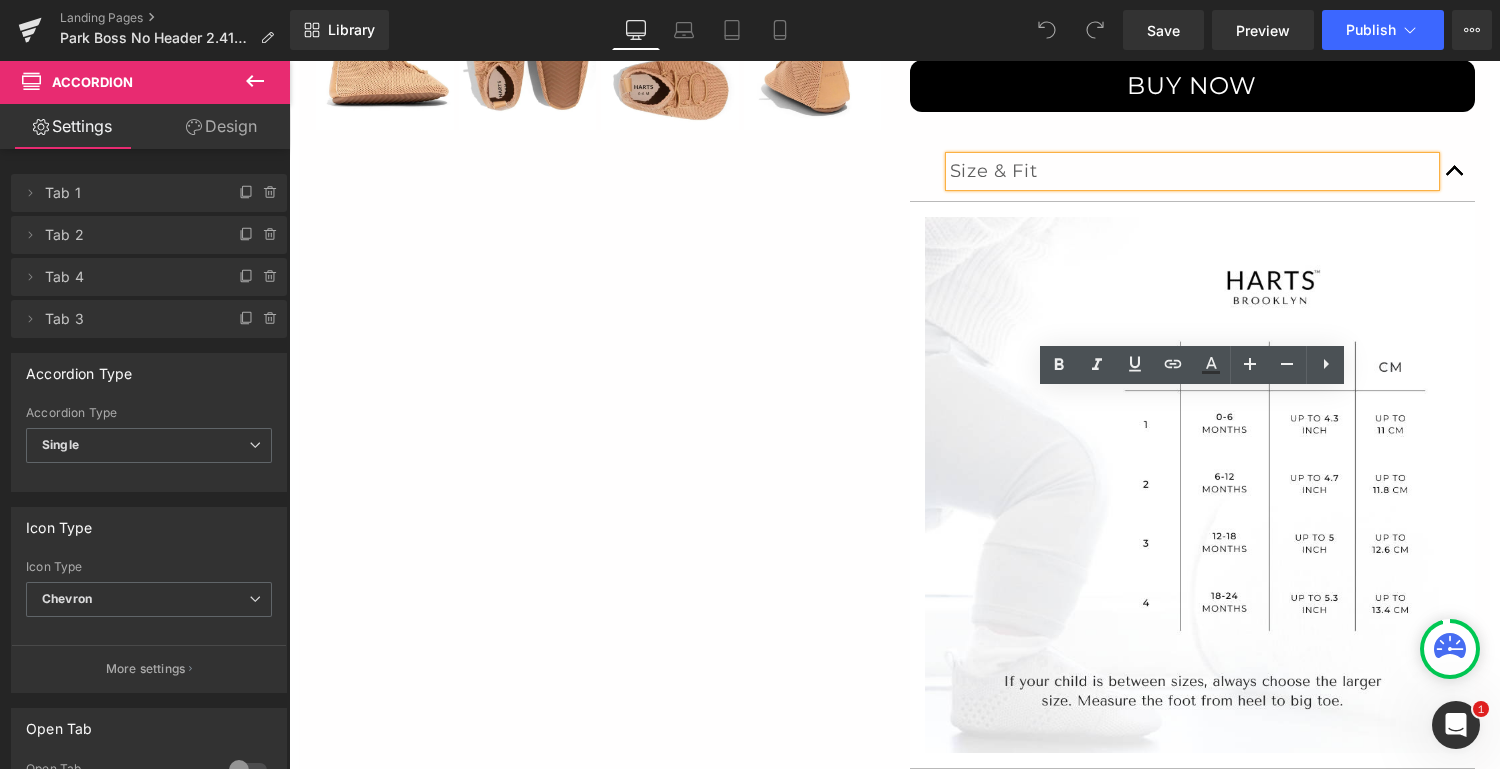 scroll, scrollTop: 639, scrollLeft: 0, axis: vertical 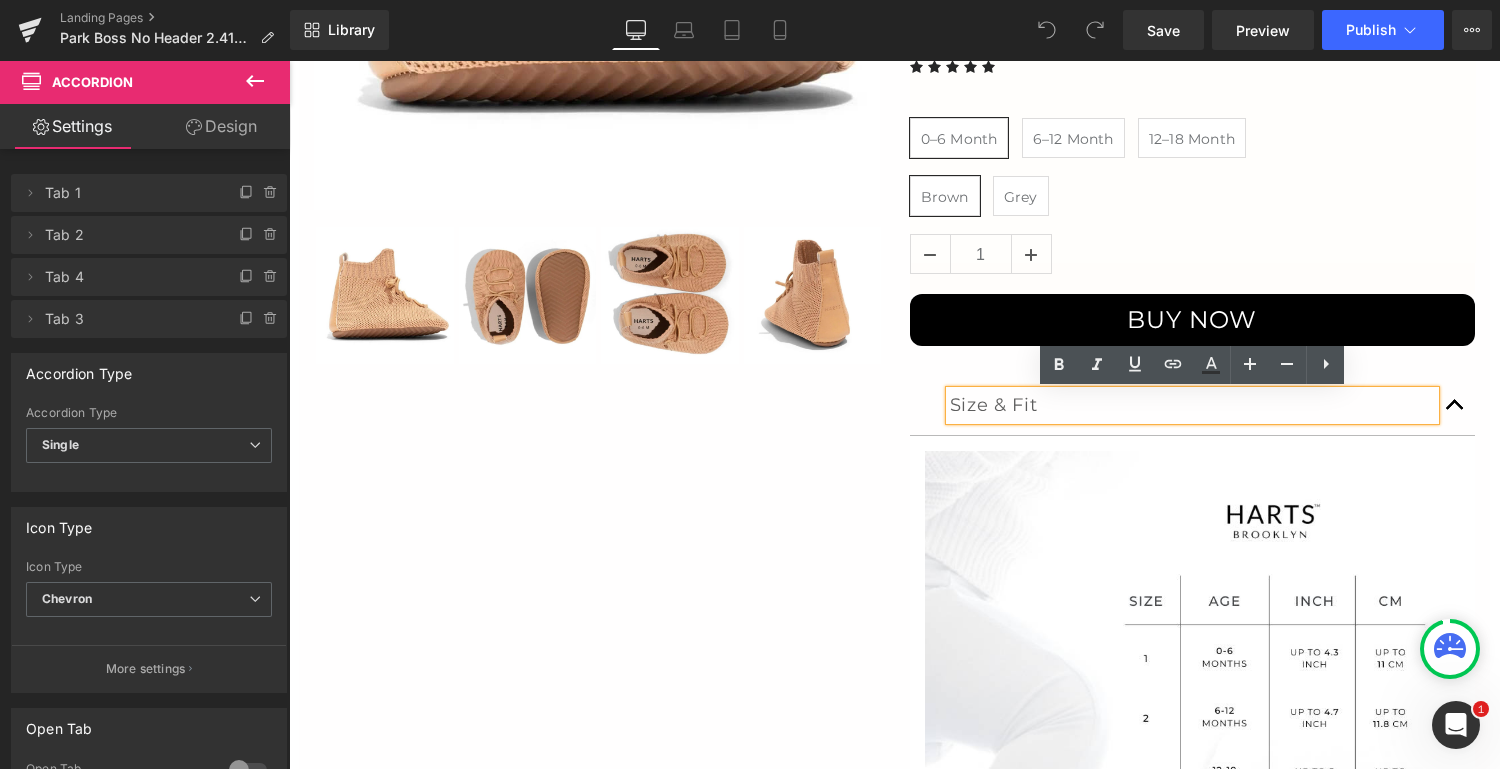 click at bounding box center [1455, 410] 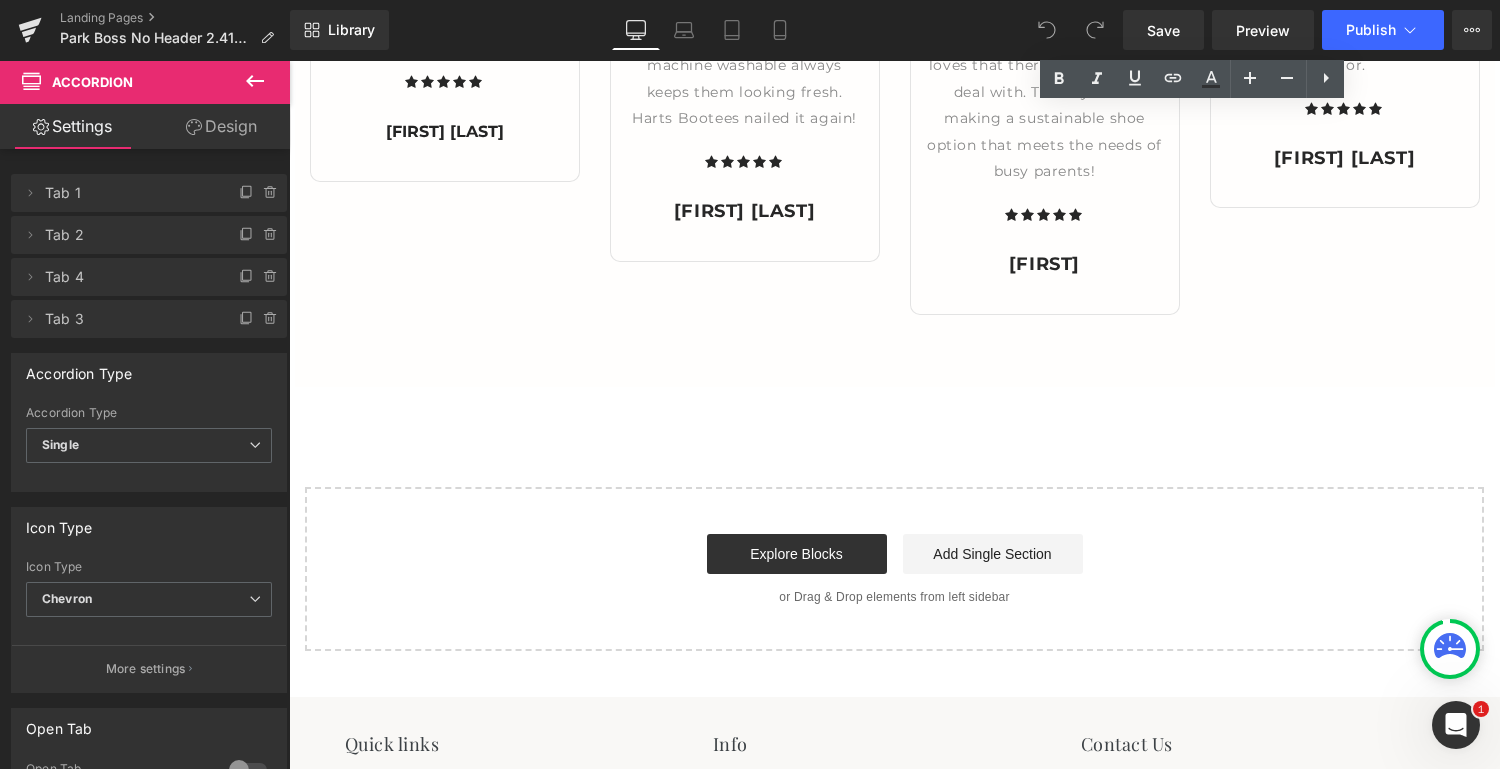 scroll, scrollTop: 3499, scrollLeft: 0, axis: vertical 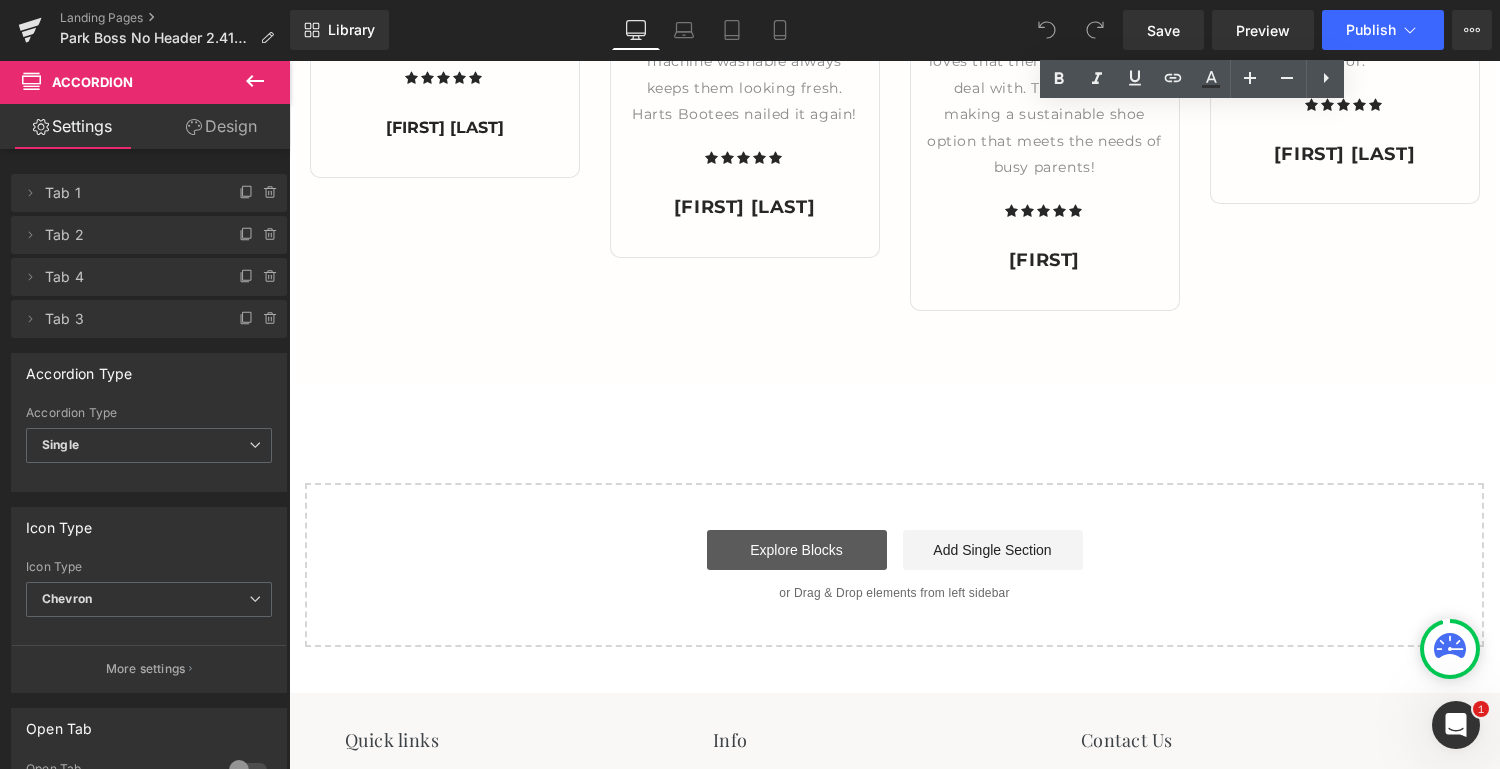 click on "Explore Blocks" at bounding box center [797, 550] 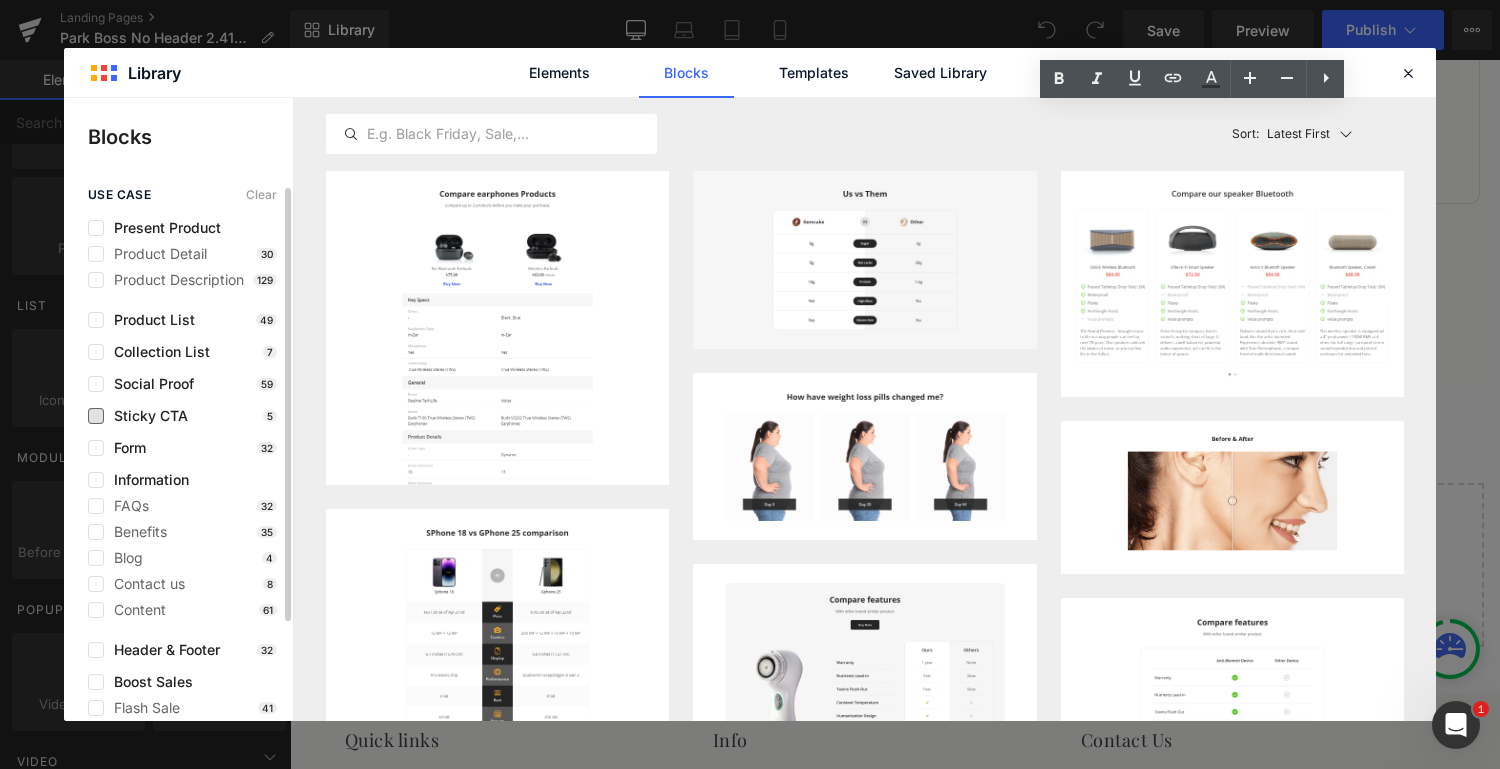 click on "Sticky CTA" at bounding box center (146, 416) 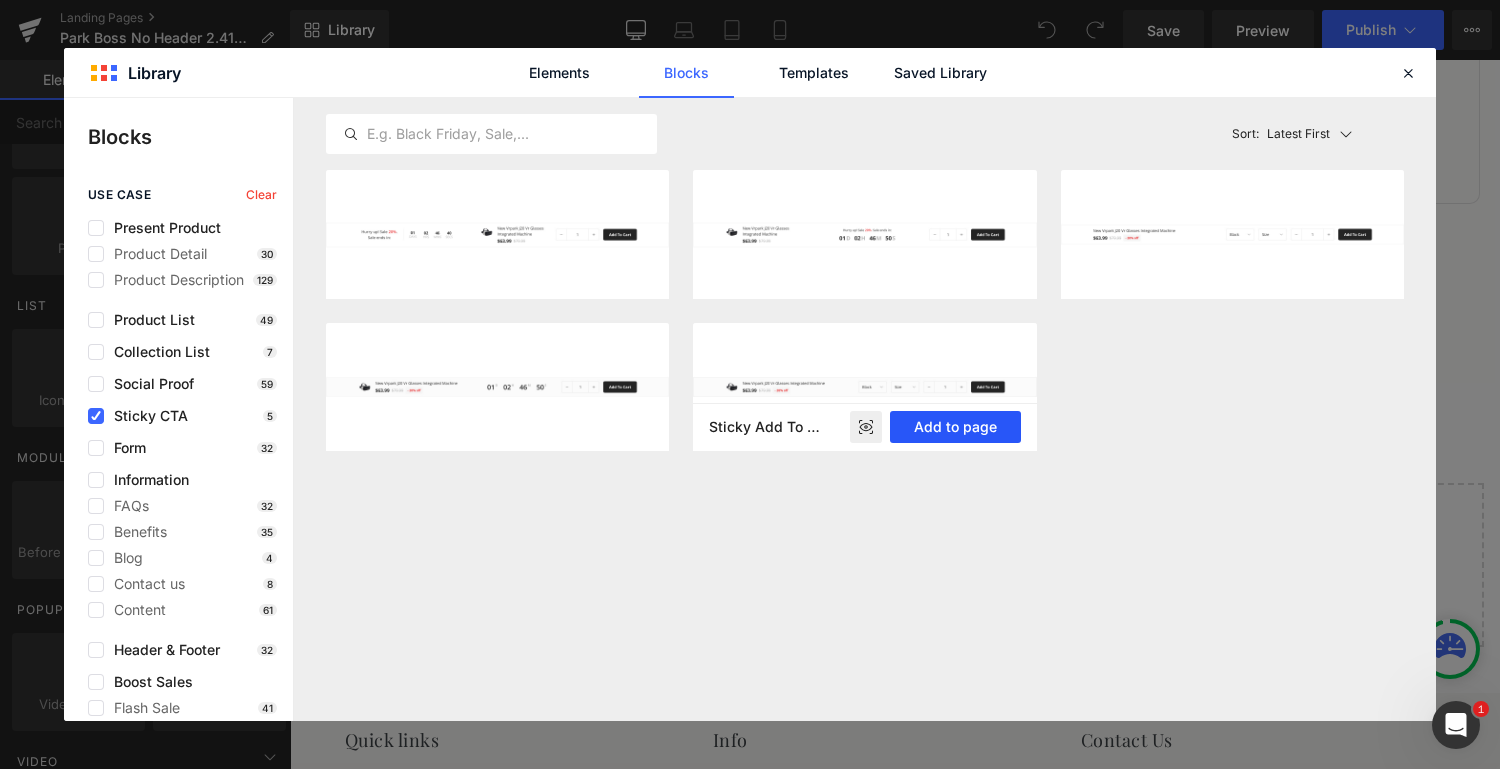 click on "Add to page" at bounding box center [955, 427] 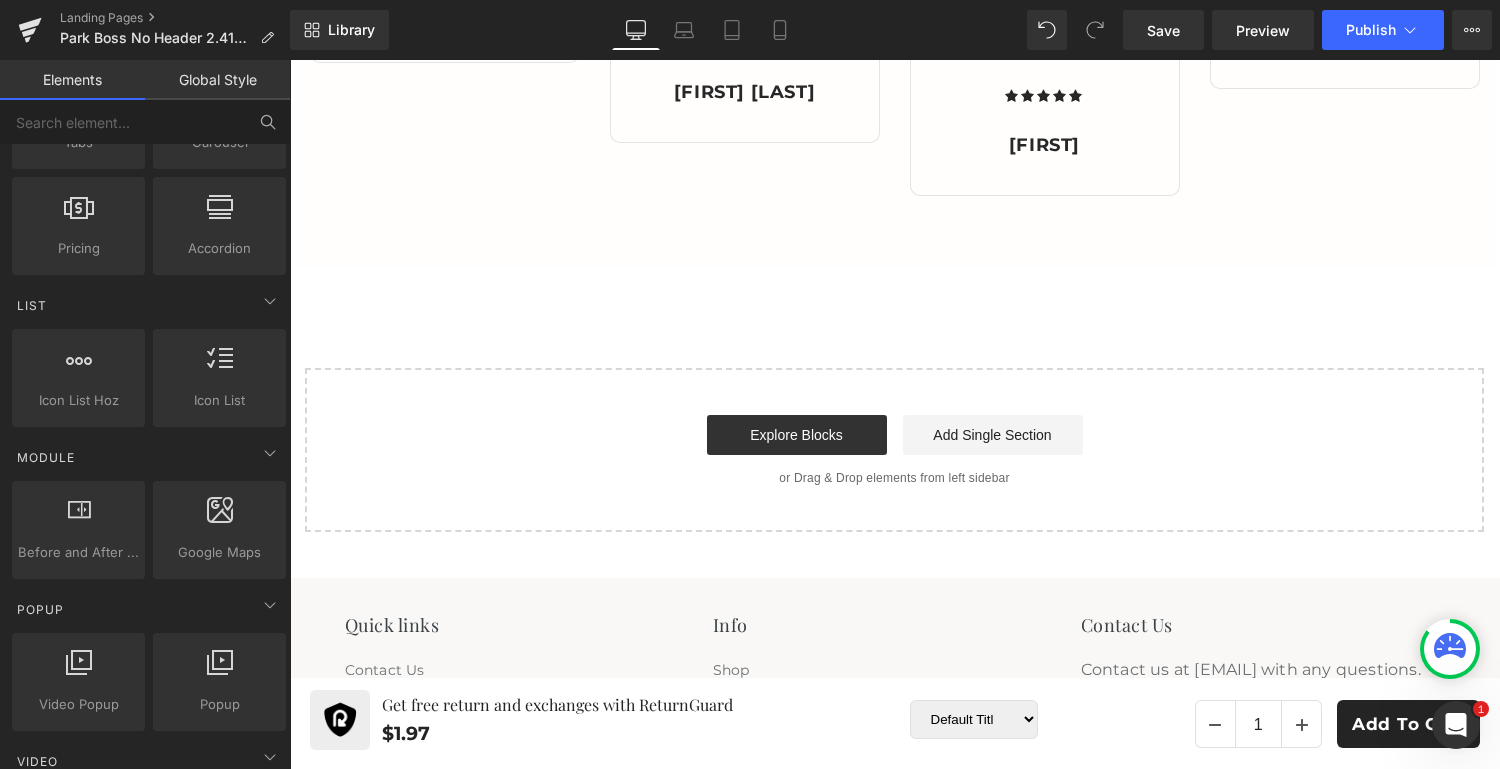 scroll, scrollTop: 3616, scrollLeft: 0, axis: vertical 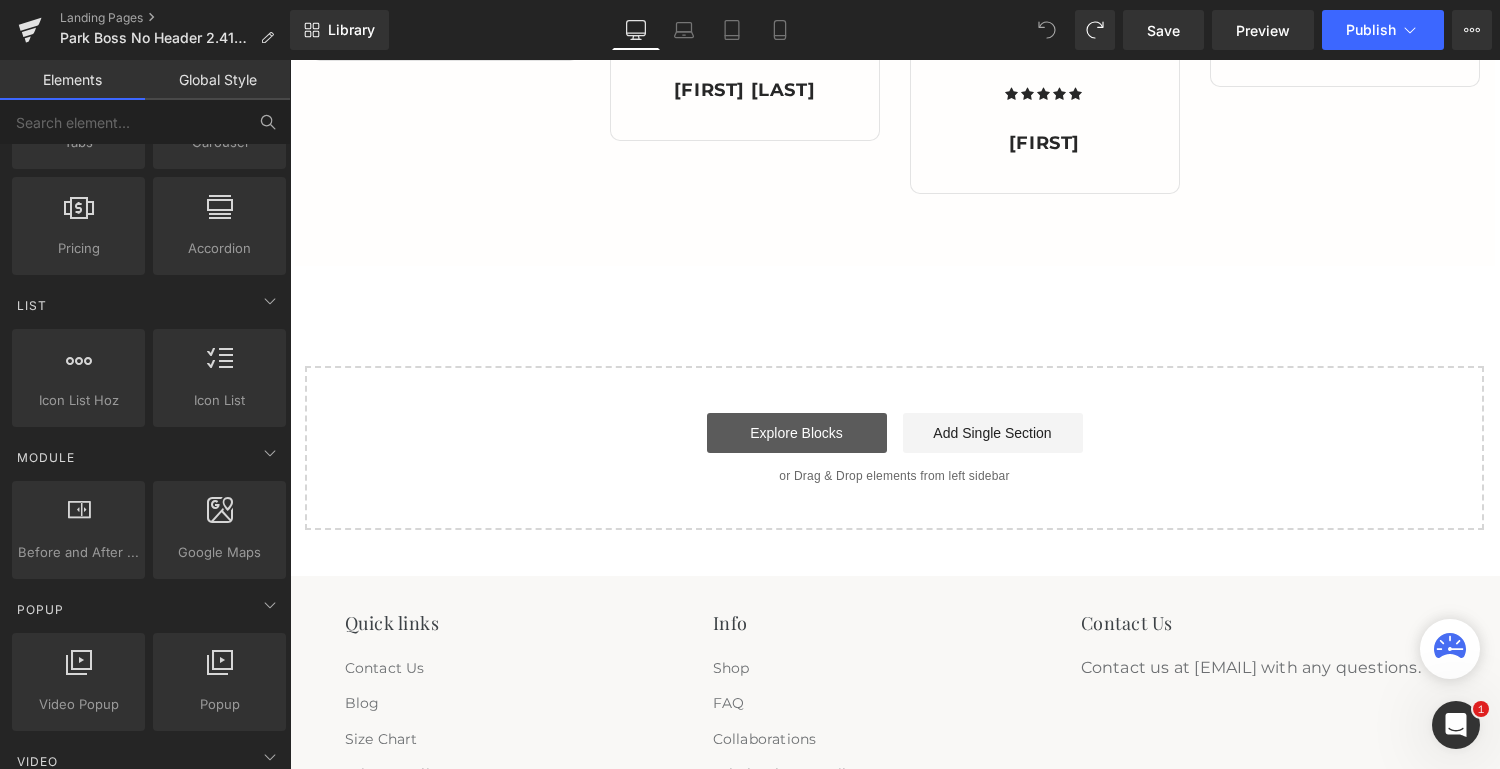click on "Explore Blocks" at bounding box center (797, 433) 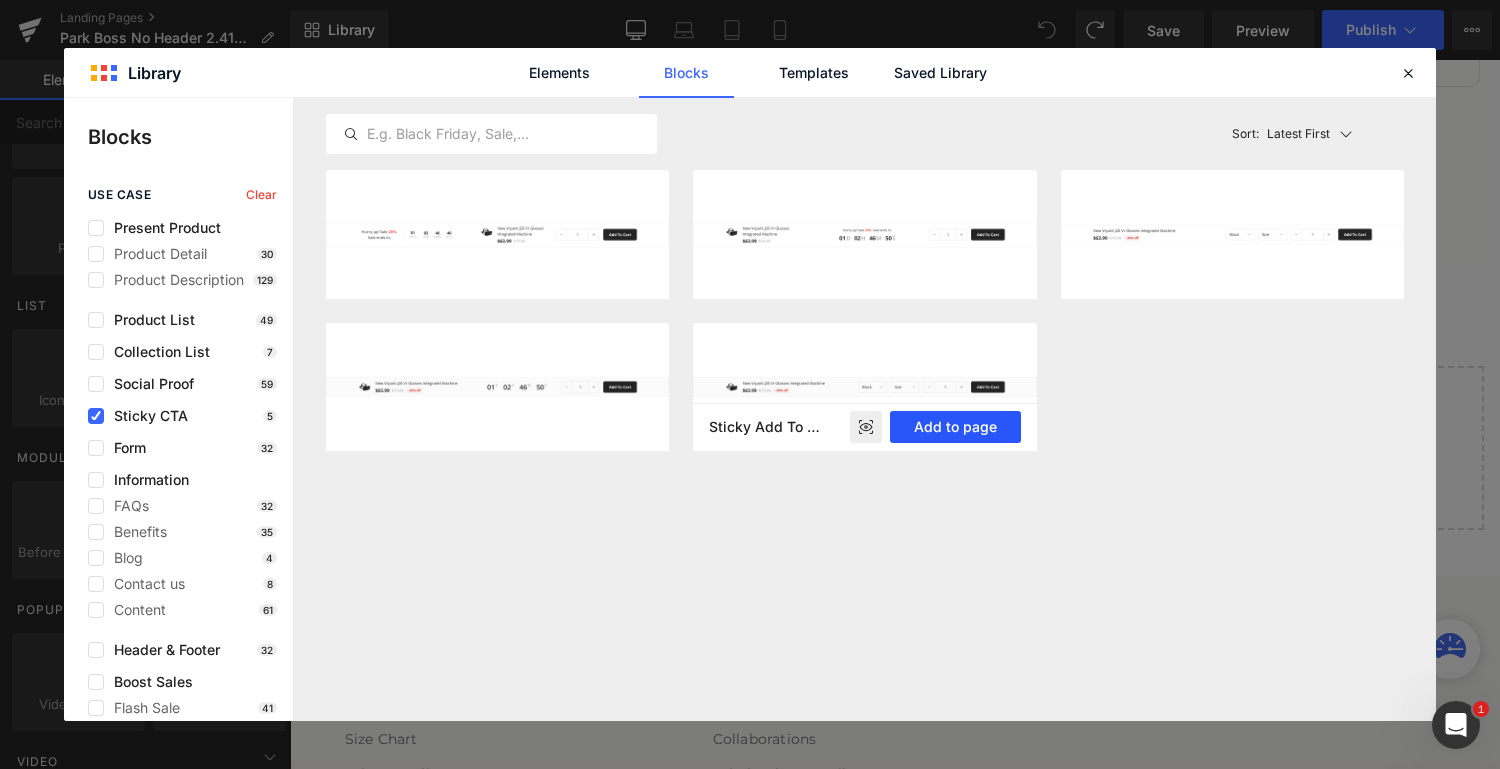 click on "Add to page" at bounding box center (955, 427) 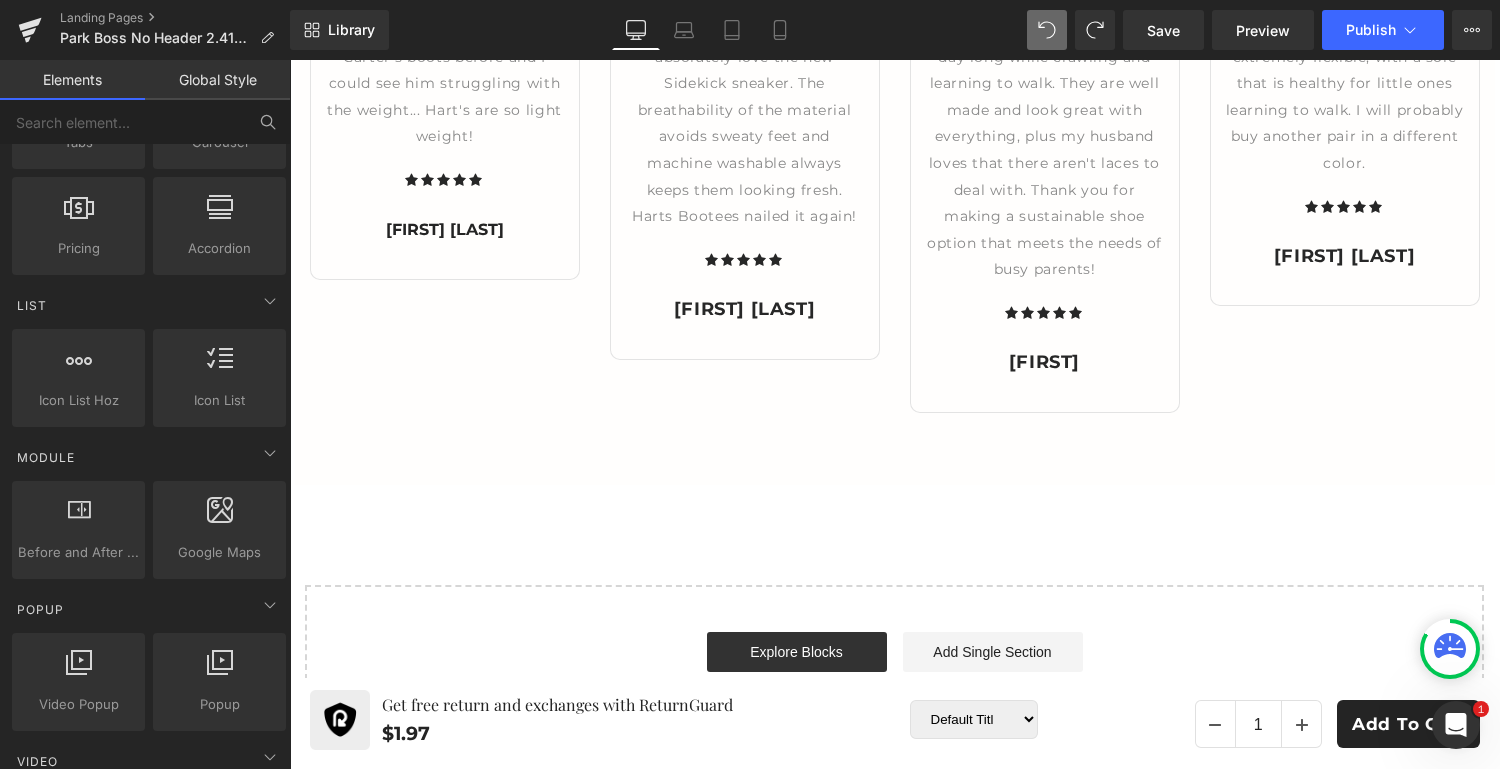 scroll, scrollTop: 3402, scrollLeft: 0, axis: vertical 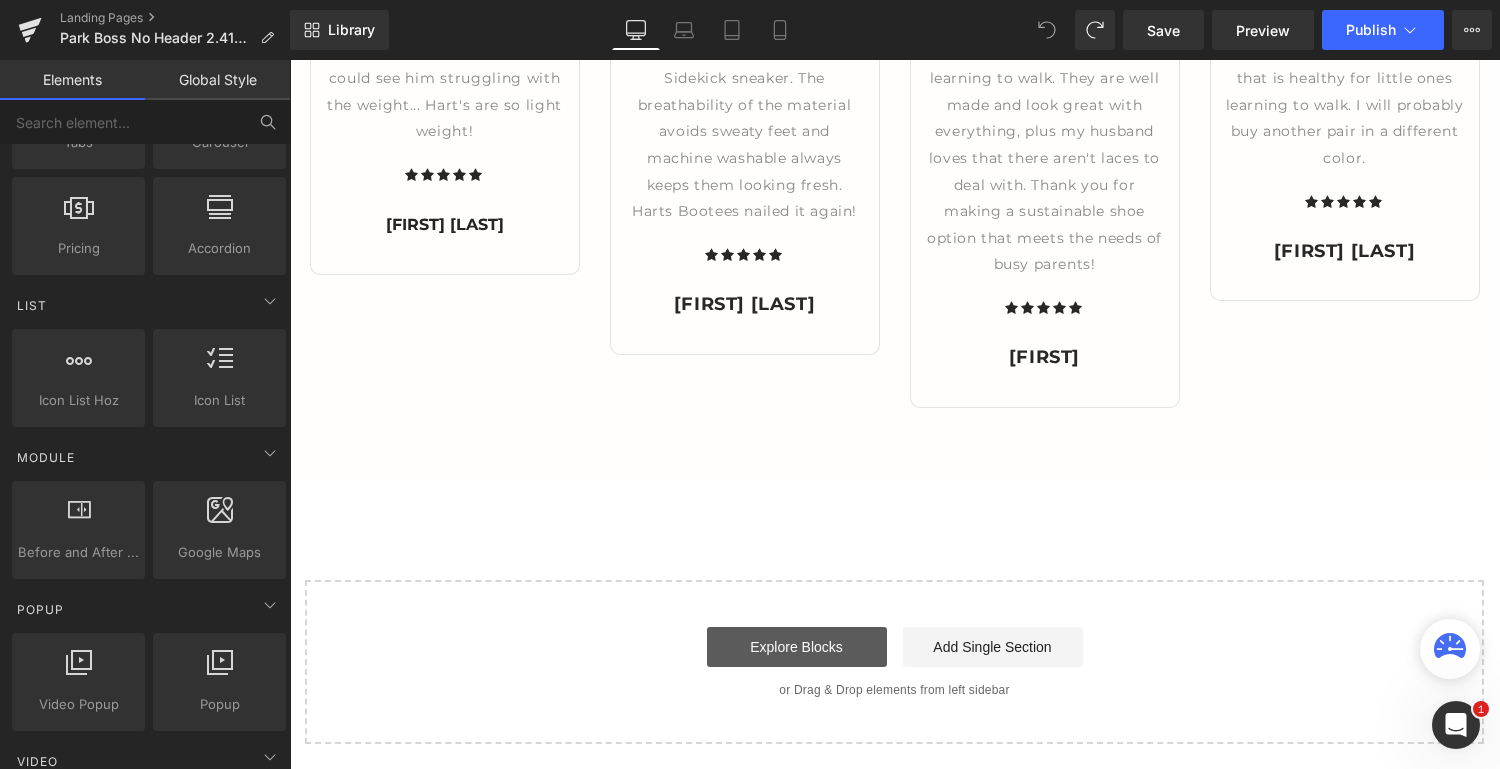 click on "Explore Blocks" at bounding box center (797, 647) 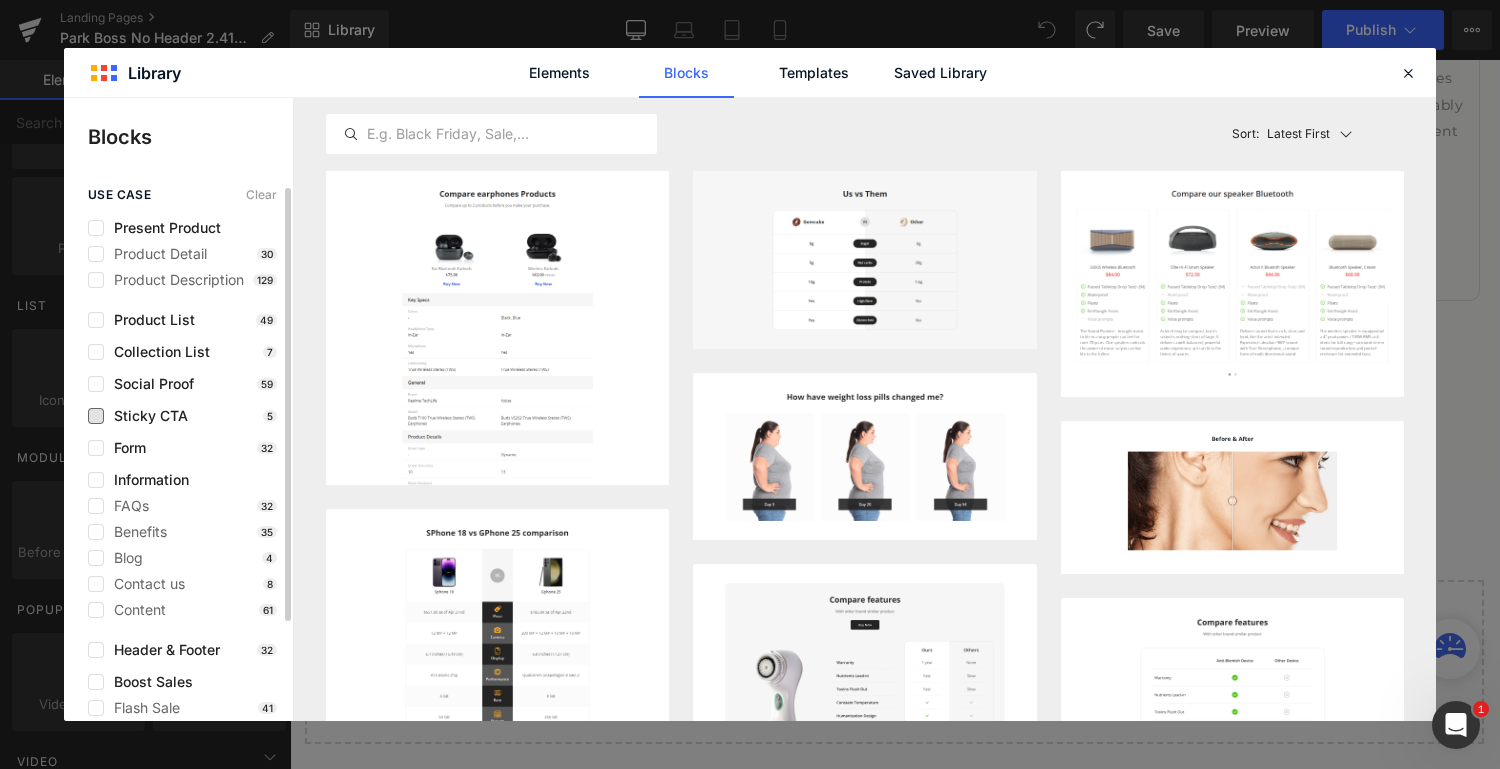click on "Sticky CTA" at bounding box center (146, 416) 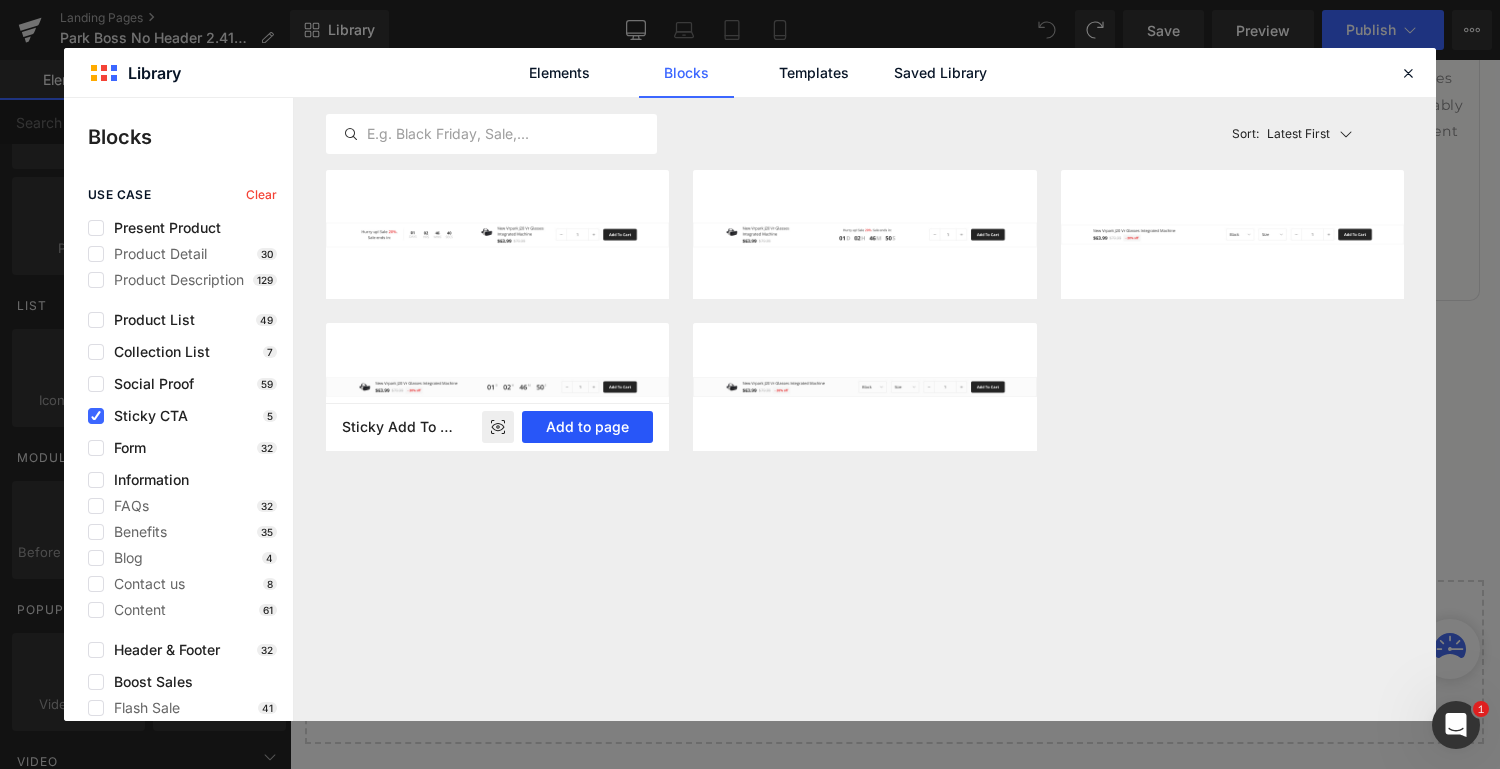 click on "Add to page" at bounding box center [587, 427] 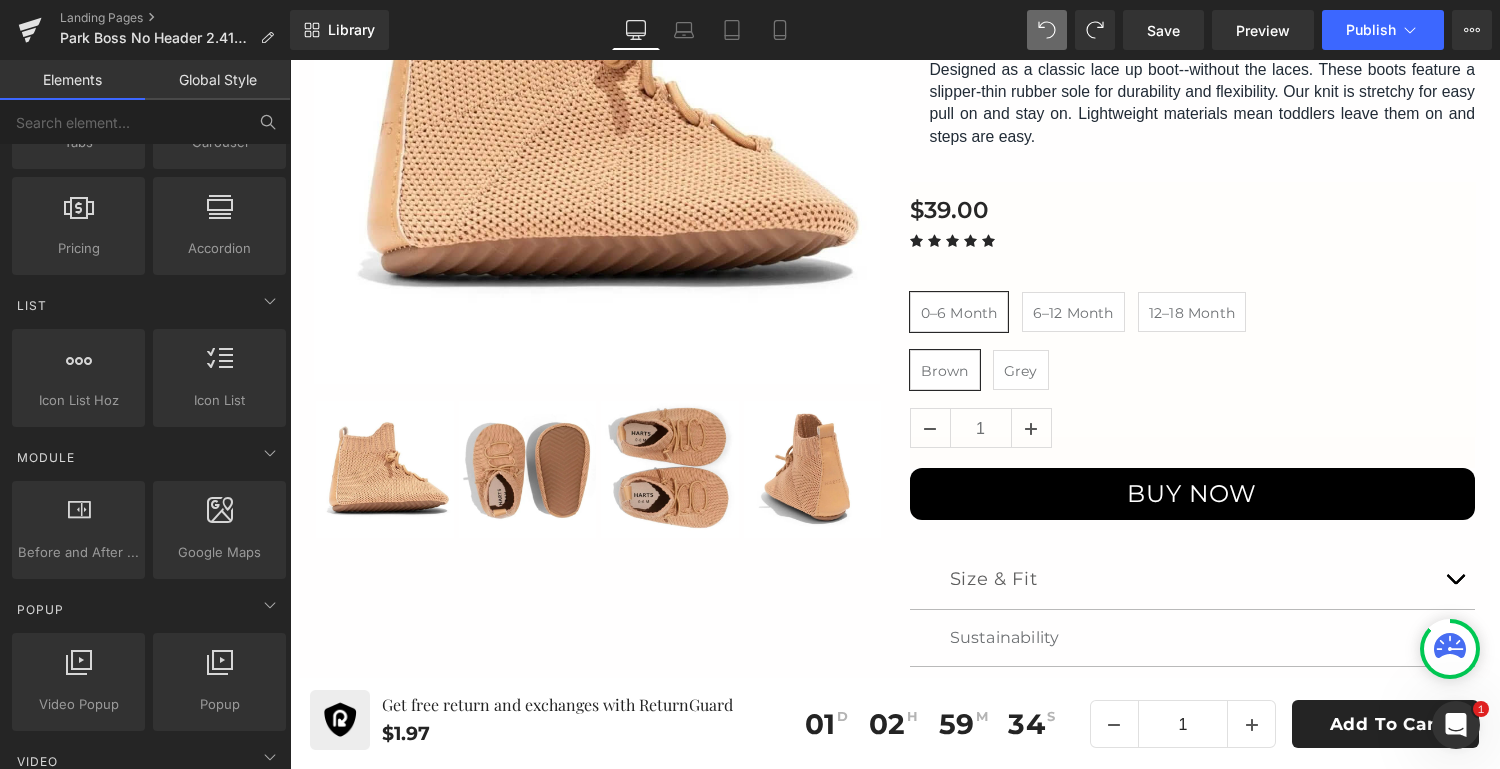 scroll, scrollTop: 464, scrollLeft: 0, axis: vertical 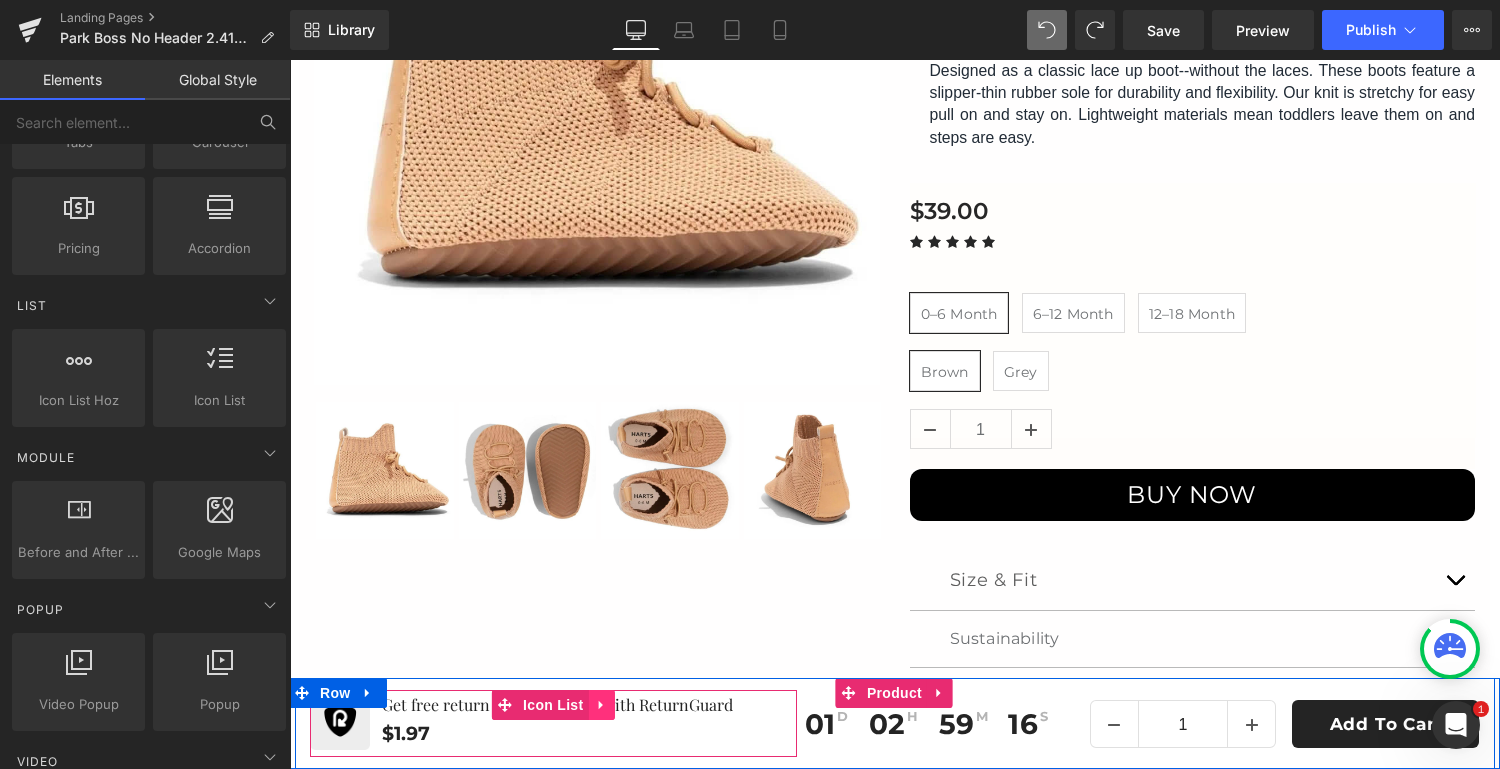 click 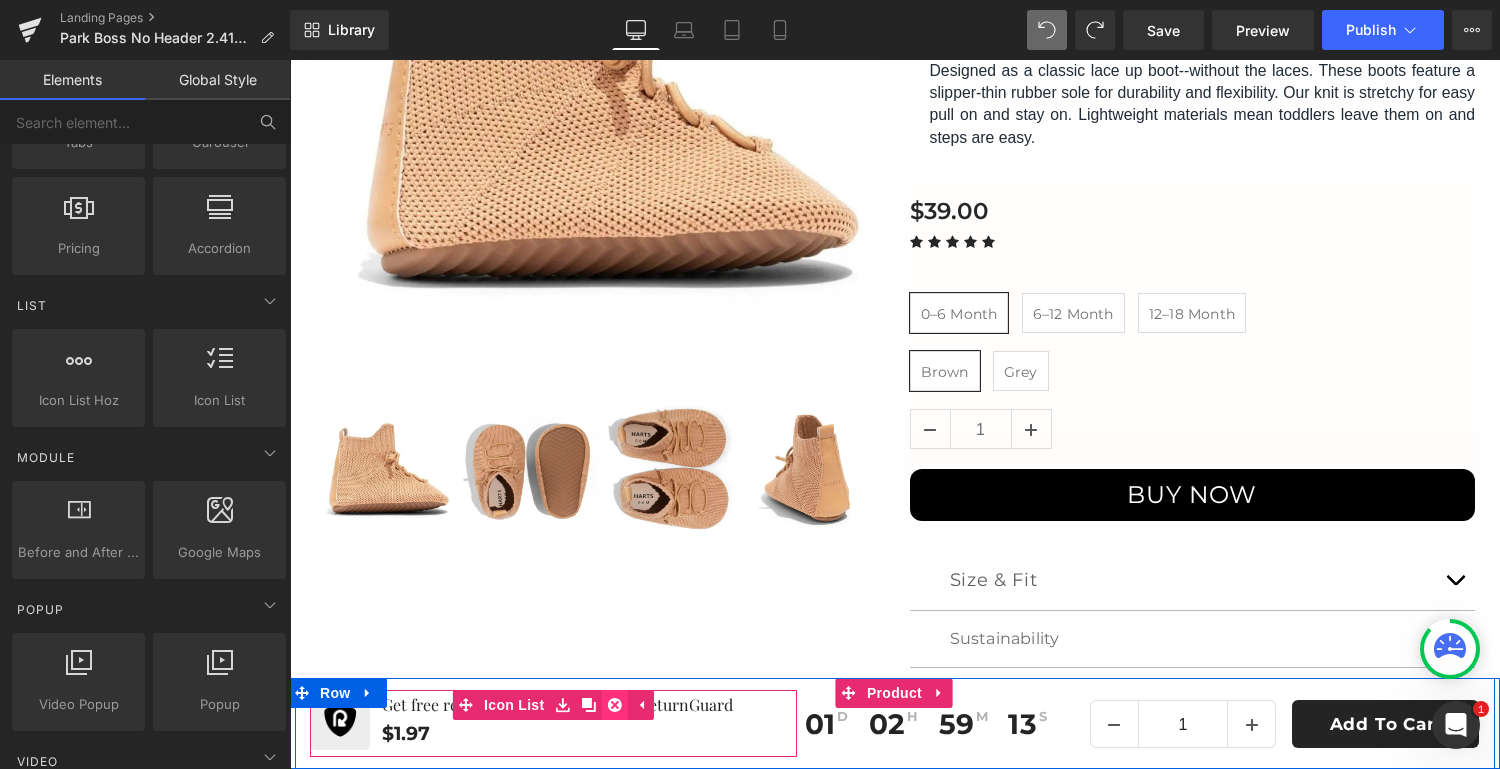 click 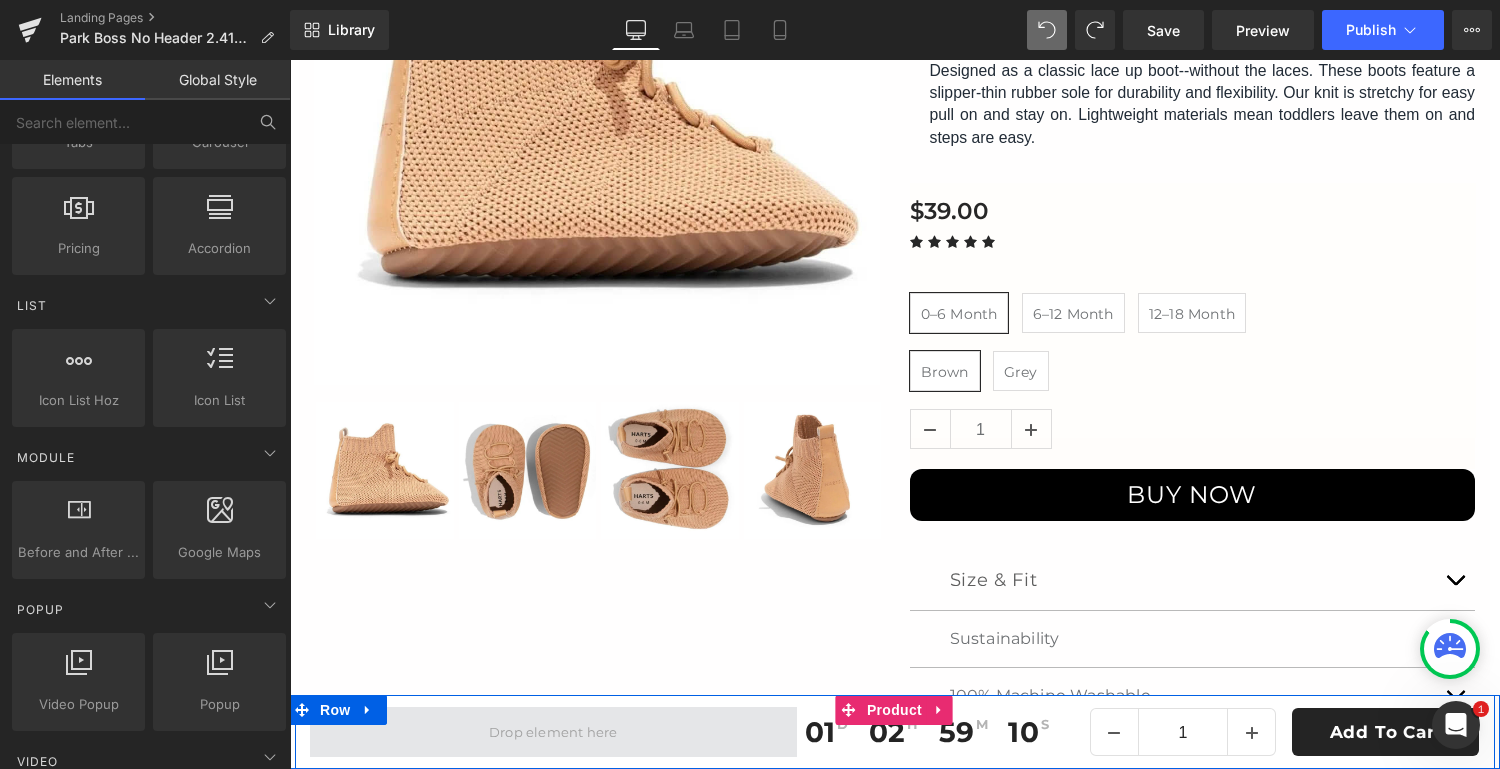 click at bounding box center [553, 732] 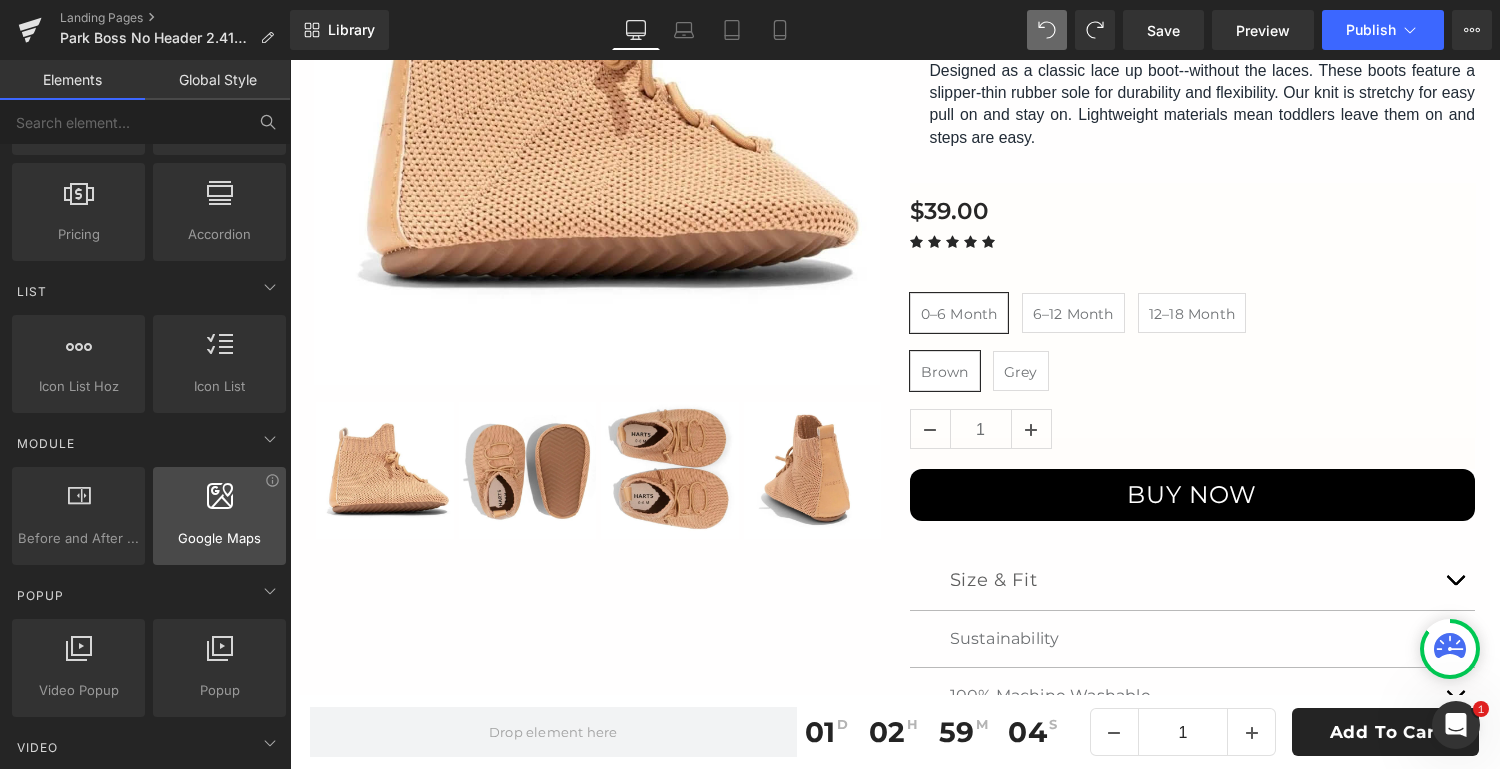 scroll, scrollTop: 761, scrollLeft: 0, axis: vertical 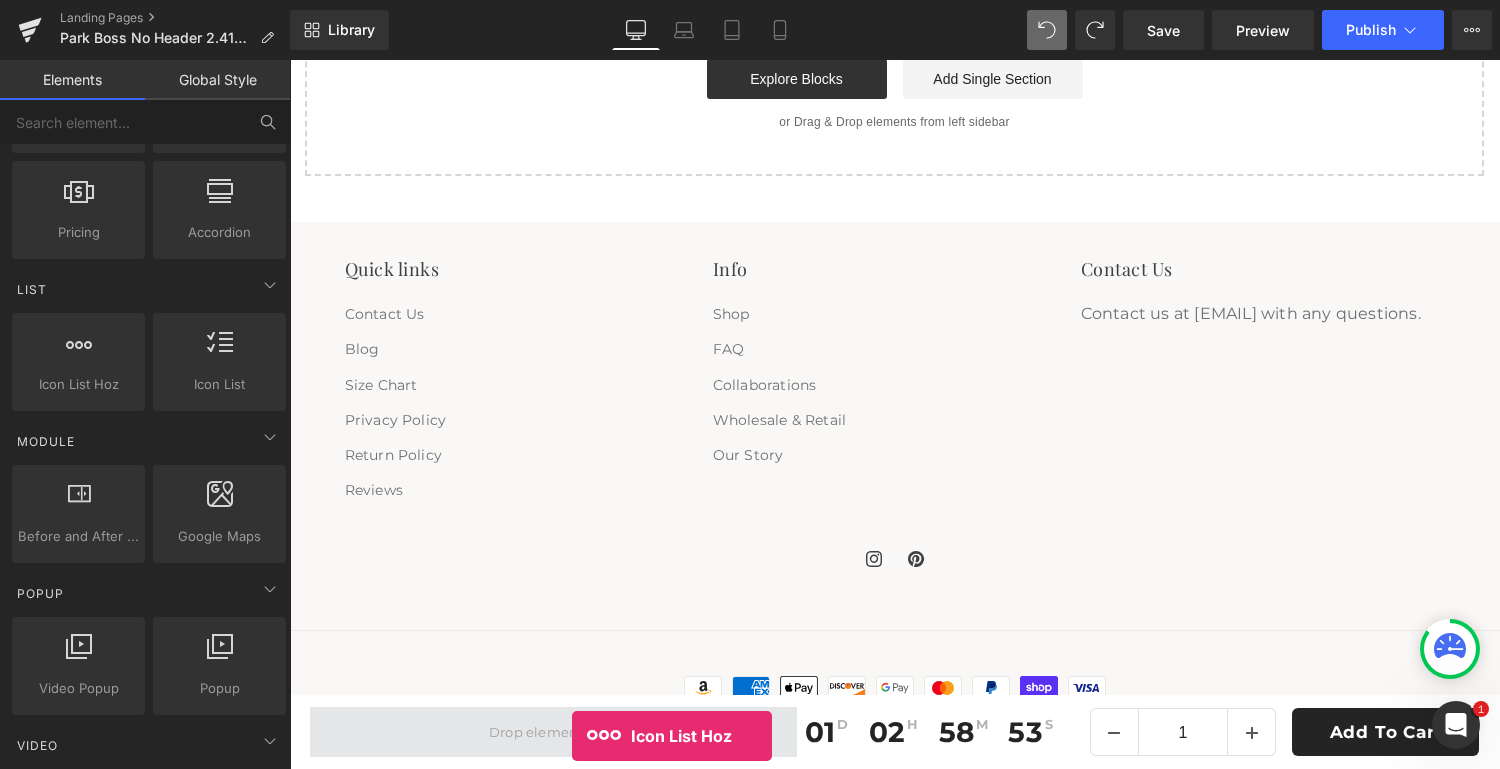 drag, startPoint x: 377, startPoint y: 406, endPoint x: 572, endPoint y: 736, distance: 383.30798 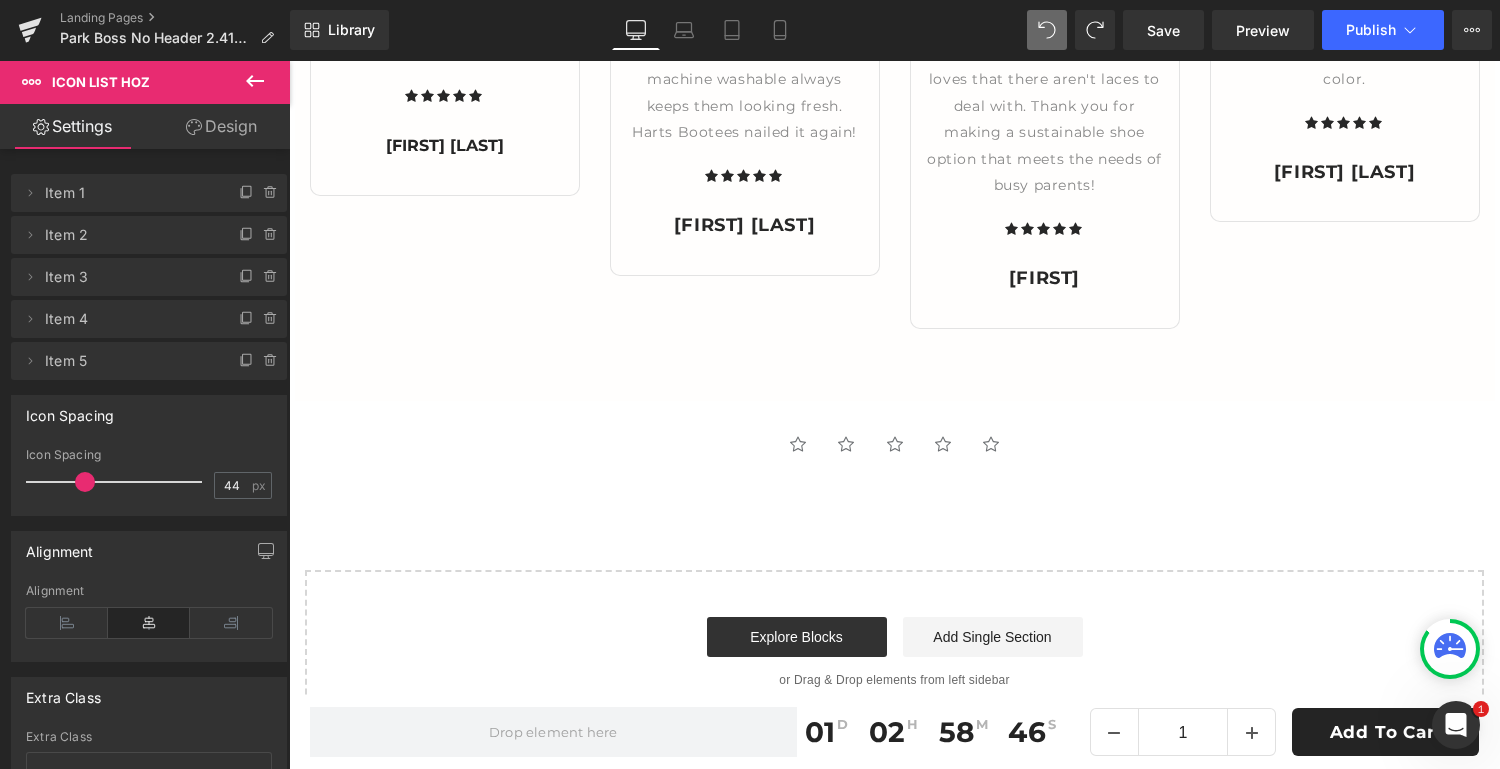 scroll, scrollTop: 3482, scrollLeft: 0, axis: vertical 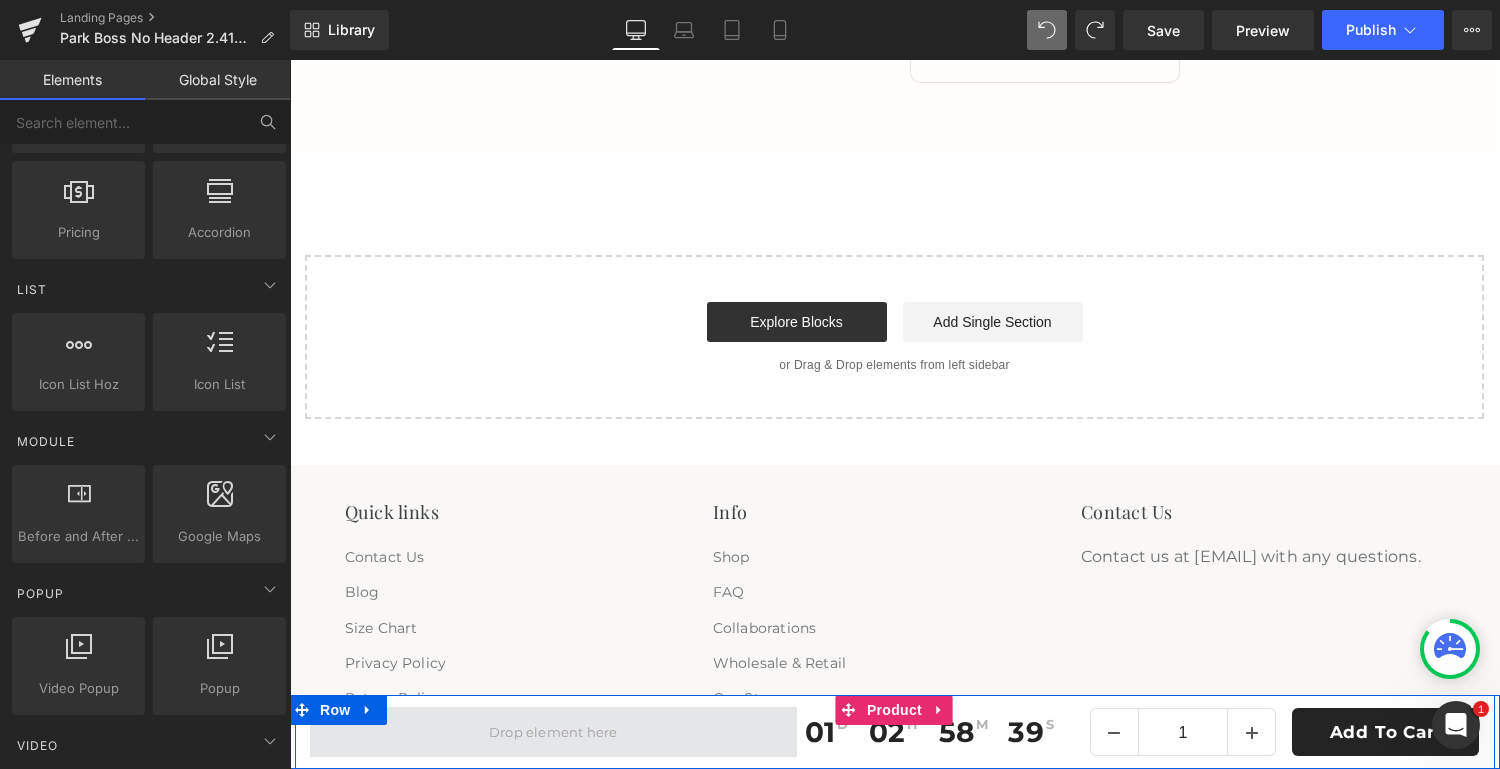 click at bounding box center (554, 732) 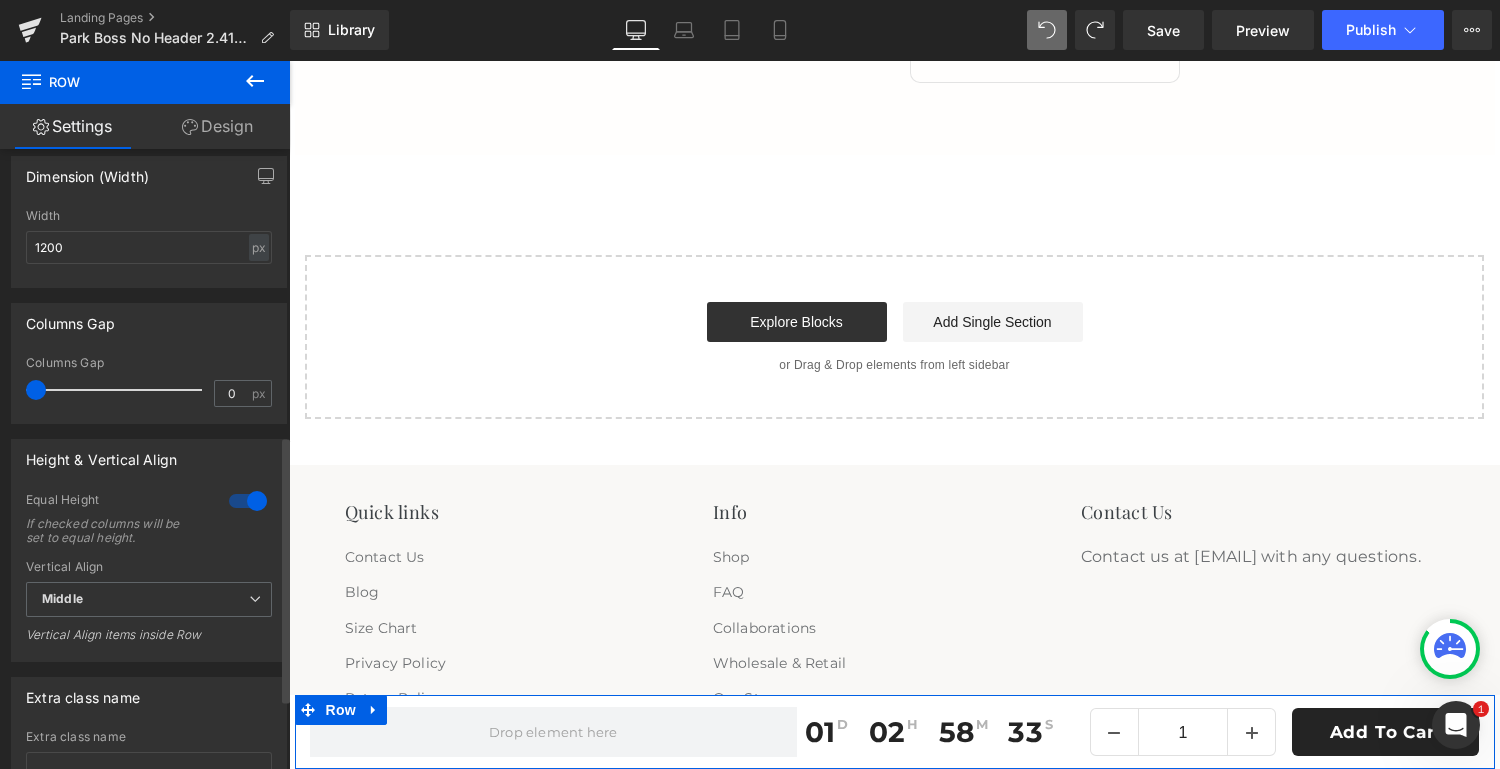 scroll, scrollTop: 667, scrollLeft: 0, axis: vertical 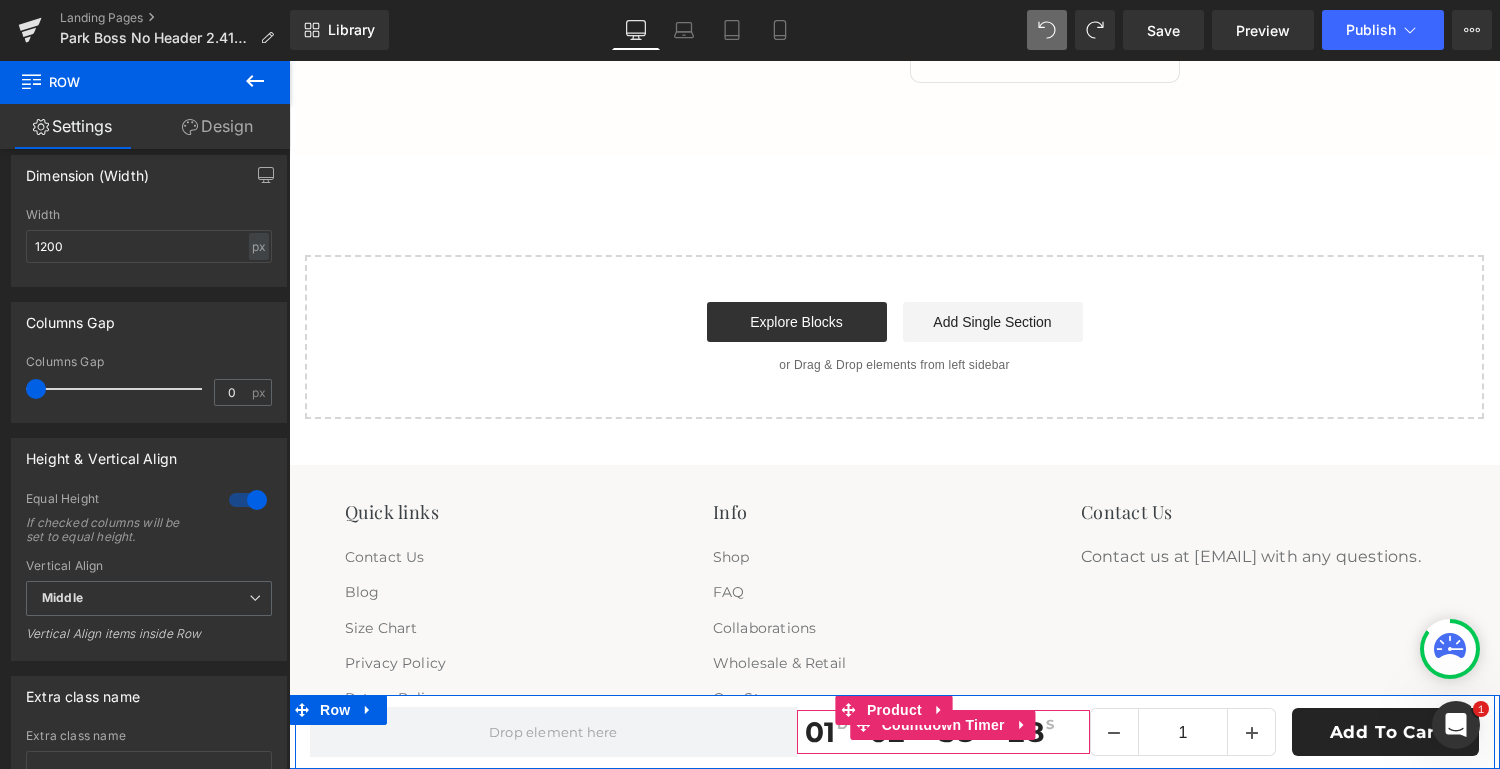 click on "S" at bounding box center [1049, 732] 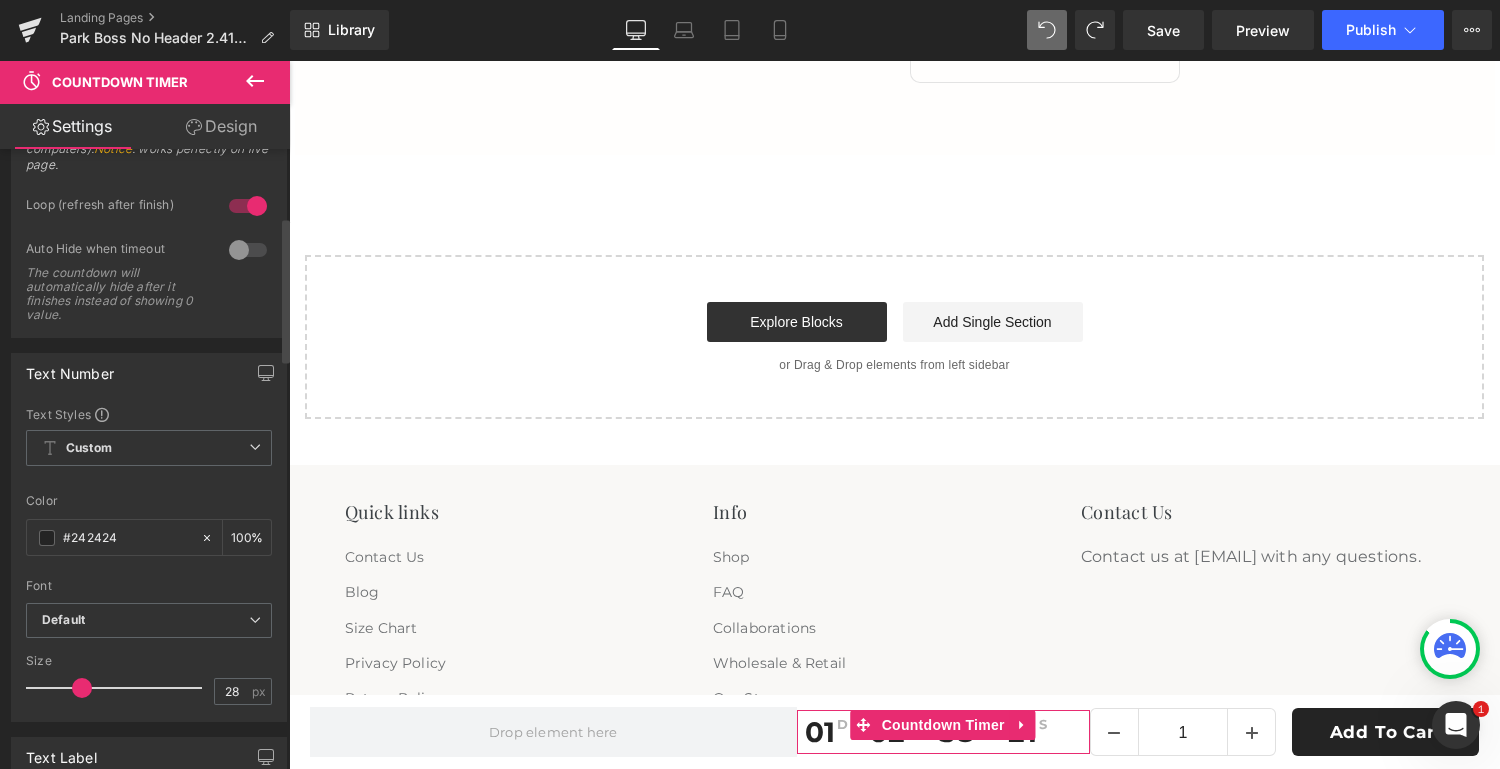 scroll, scrollTop: 308, scrollLeft: 0, axis: vertical 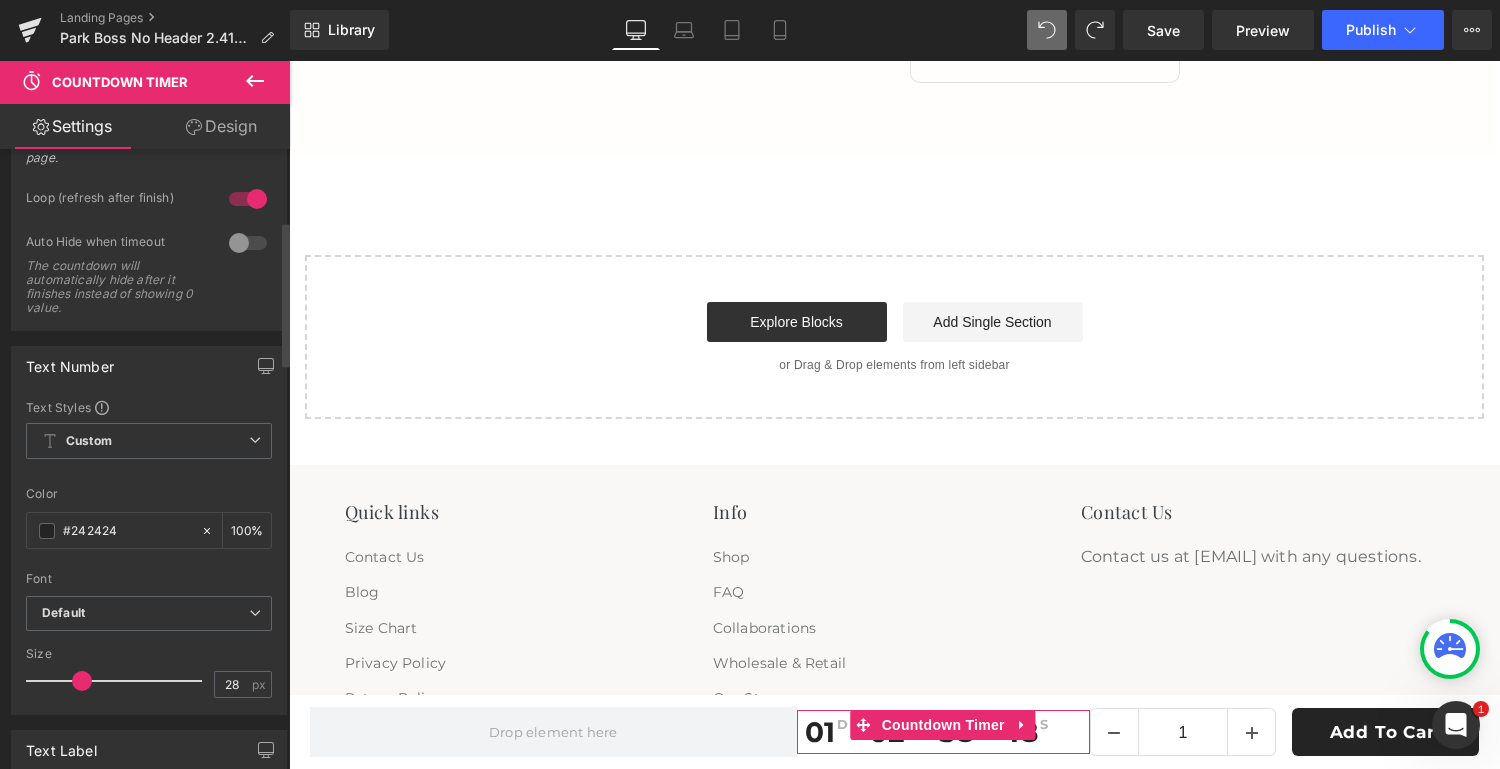click at bounding box center (119, 681) 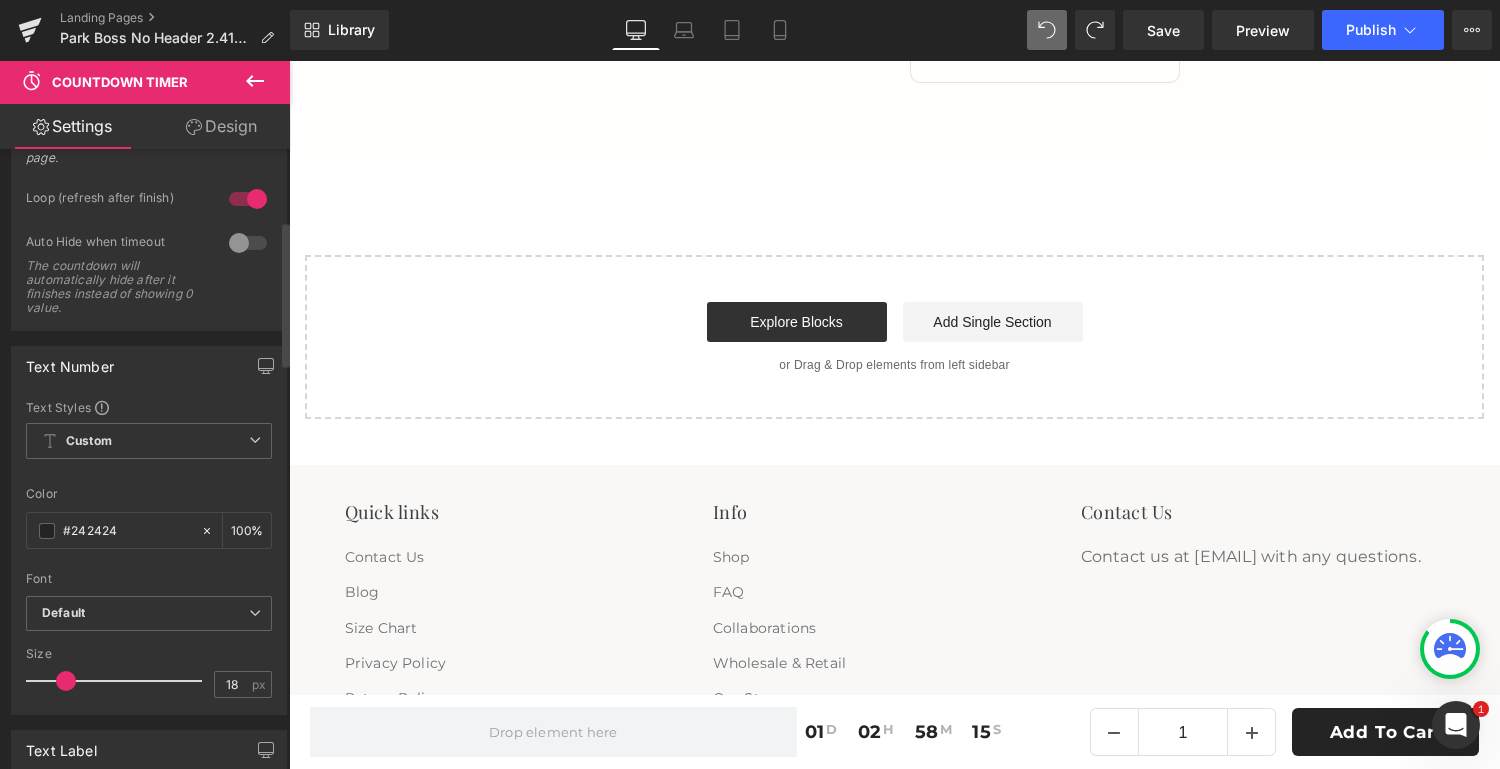 click at bounding box center (119, 681) 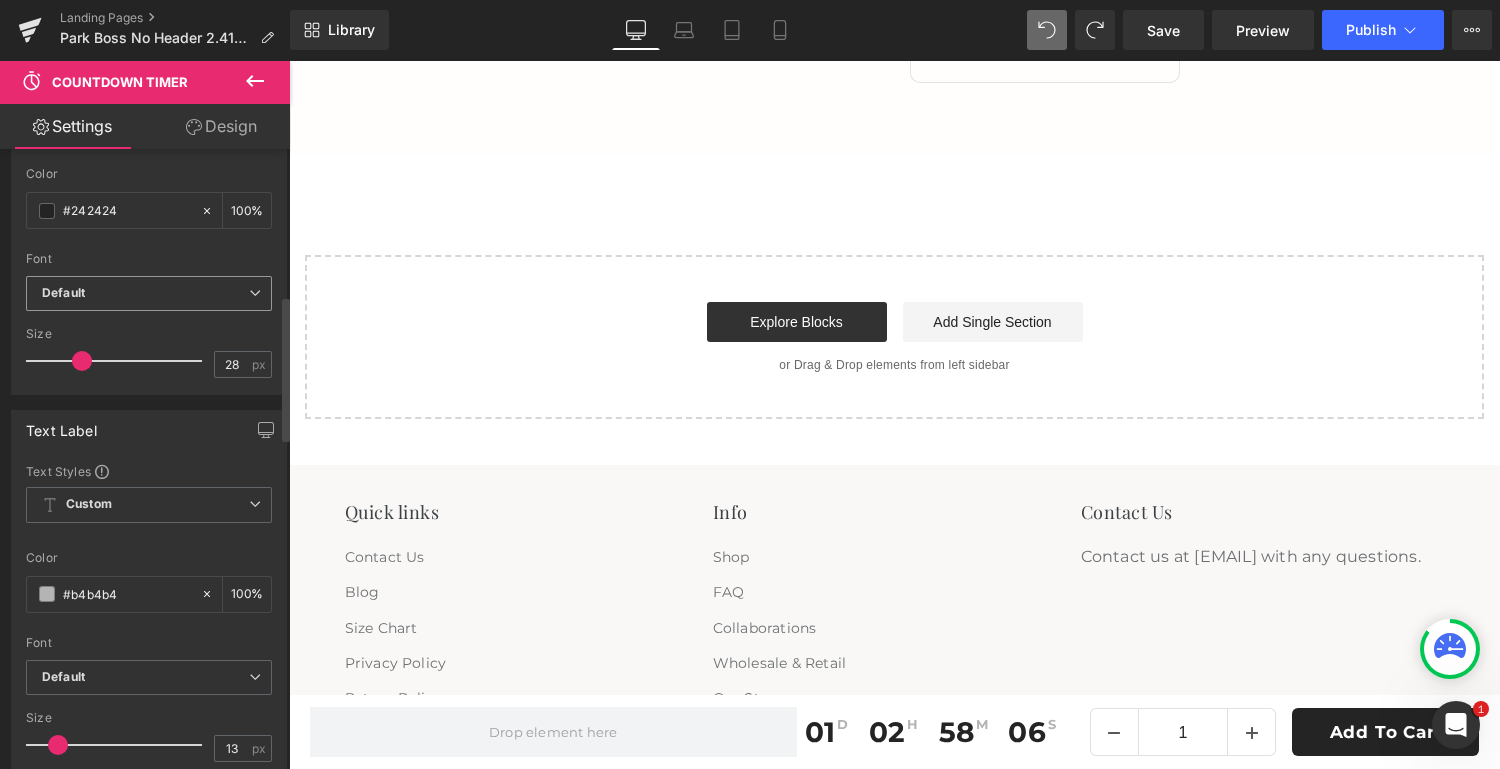 scroll, scrollTop: 585, scrollLeft: 0, axis: vertical 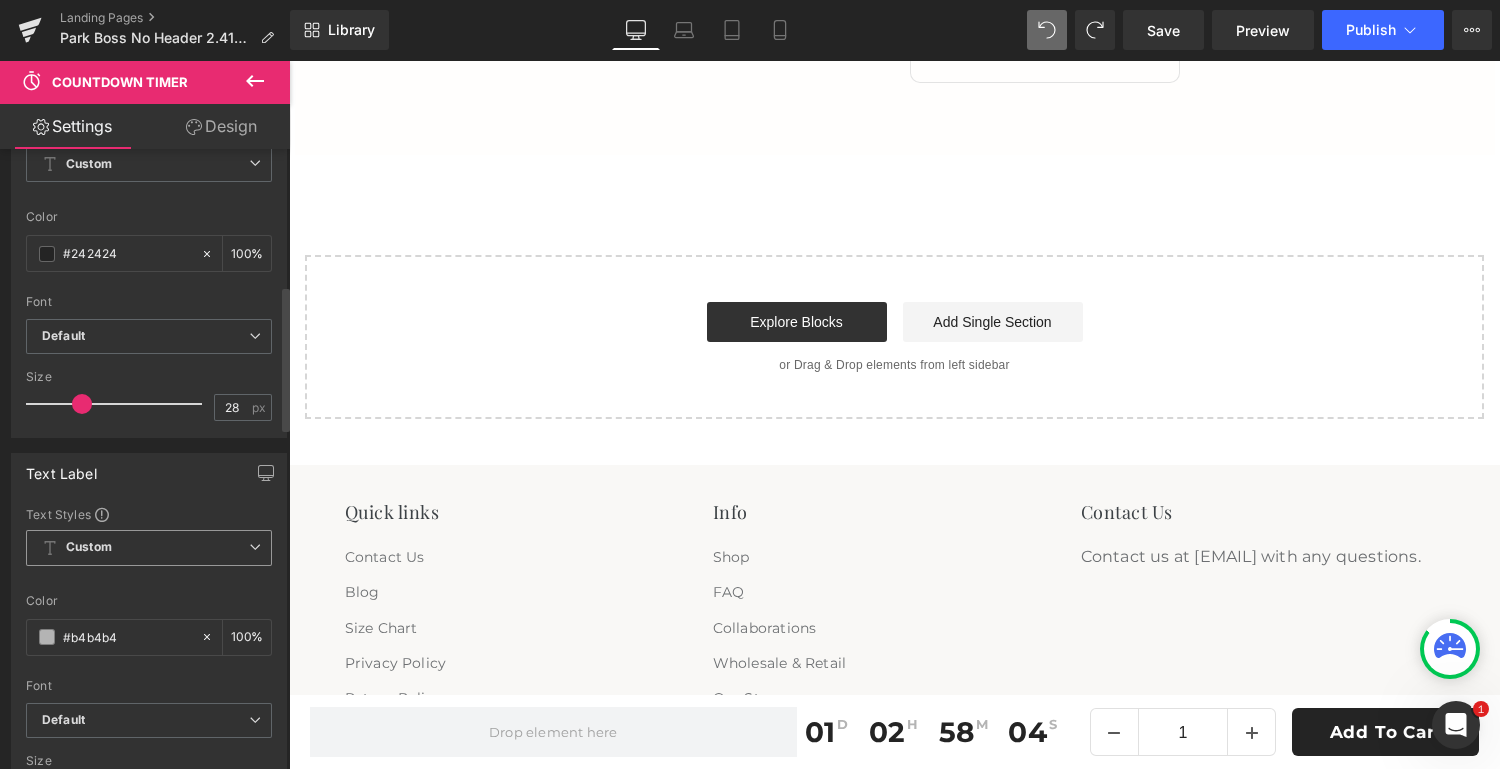 click on "Custom
Setup Global Style" at bounding box center (149, 548) 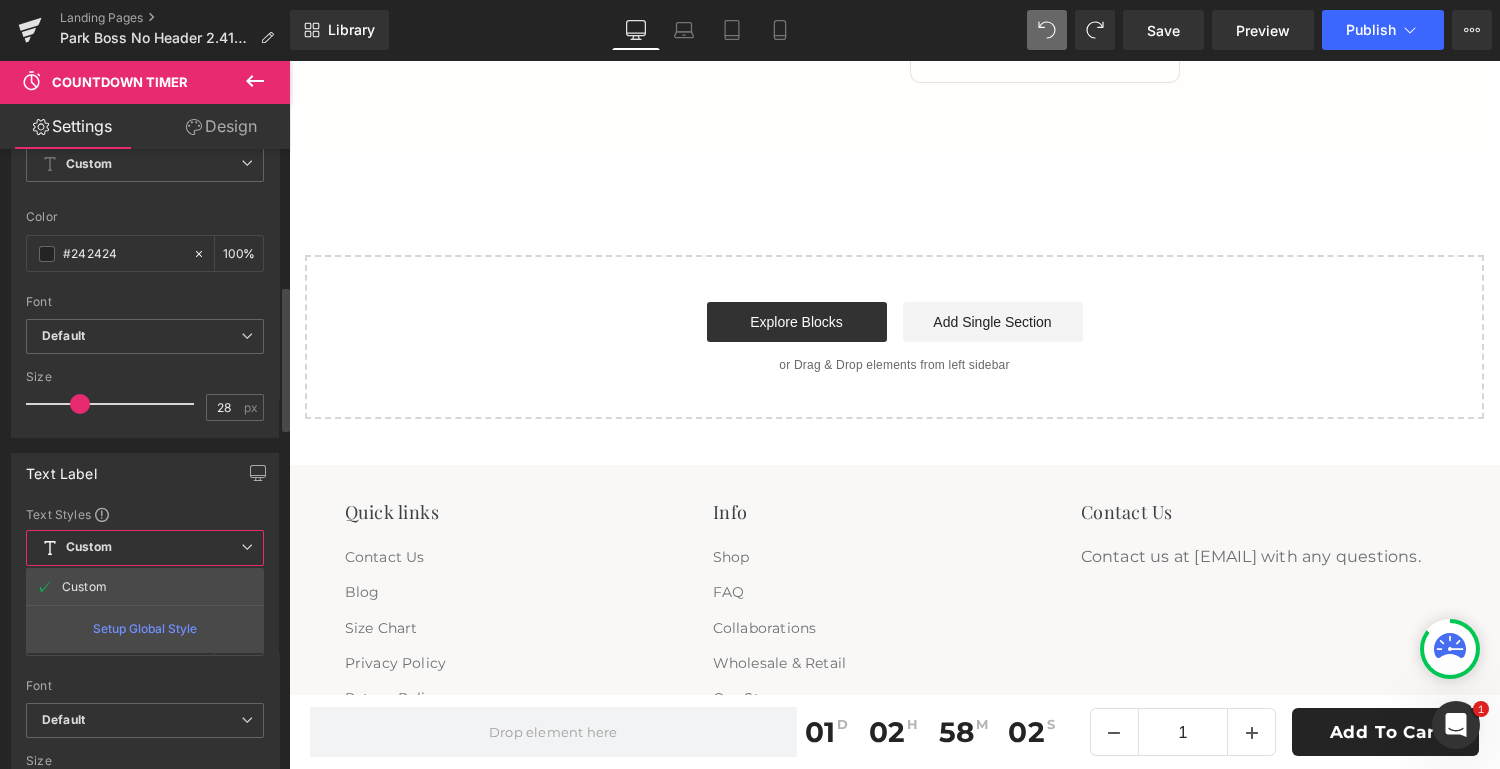 click on "Setup Global Style" at bounding box center (145, 628) 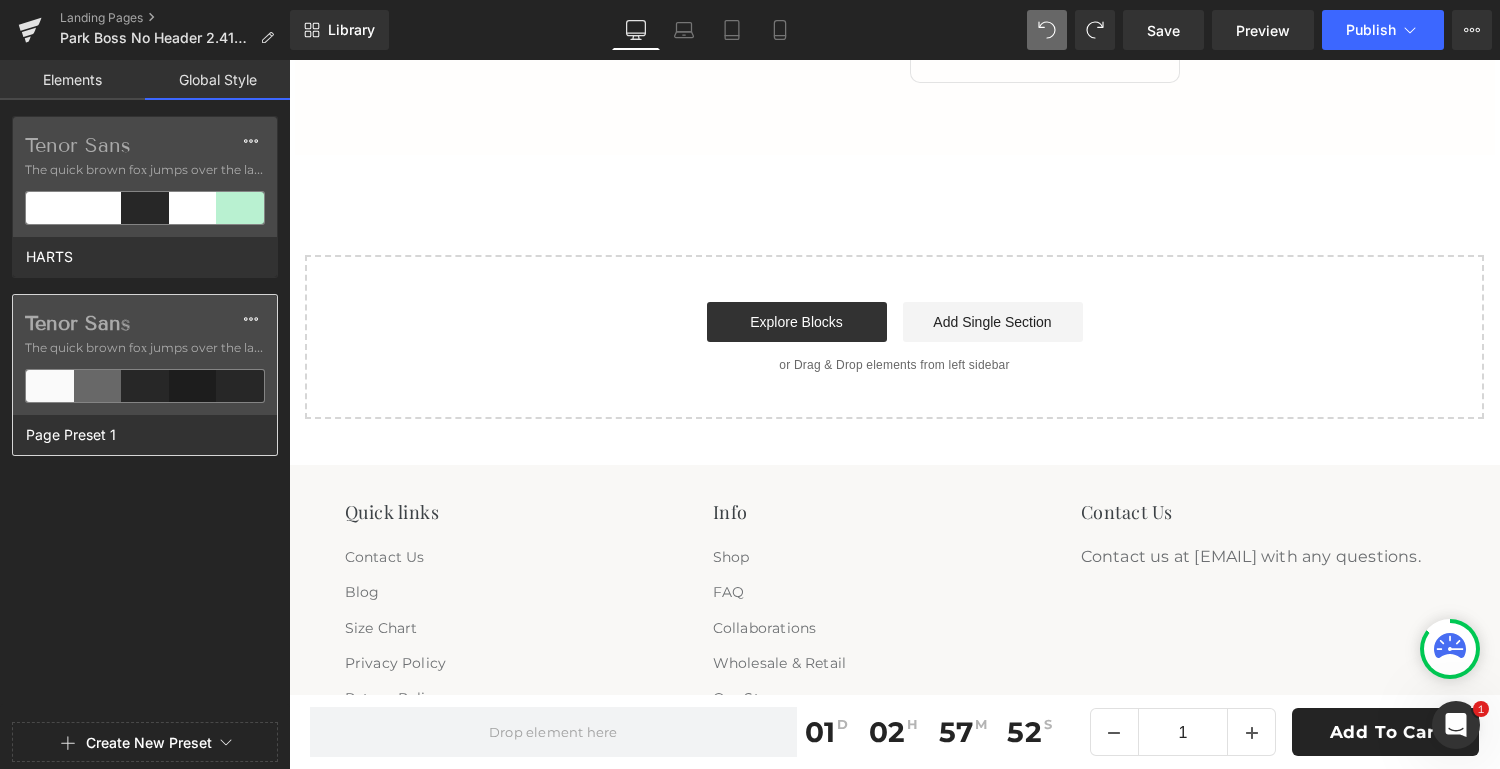 click on "Tenor Sans  The quick brown fox jumps over the lazy..." at bounding box center (145, 355) 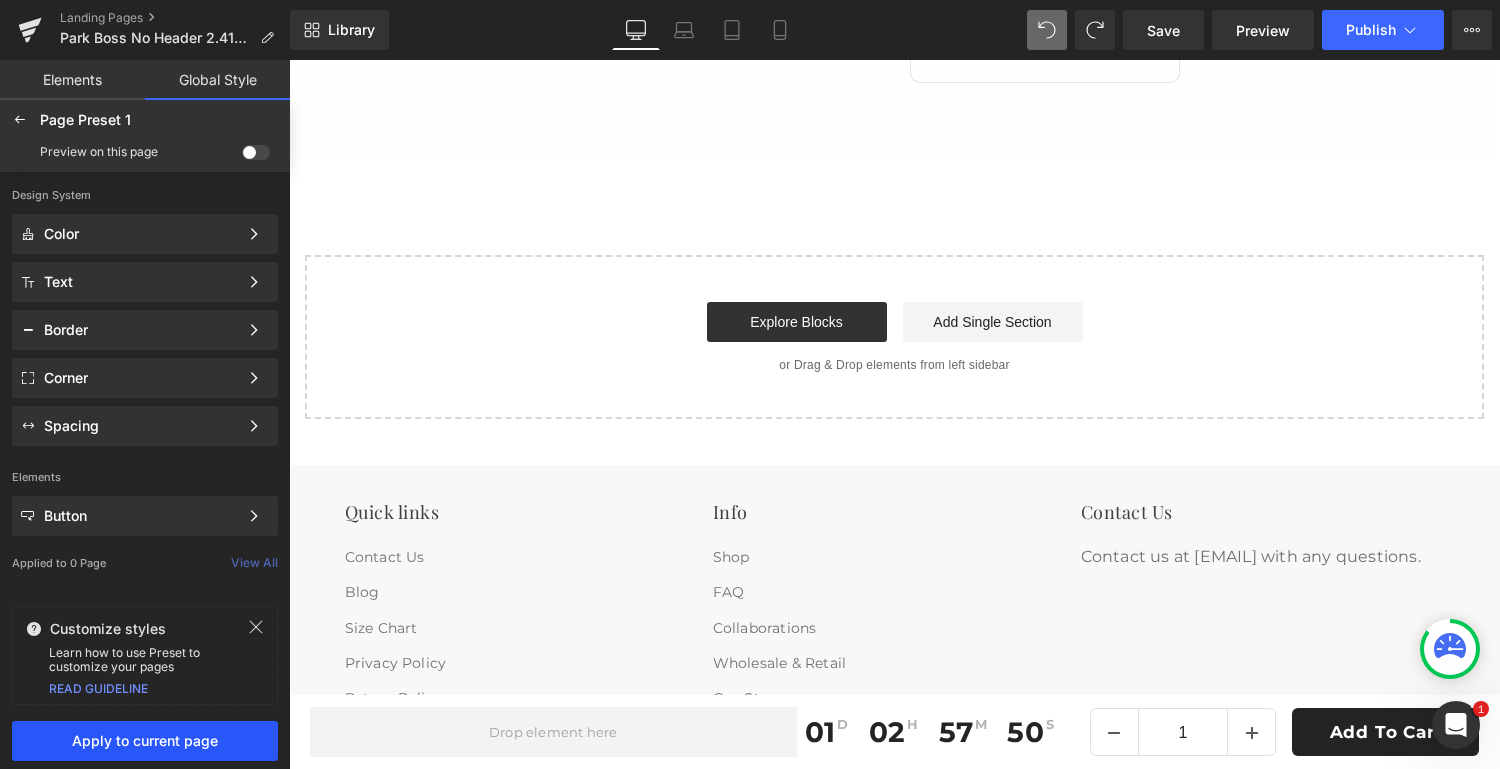 click on "Apply to current page" at bounding box center [145, 741] 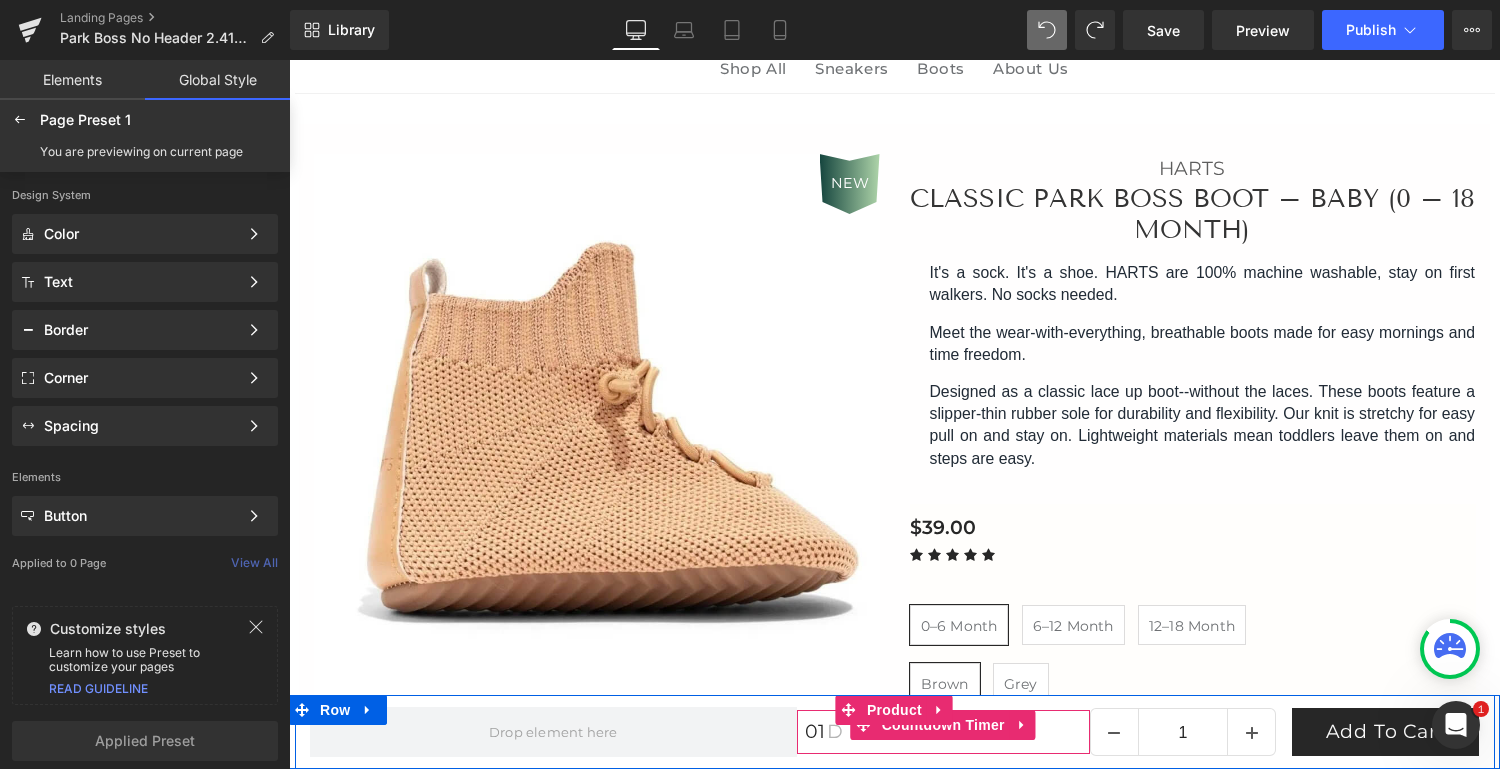 scroll, scrollTop: 130, scrollLeft: 0, axis: vertical 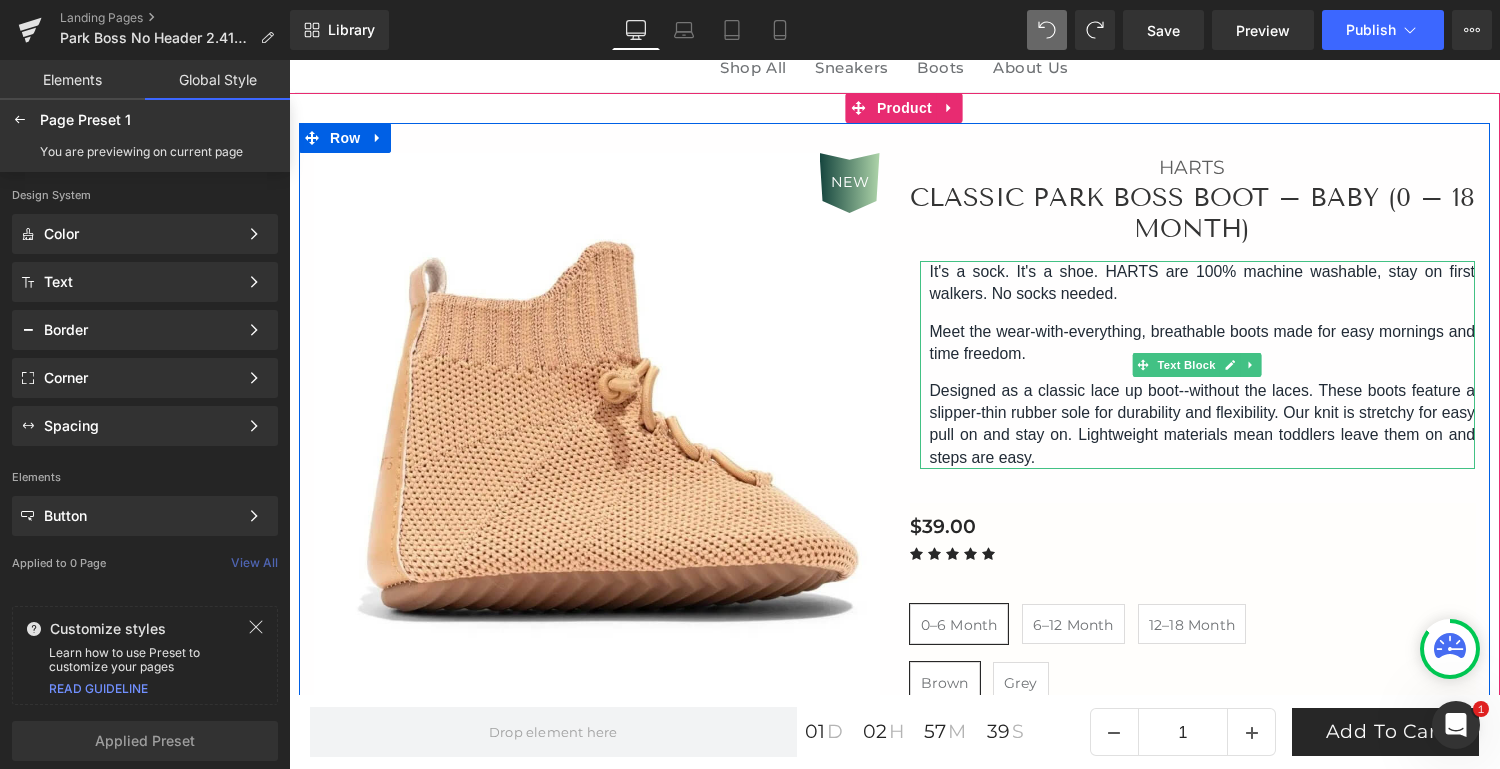 click on "Designed as a classic lace up boot--without the laces. These boots feature a slipper-thin rubber sole for durability and flexibility. Our knit is stretchy for easy pull on and stay on. Lightweight materials mean toddlers leave them on and steps are easy." at bounding box center (1203, 424) 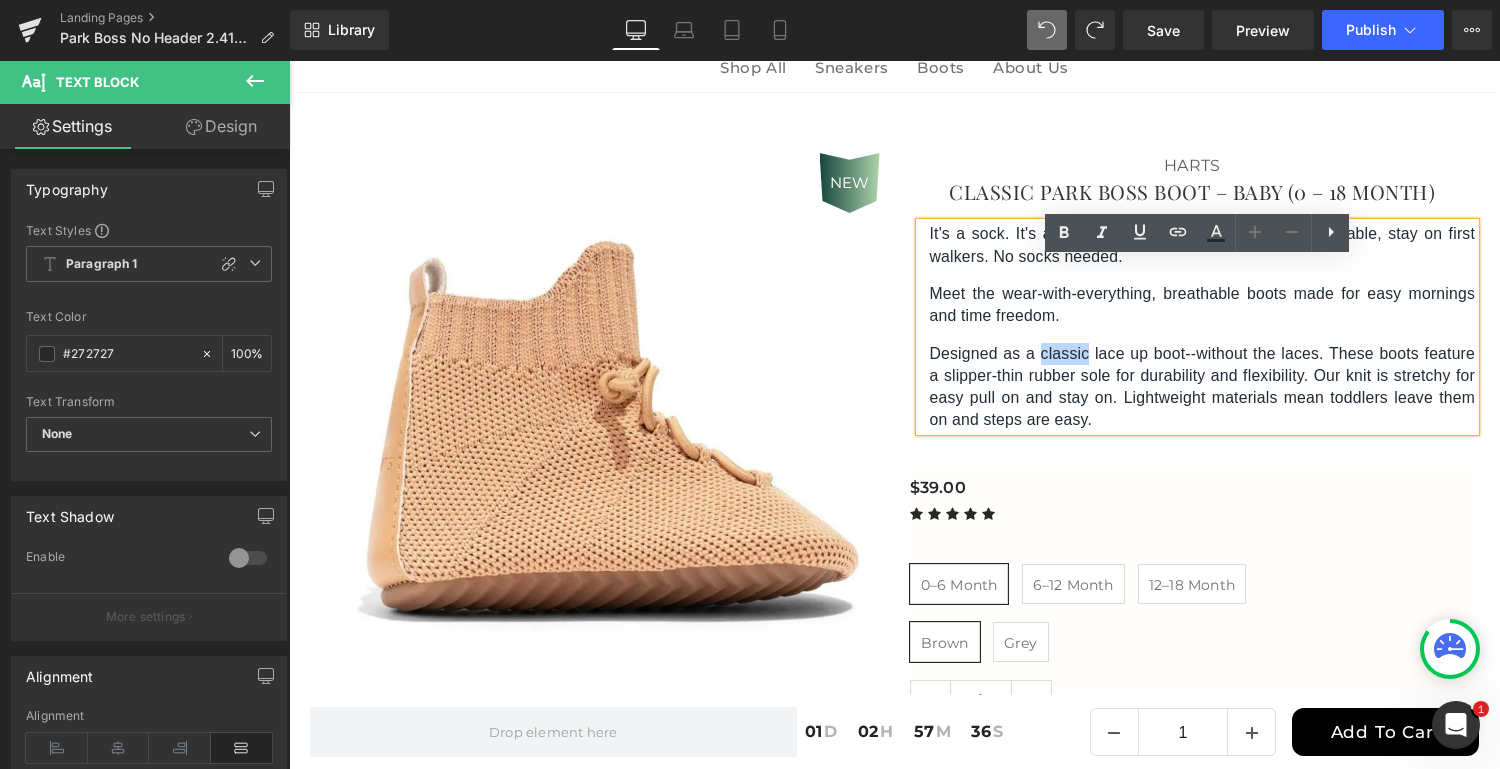 click on "Designed as a classic lace up boot--without the laces. These boots feature a slipper-thin rubber sole for durability and flexibility. Our knit is stretchy for easy pull on and stay on. Lightweight materials mean toddlers leave them on and steps are easy." at bounding box center [1203, 387] 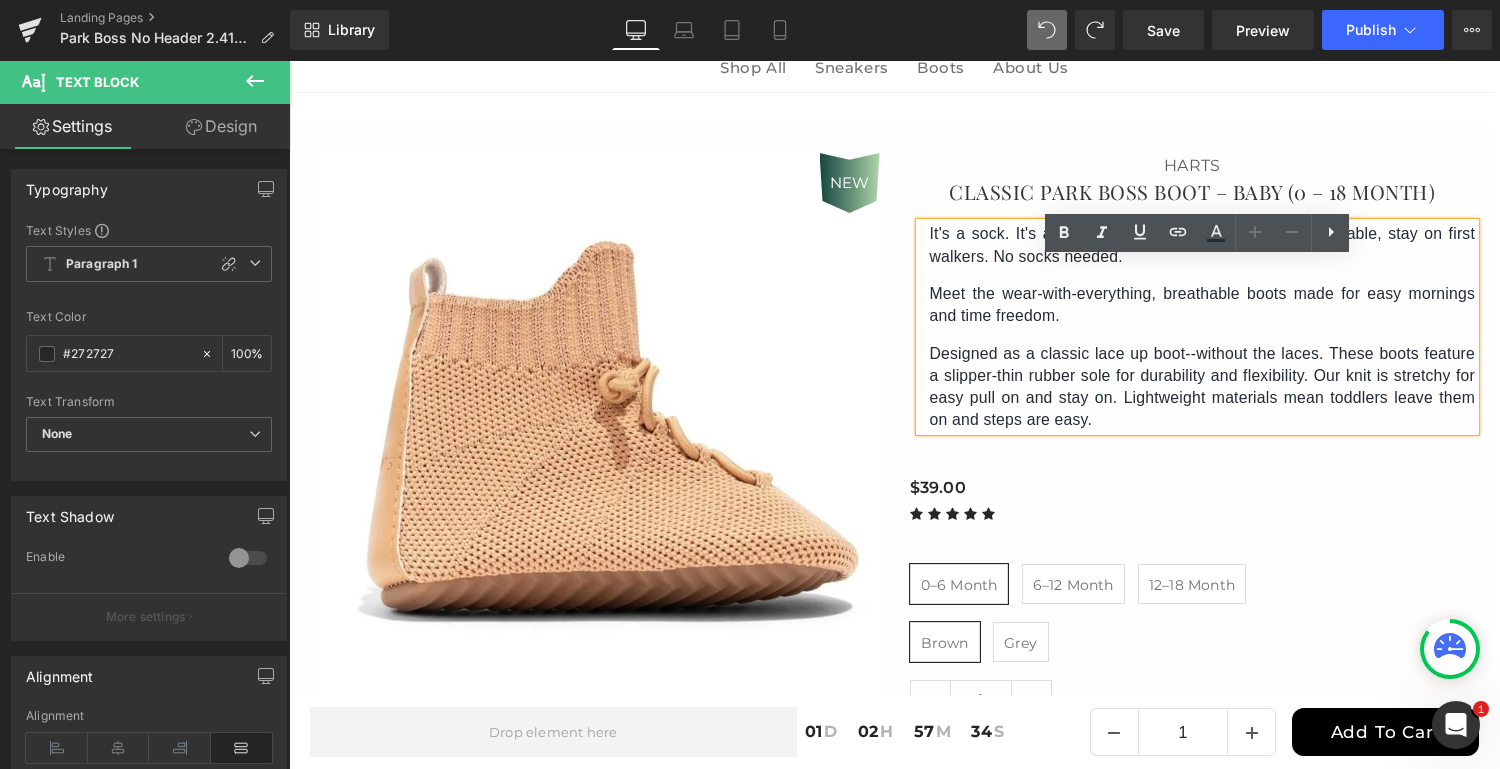 click on "Designed as a classic lace up boot--without the laces. These boots feature a slipper-thin rubber sole for durability and flexibility. Our knit is stretchy for easy pull on and stay on. Lightweight materials mean toddlers leave them on and steps are easy." at bounding box center (1203, 387) 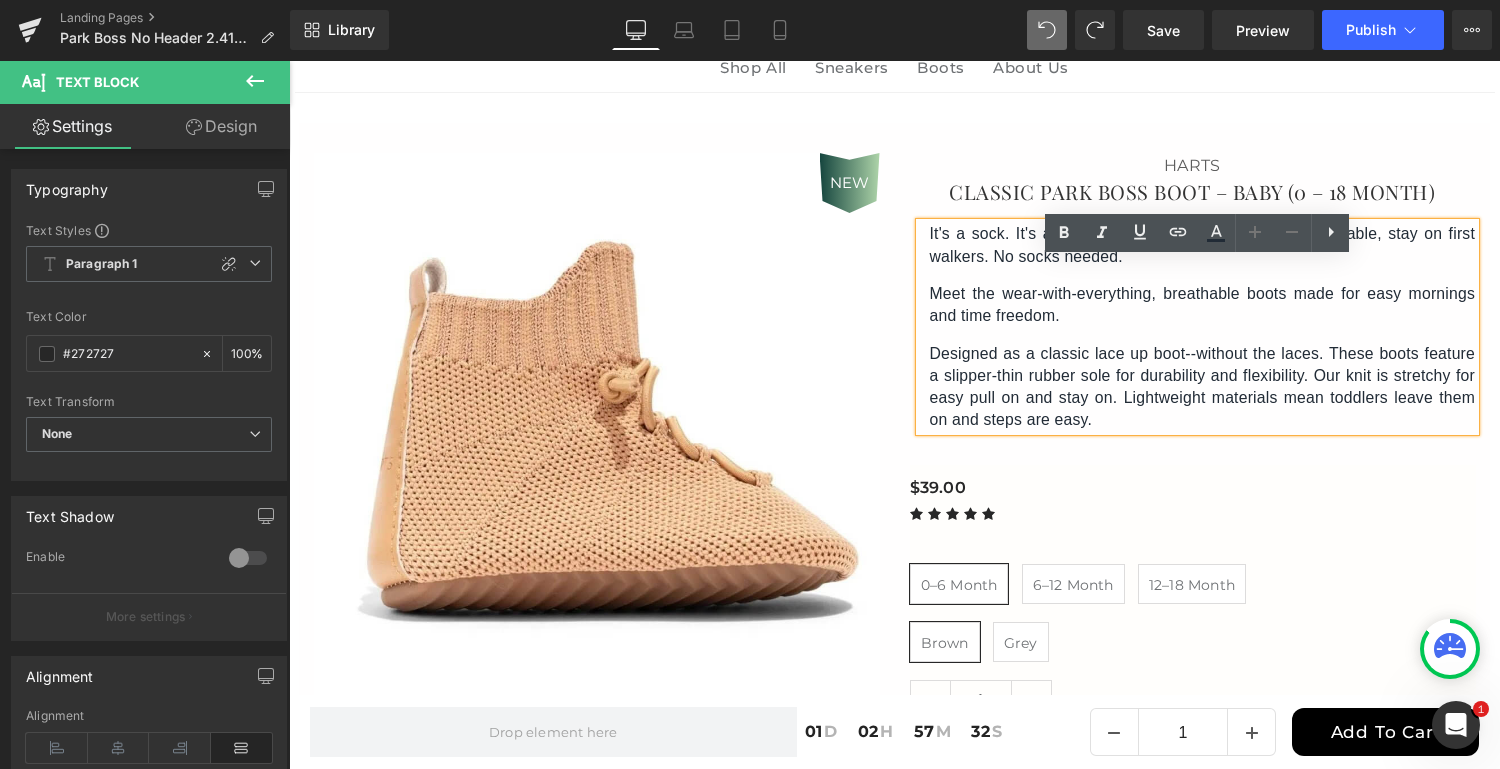 drag, startPoint x: 1062, startPoint y: 455, endPoint x: 924, endPoint y: 274, distance: 227.60712 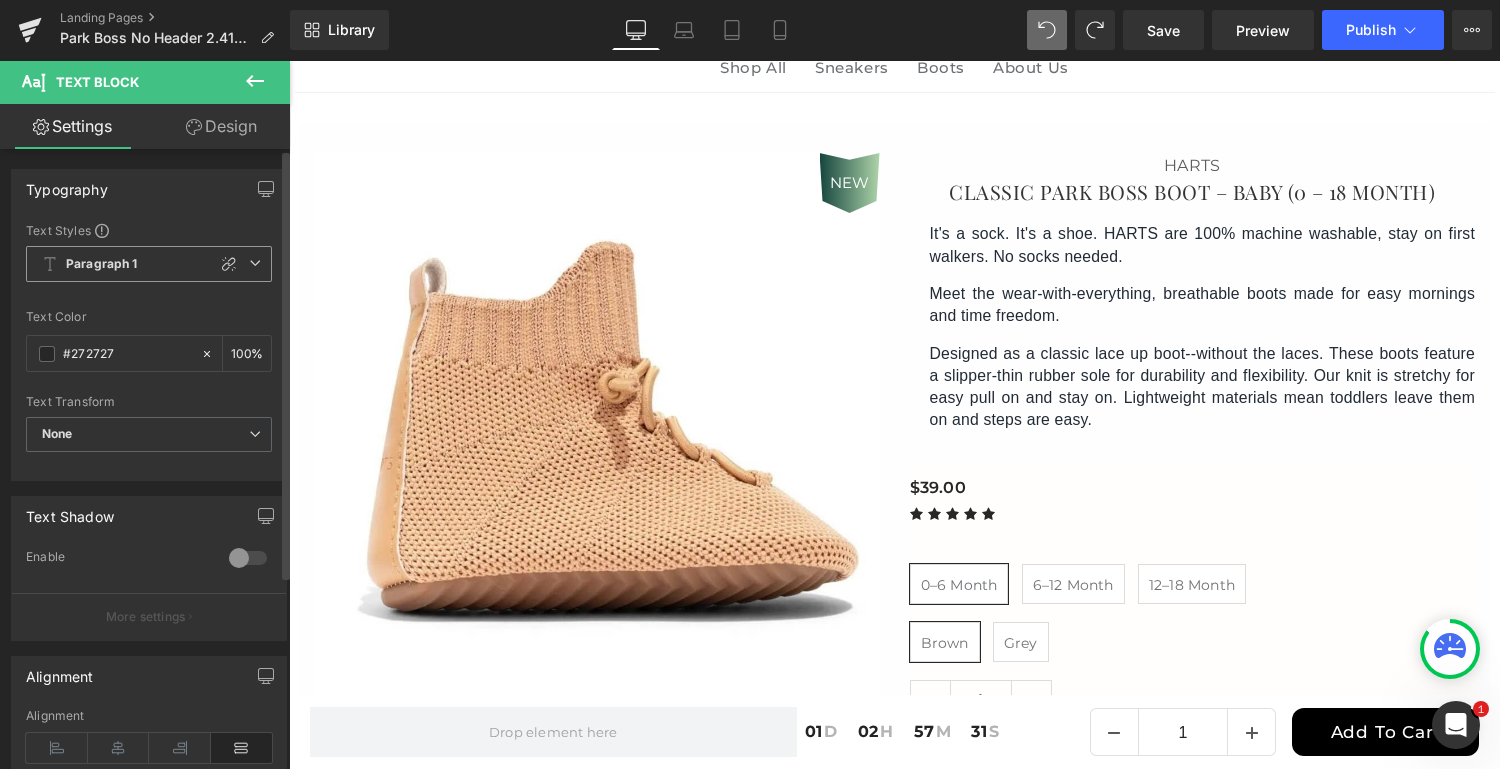 click on "Paragraph 1" at bounding box center (149, 264) 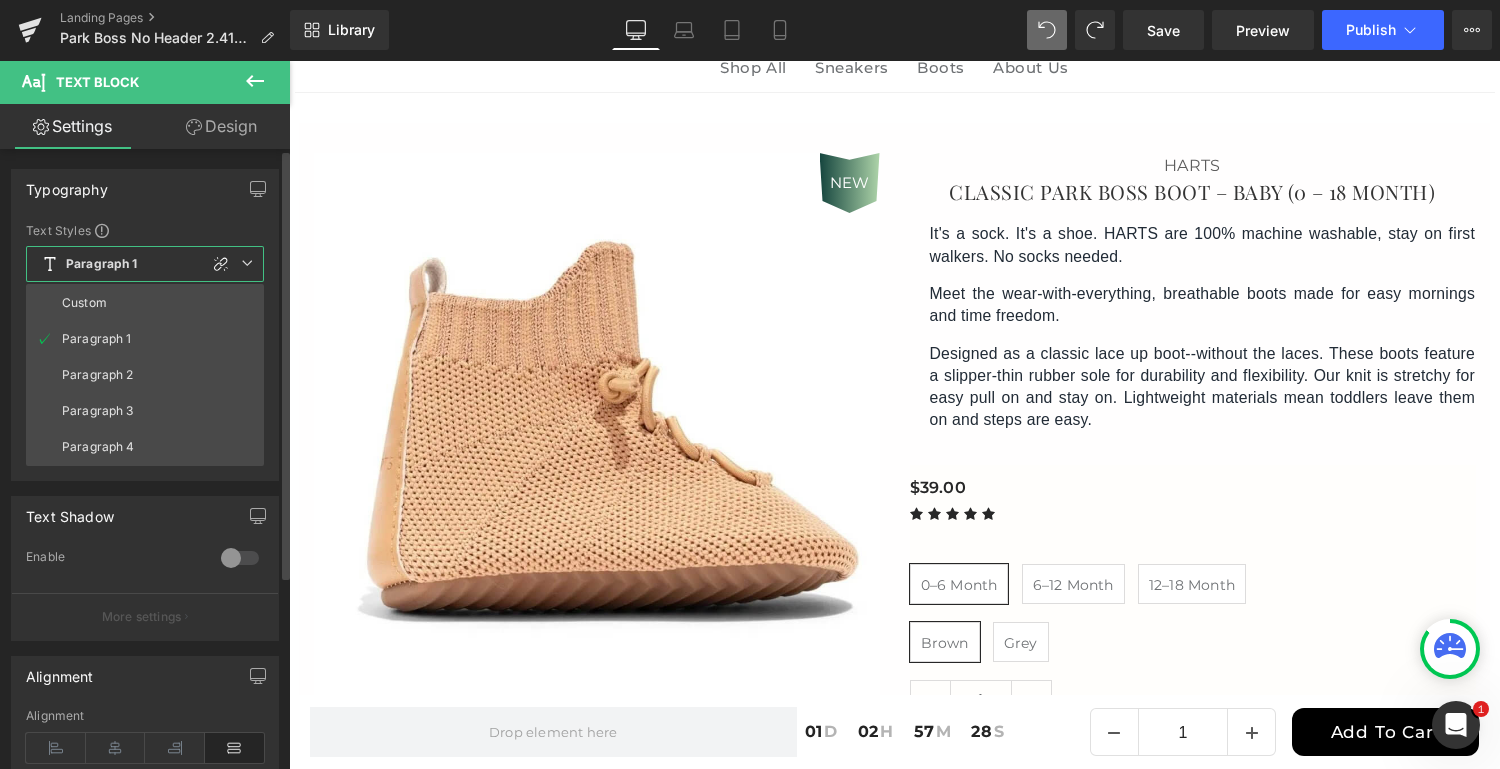 click on "Typography Text Styles Custom Paragraph 1 Paragraph 2 Paragraph 3 Paragraph 4
Paragraph 1
Custom
Paragraph 1
Paragraph 2
Paragraph 3
Paragraph 4 Thin 100 Semi Thin 200 Light 300 Regular 400 Medium 500 Semi Bold 600 Super Bold 800 Boldest 900 Bold 700 Lighter Bolder Font Weight
Regular 400
Thin 100 Semi Thin 200 Light 300 Regular 400 Medium 500 Semi Bold 600 Super Bold 800 Boldest 900 Bold 700 Lighter Bolder 19px Font Size 19 px 1.6em Line Height 1.6 em 0px Letter Spacing 0 px #272727 Text Color #272727 100 % inherit
Font
Default
Montserrat" at bounding box center [145, 325] 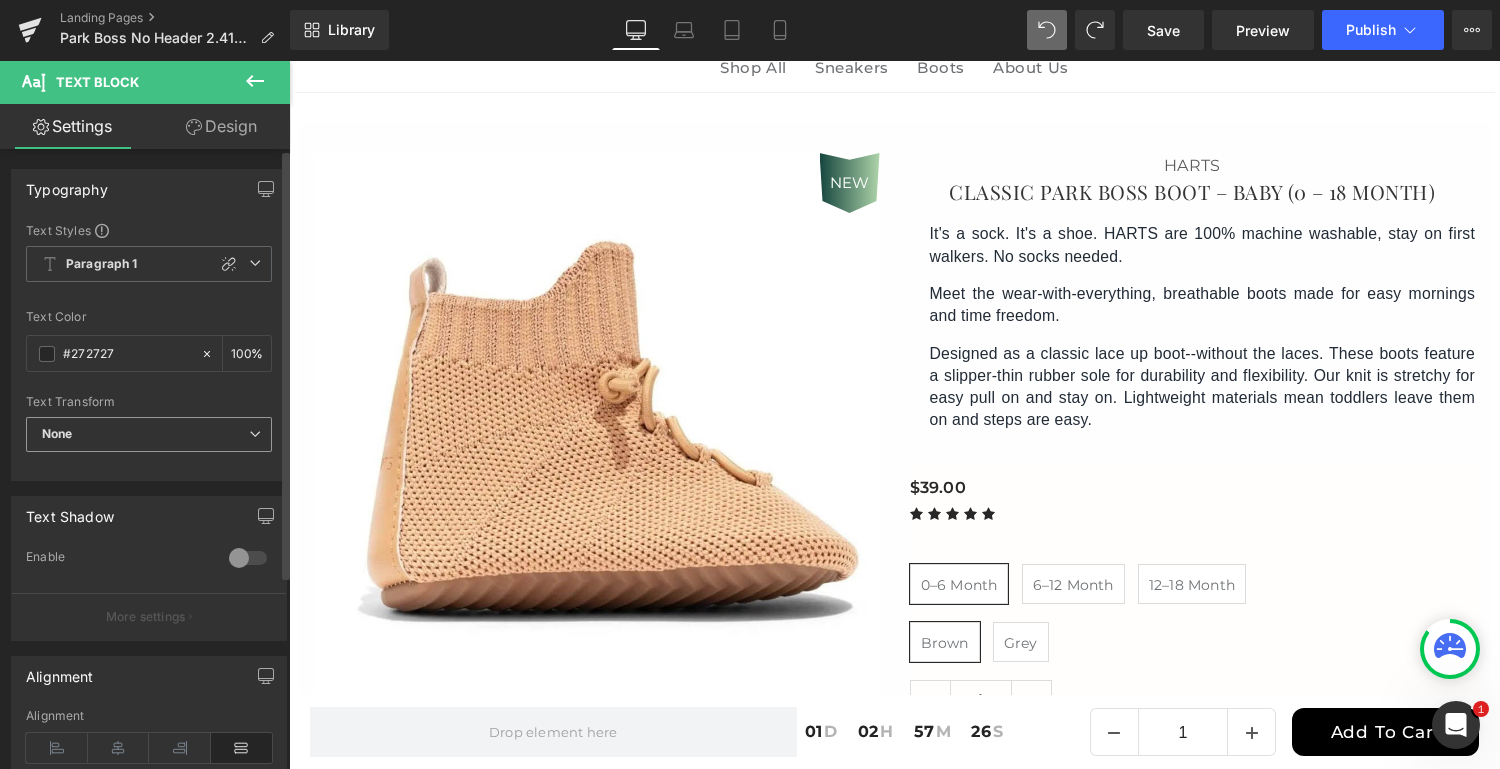 click on "None" at bounding box center [149, 434] 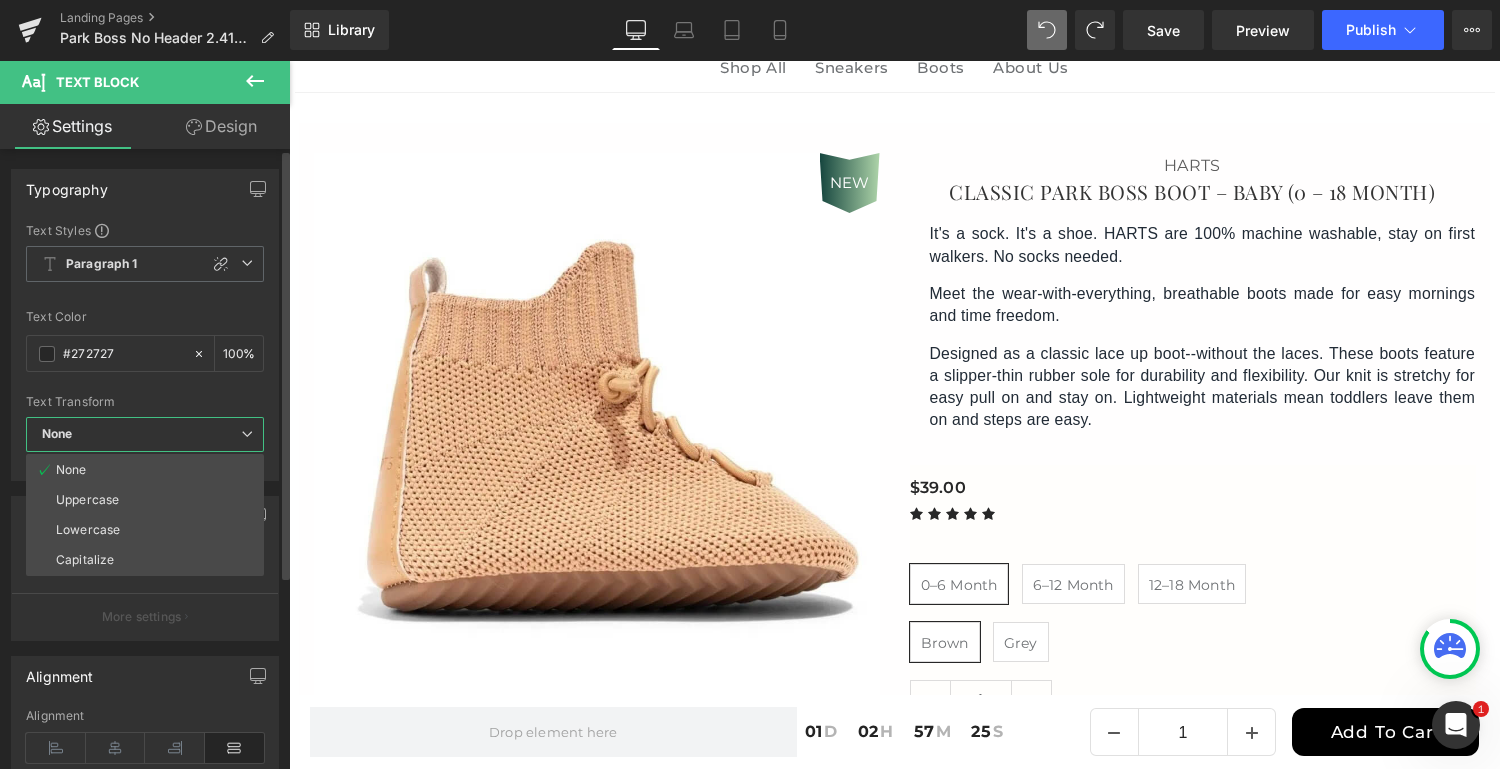 click at bounding box center [145, 388] 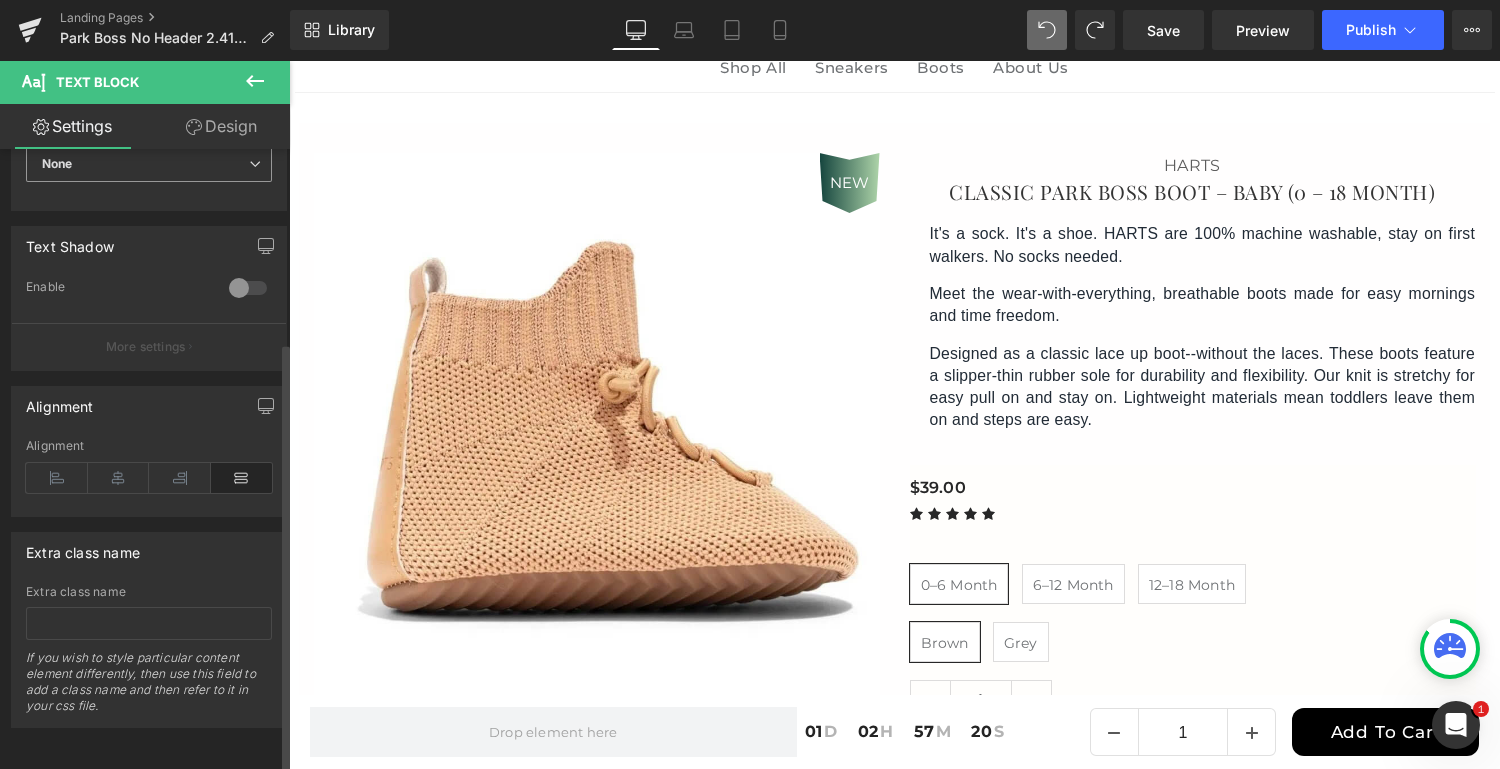 scroll, scrollTop: 0, scrollLeft: 0, axis: both 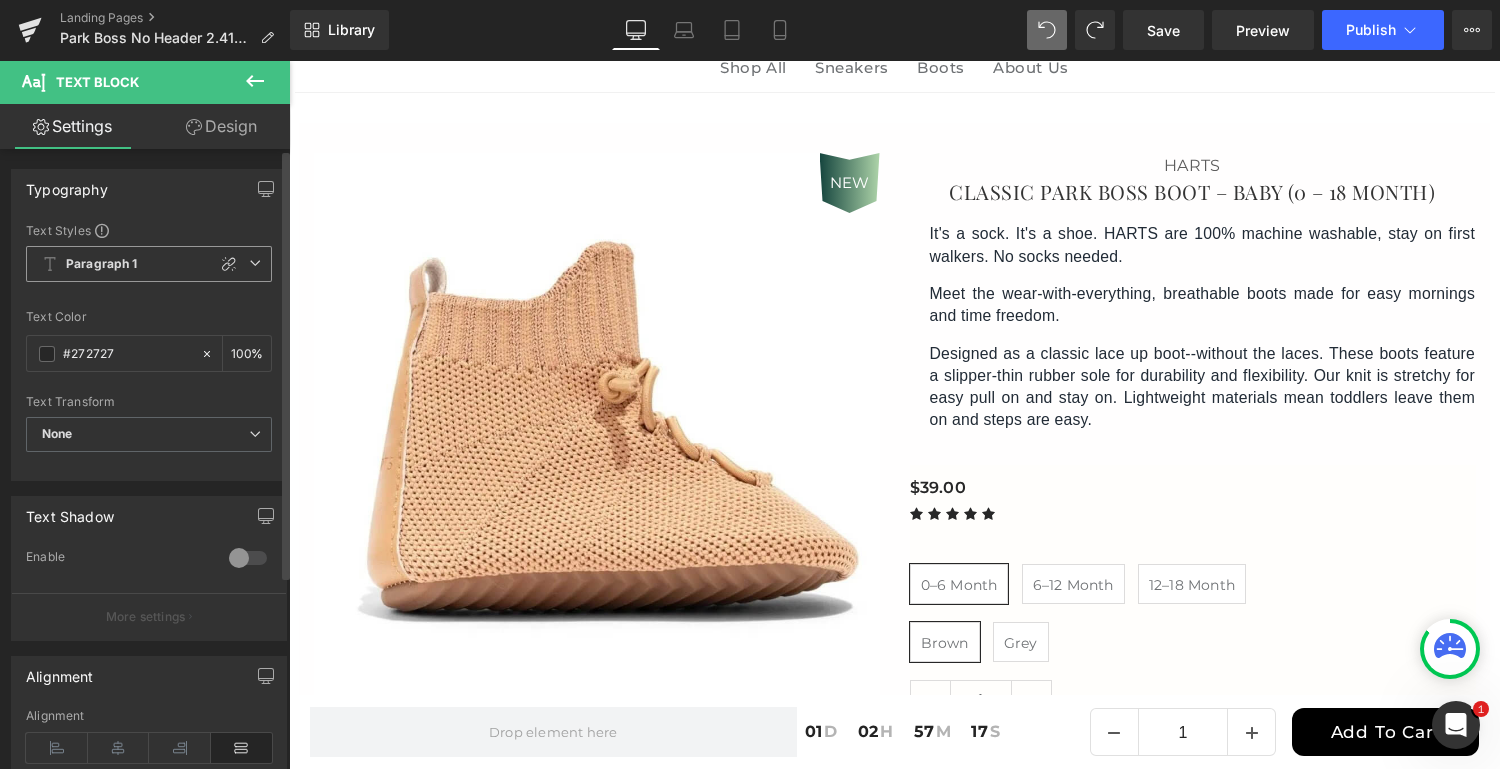 click on "Paragraph 1" at bounding box center [149, 264] 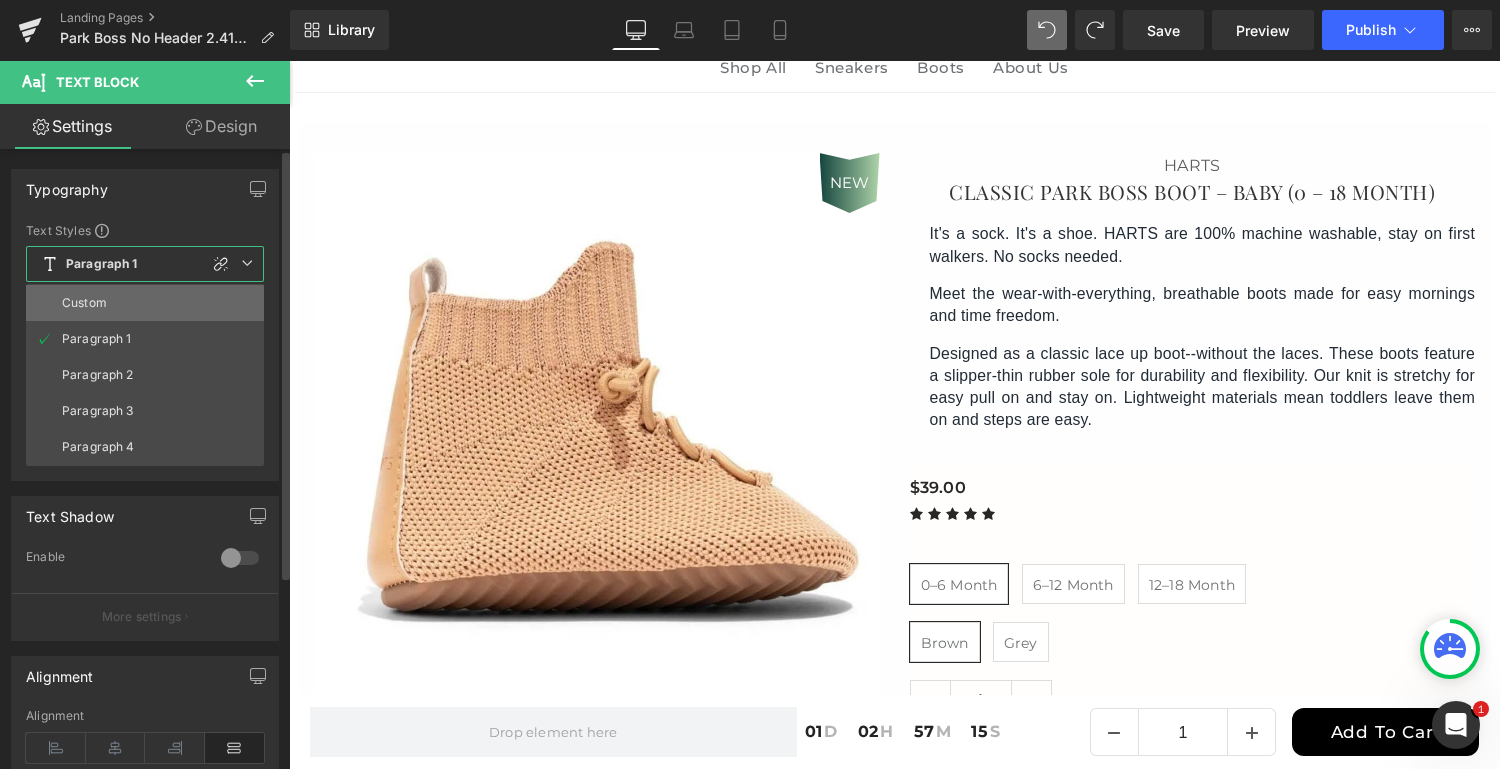 click on "Custom" at bounding box center (145, 303) 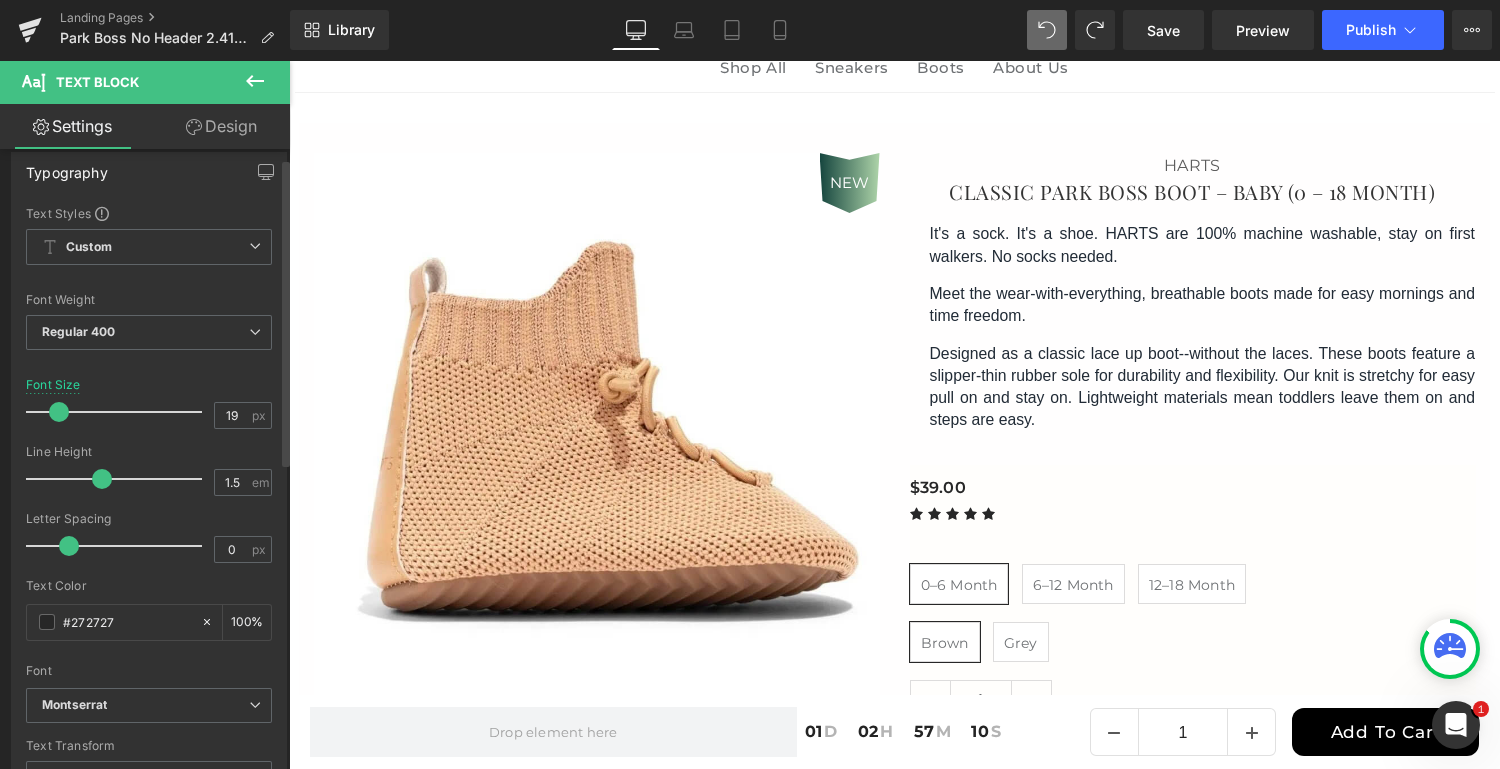 scroll, scrollTop: 17, scrollLeft: 0, axis: vertical 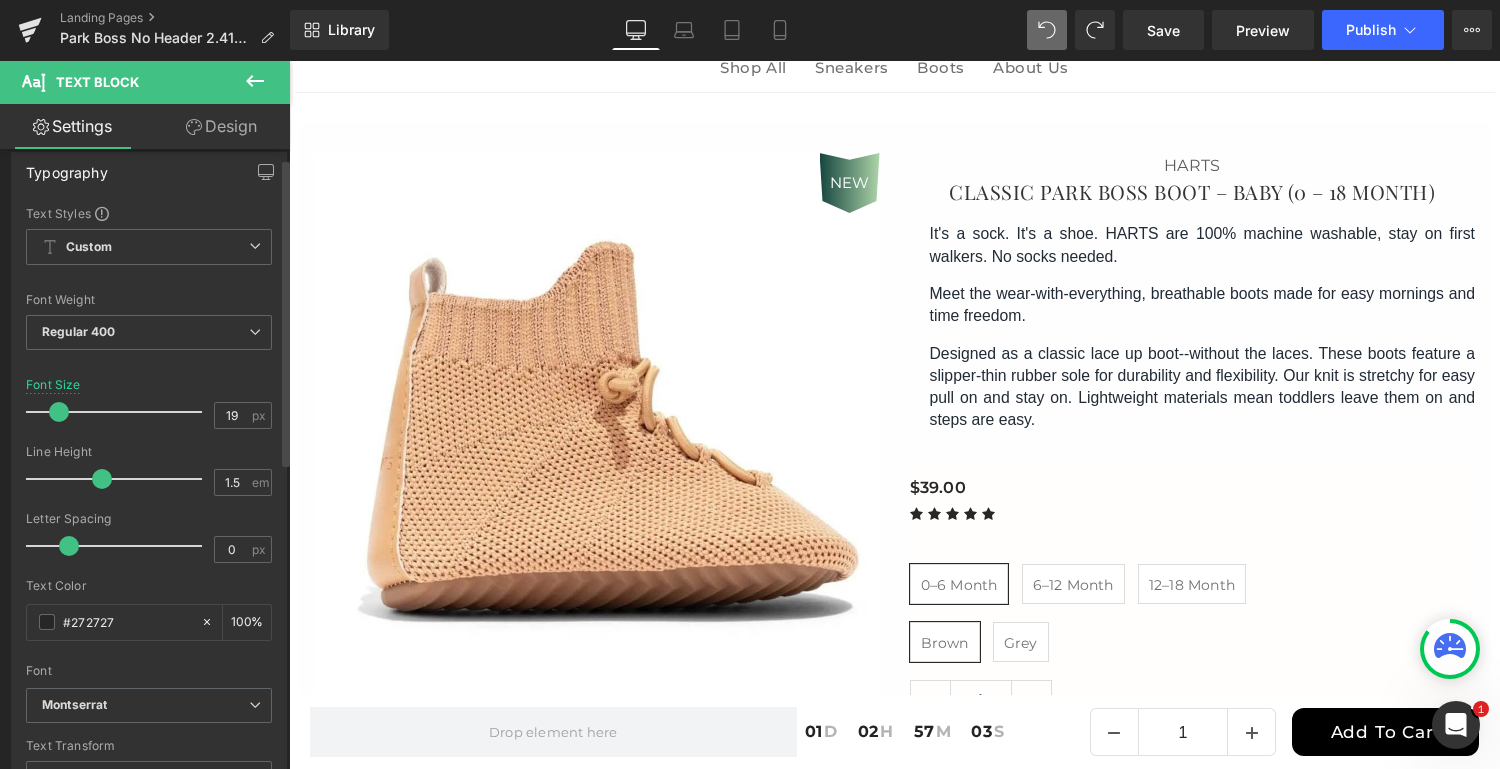 click at bounding box center (119, 412) 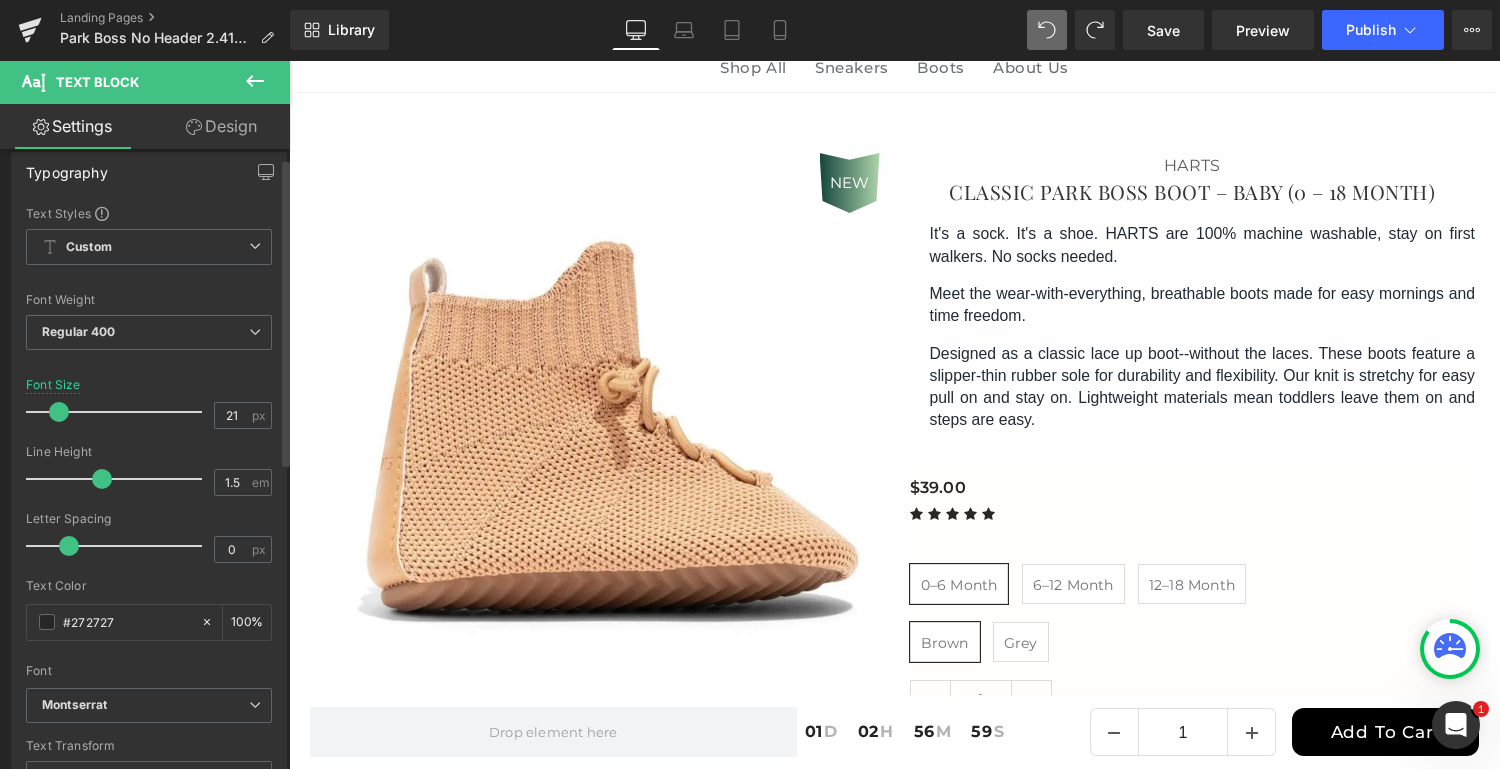 type on "19" 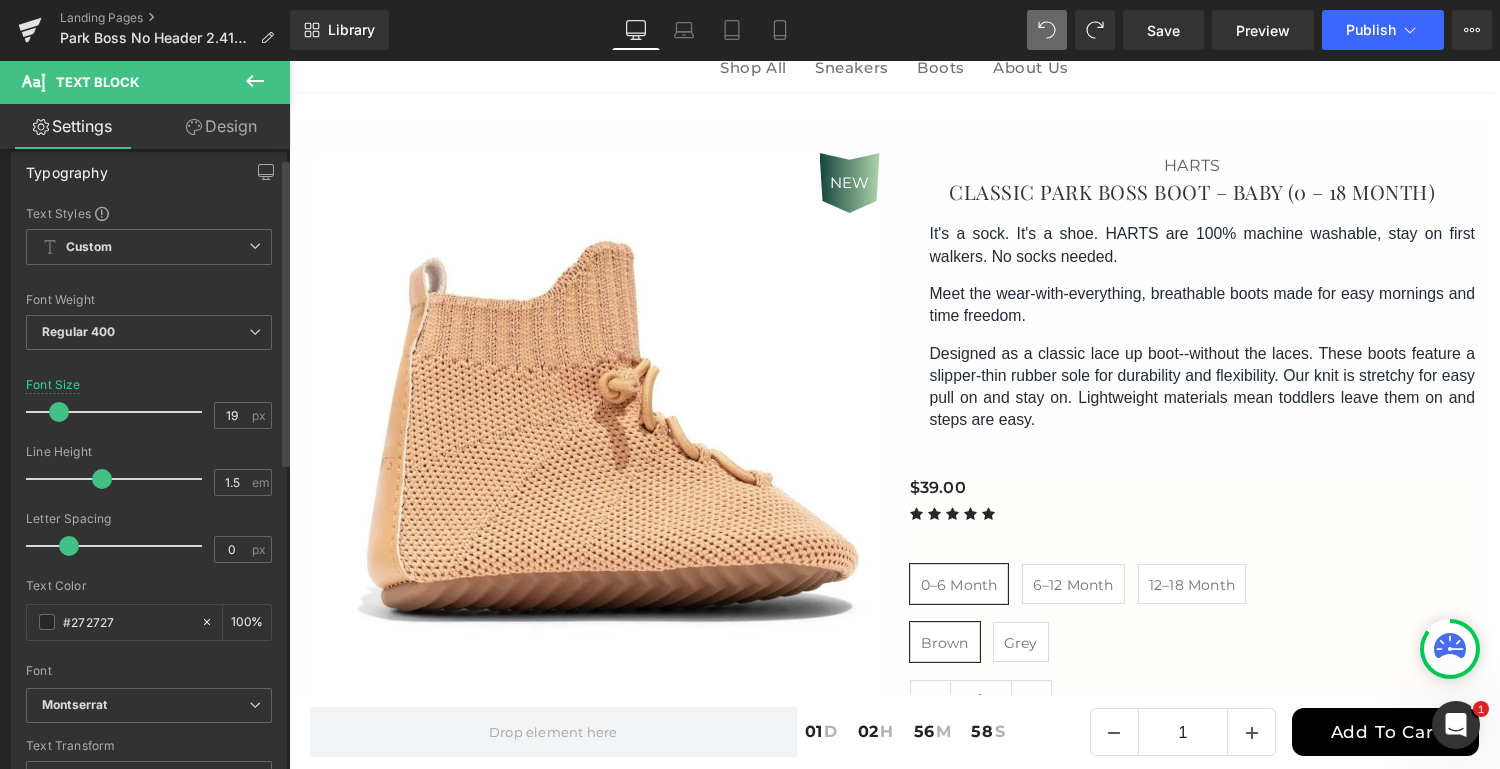 drag, startPoint x: 75, startPoint y: 411, endPoint x: 62, endPoint y: 409, distance: 13.152946 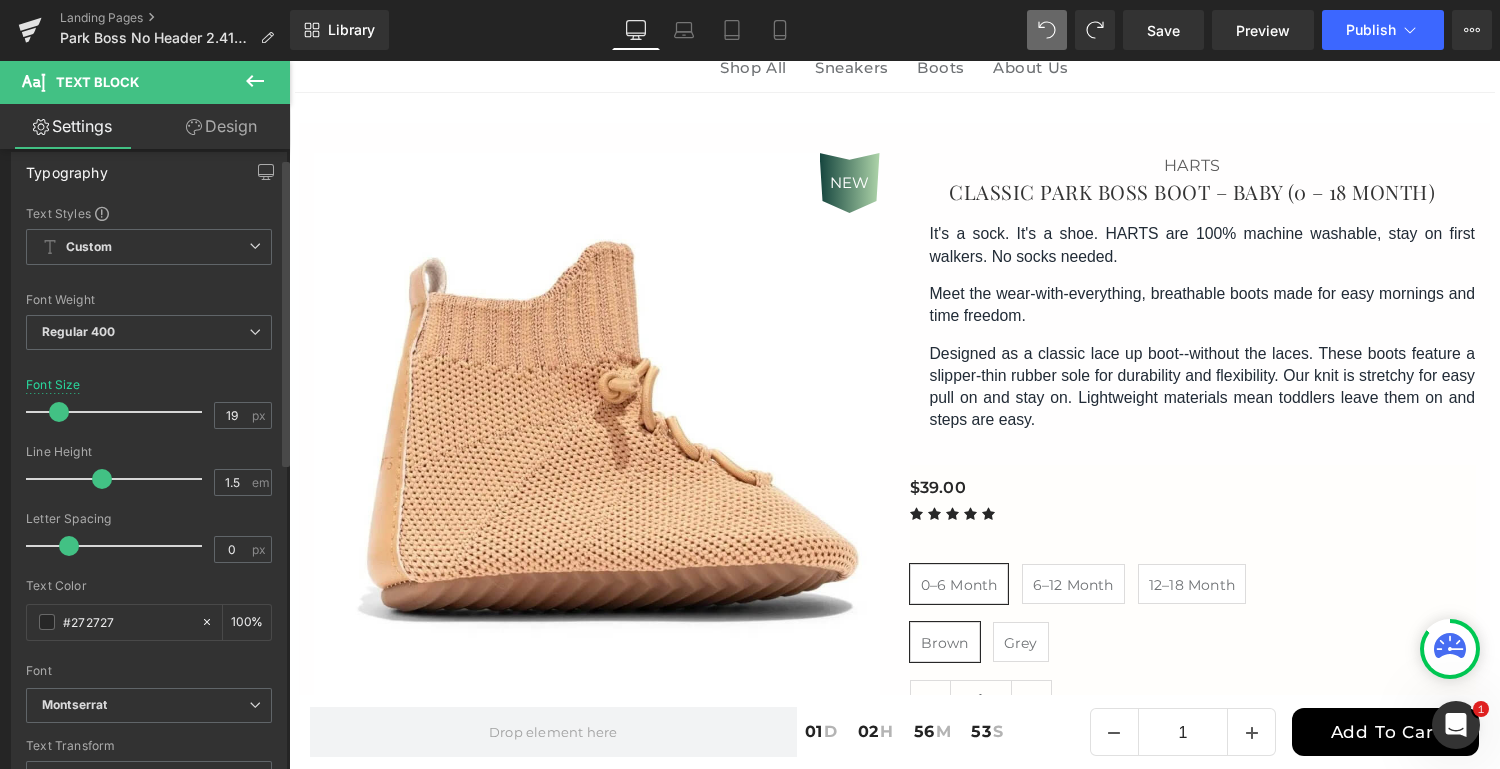 type on "0.1" 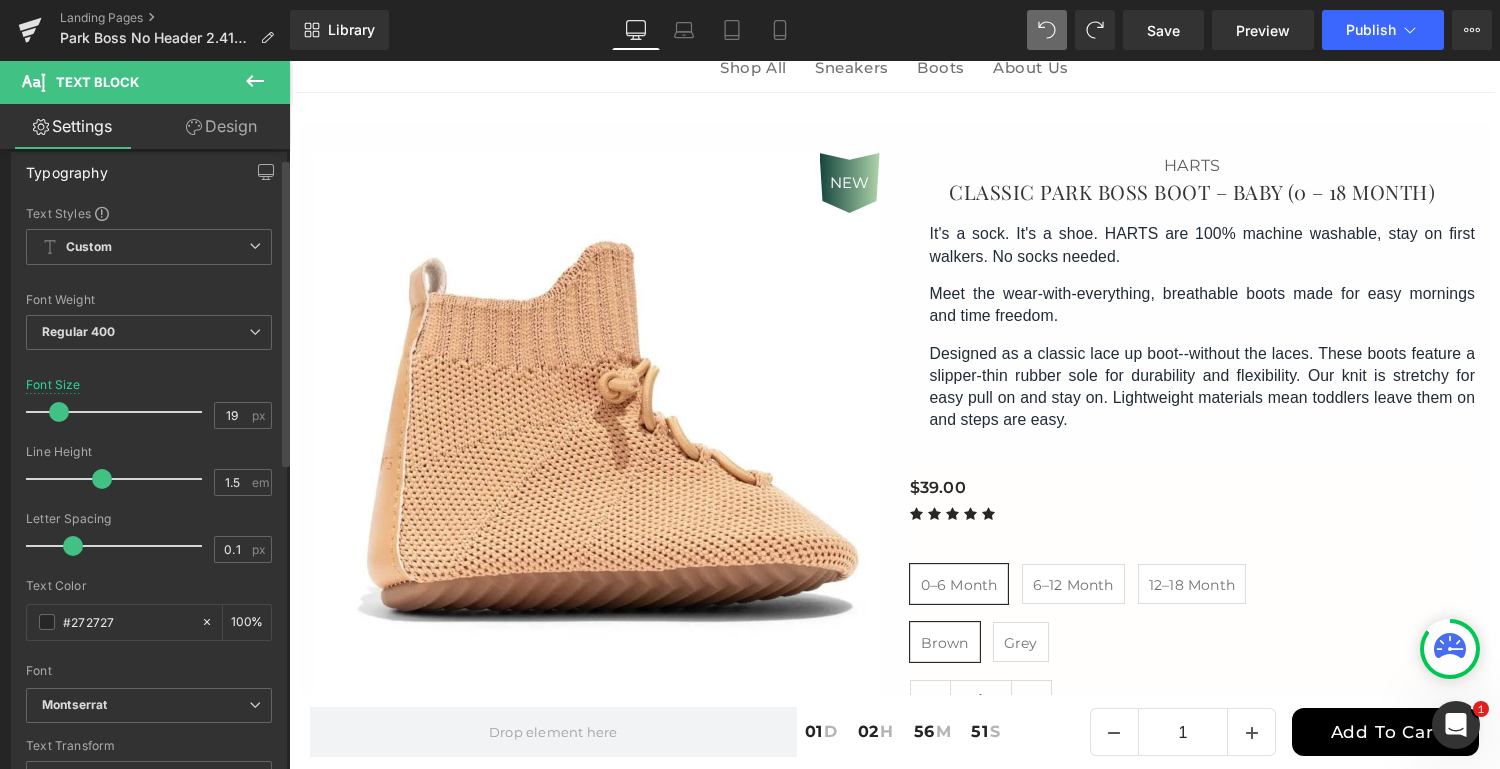 click at bounding box center (73, 546) 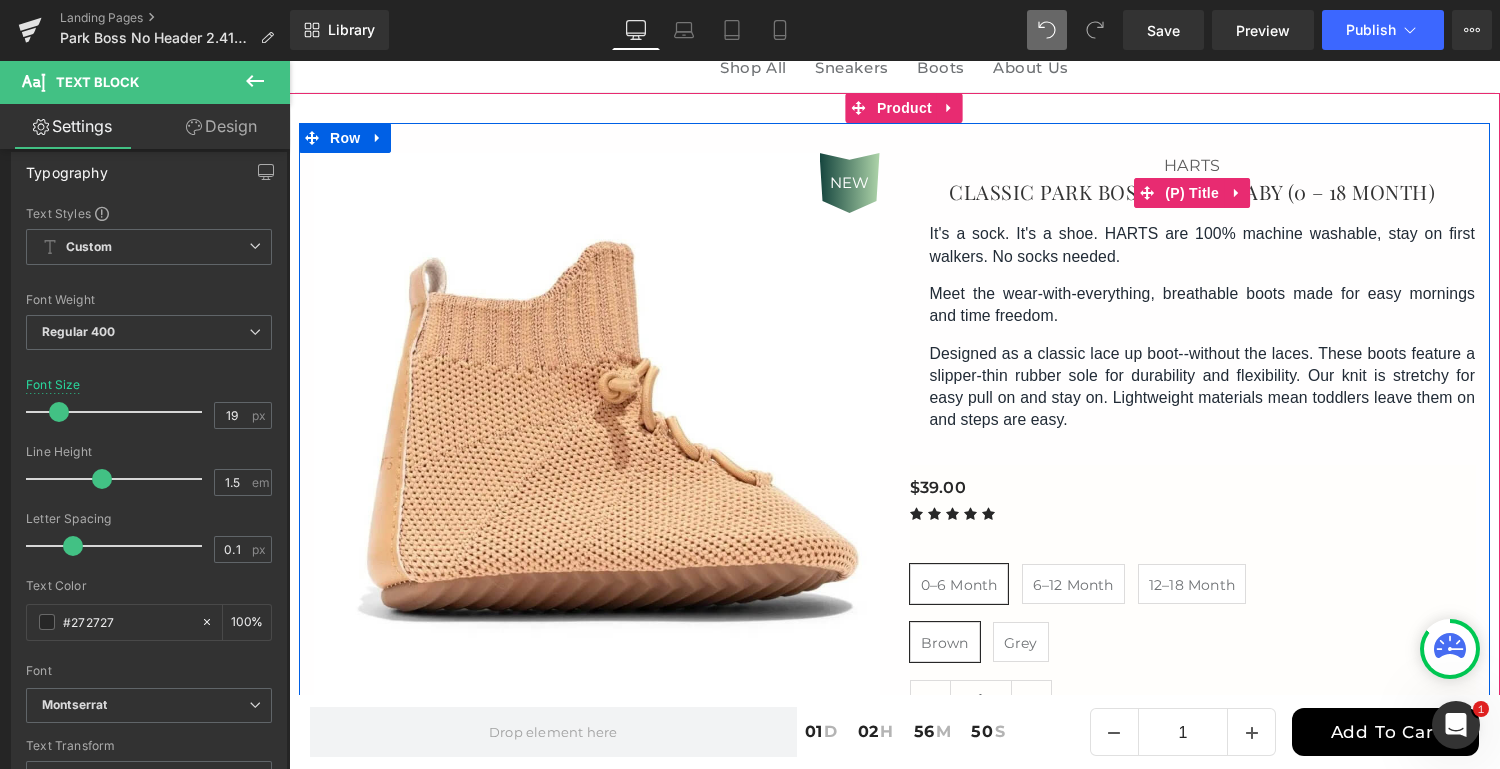 click on "Classic Park Boss Boot – Baby (0 – [AGE])" at bounding box center [1192, 192] 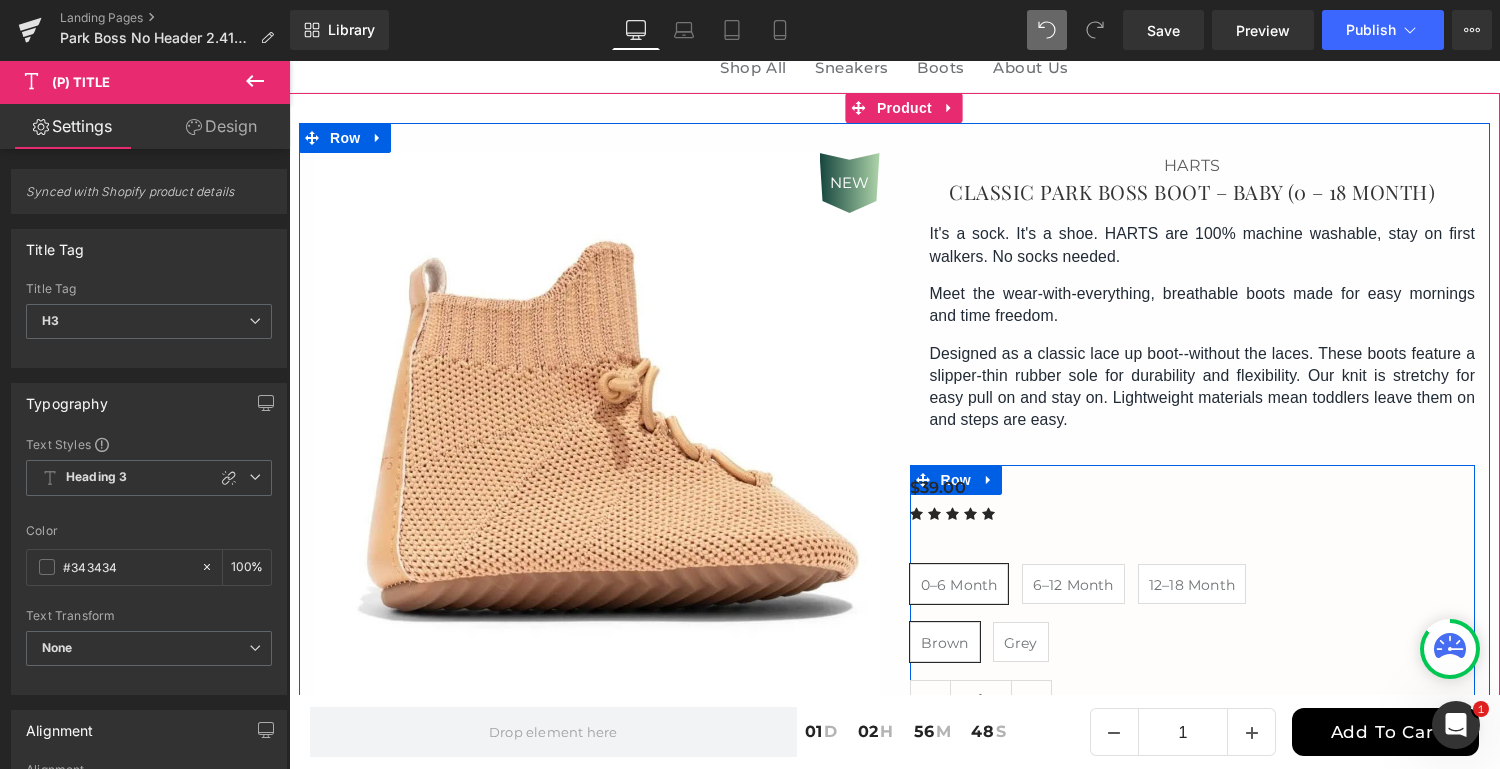 click on "$39.00
(P) Price
Icon
Icon         Icon         Icon         Icon
Icon List Hoz
0–6 Month
6–12 Month
12–18 Month
Brown
Grey
(P) Swatches" at bounding box center (1193, 592) 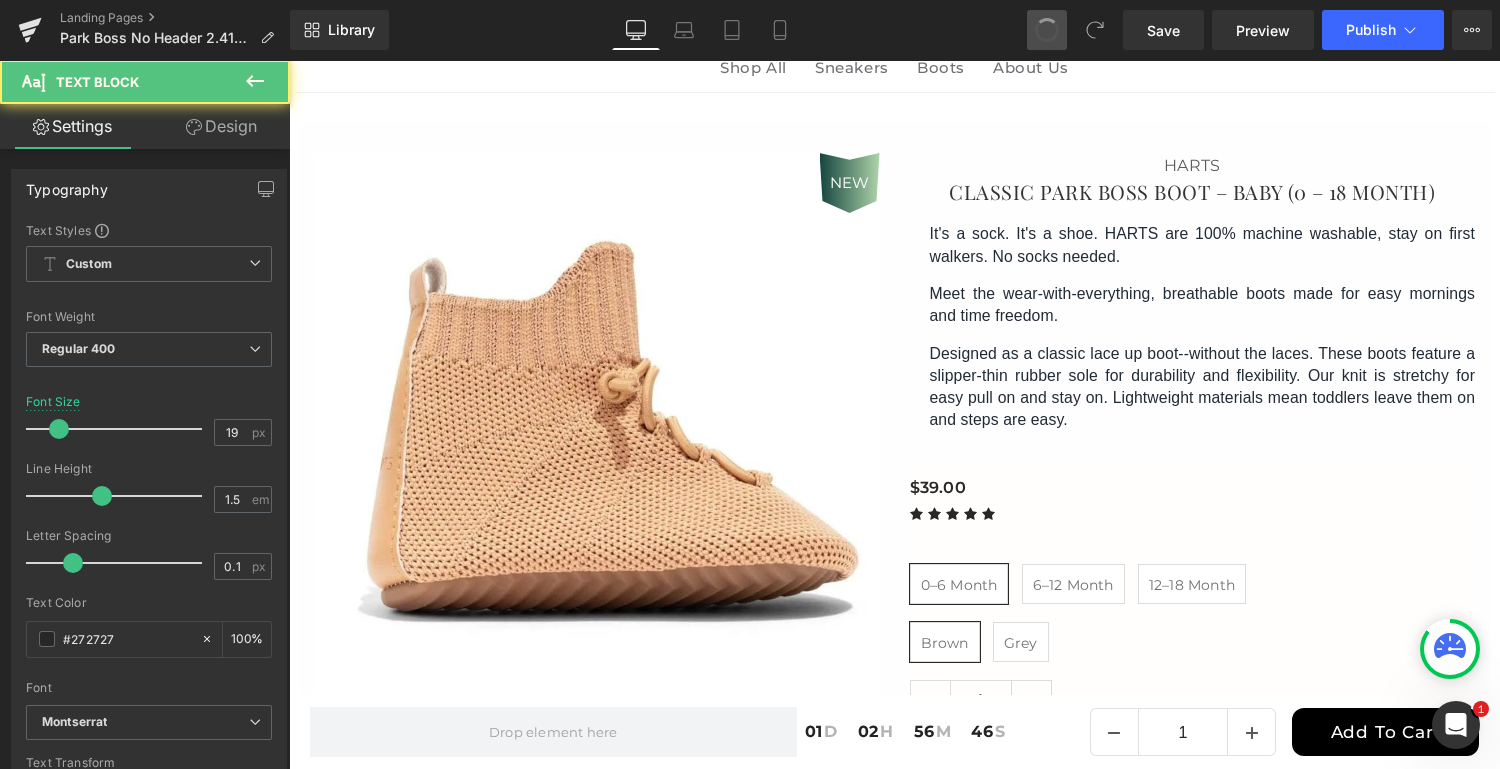 type on "0" 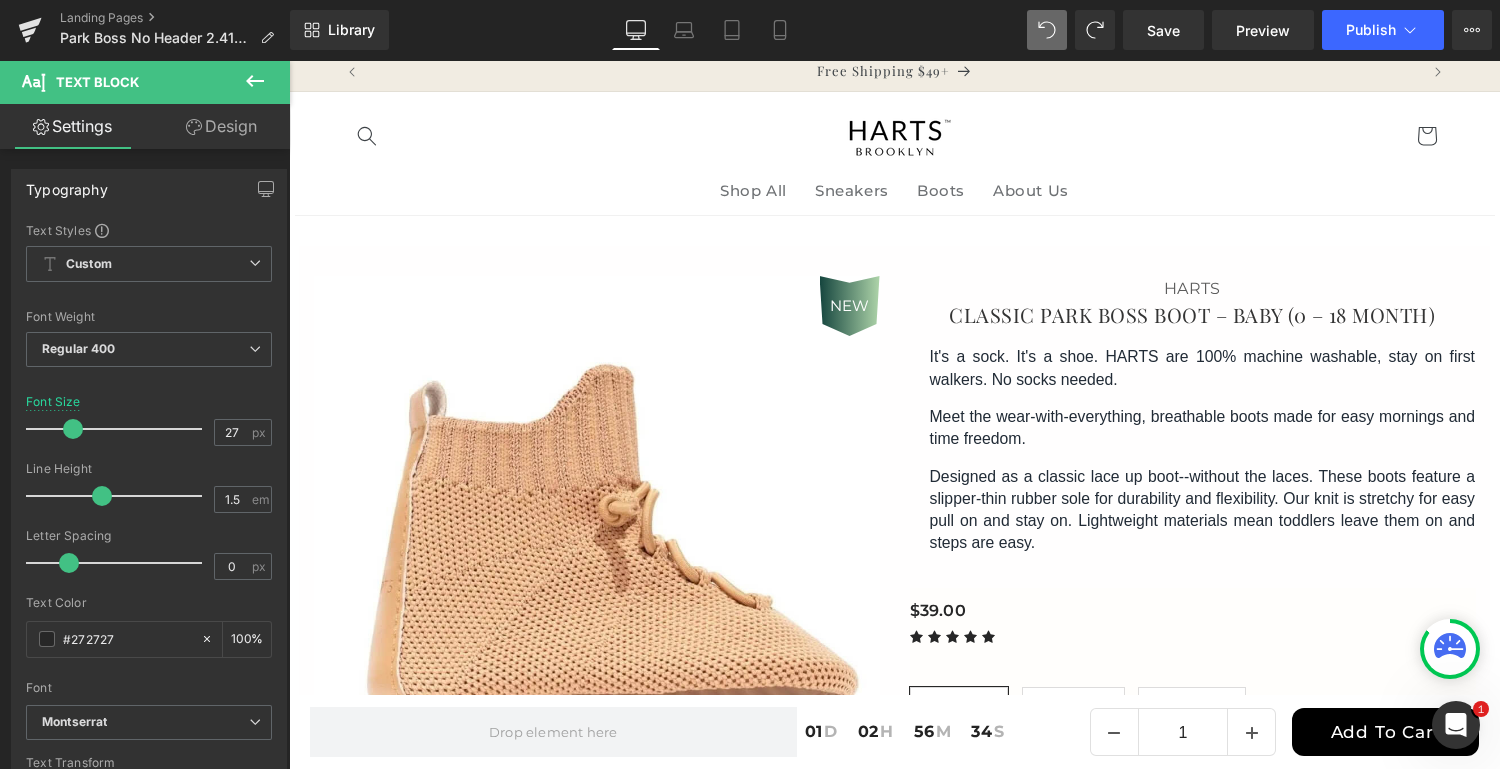 scroll, scrollTop: 0, scrollLeft: 0, axis: both 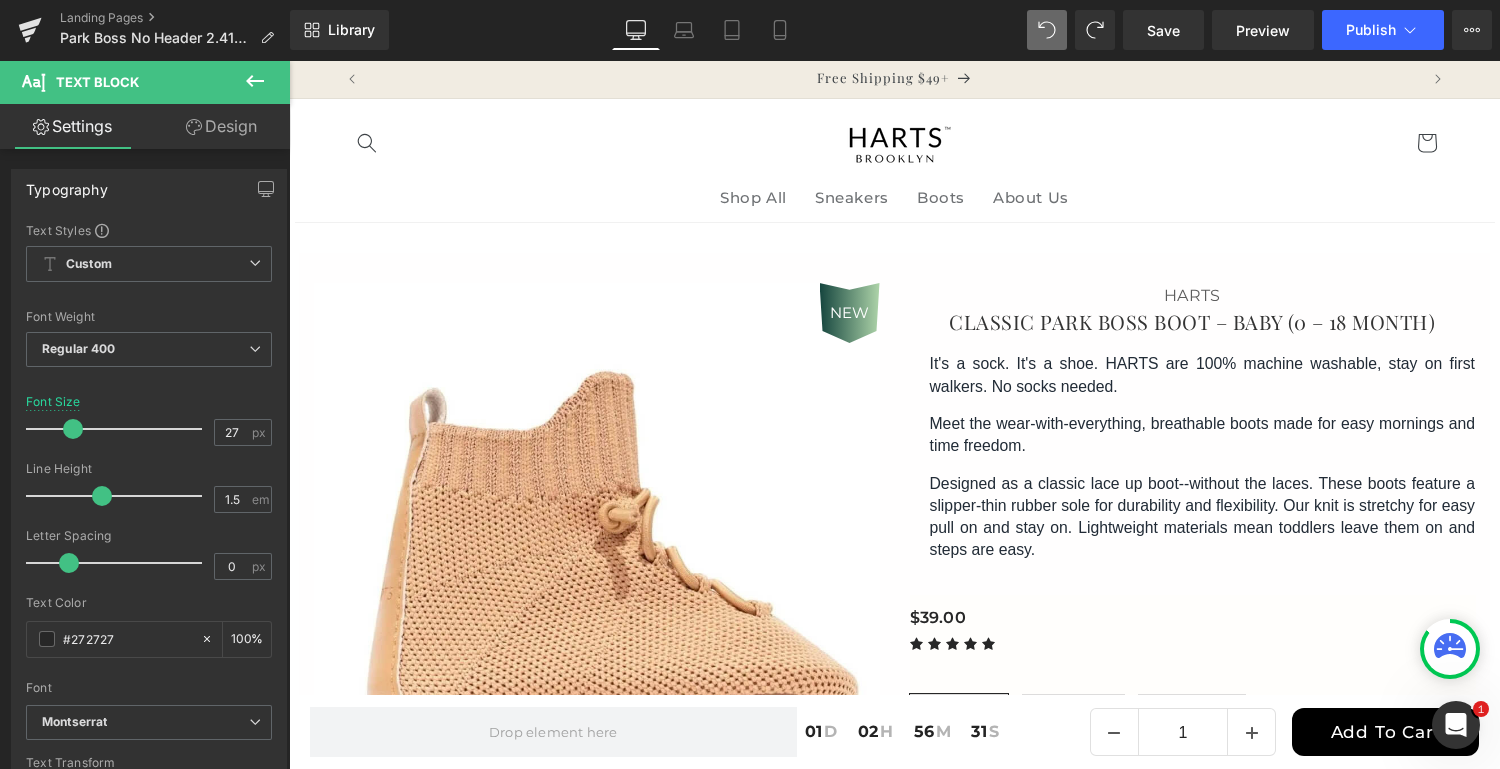 type on "19" 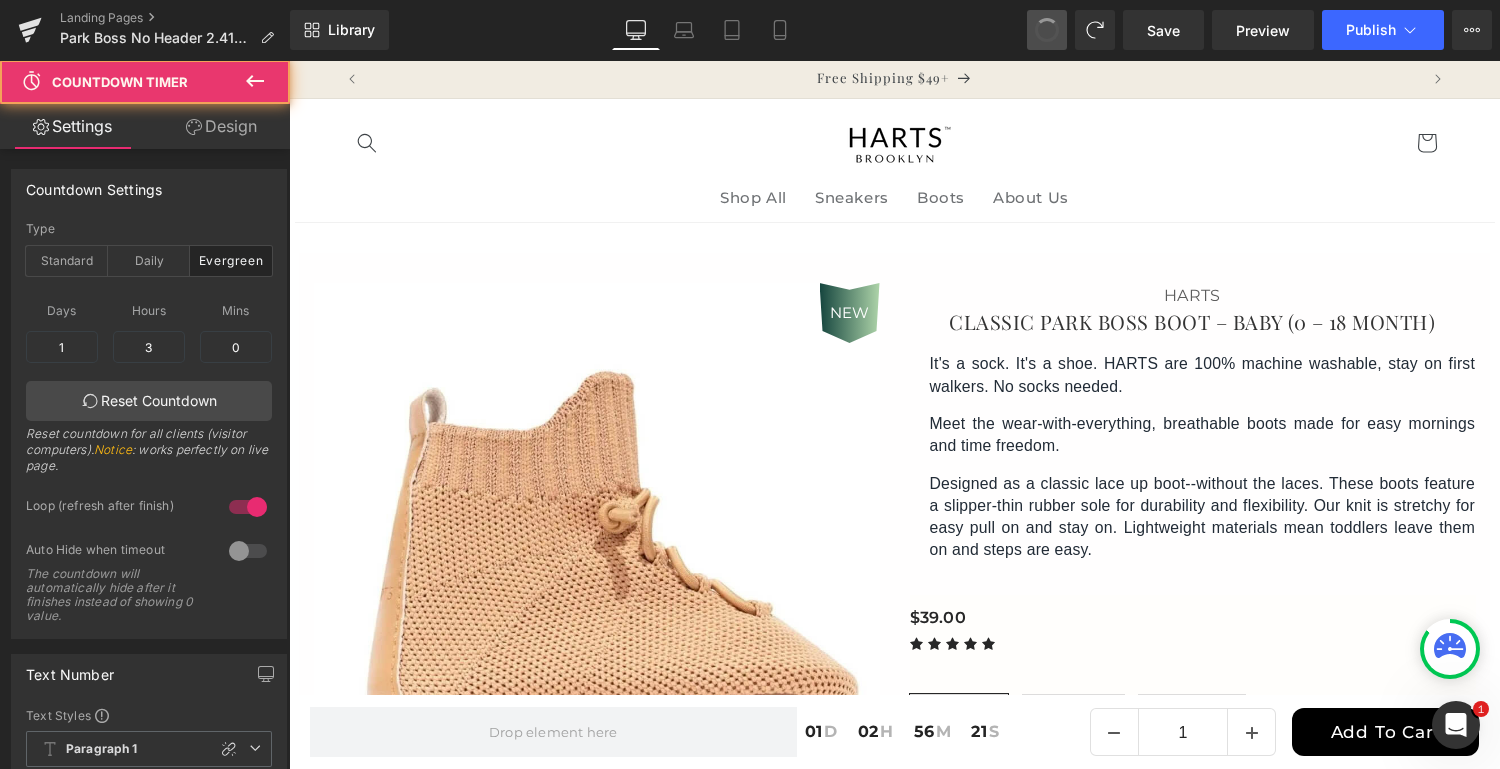 type on "18" 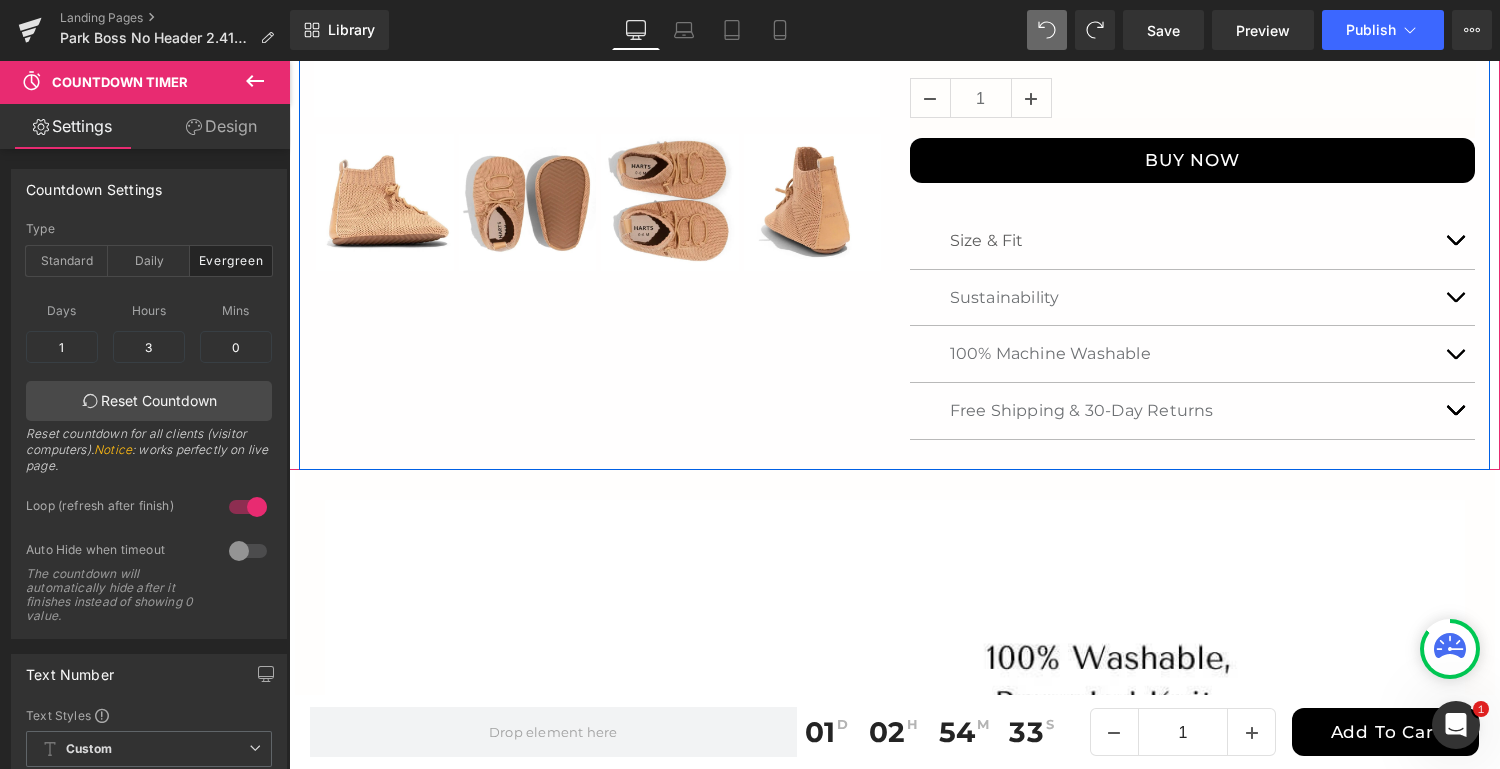 scroll, scrollTop: 732, scrollLeft: 0, axis: vertical 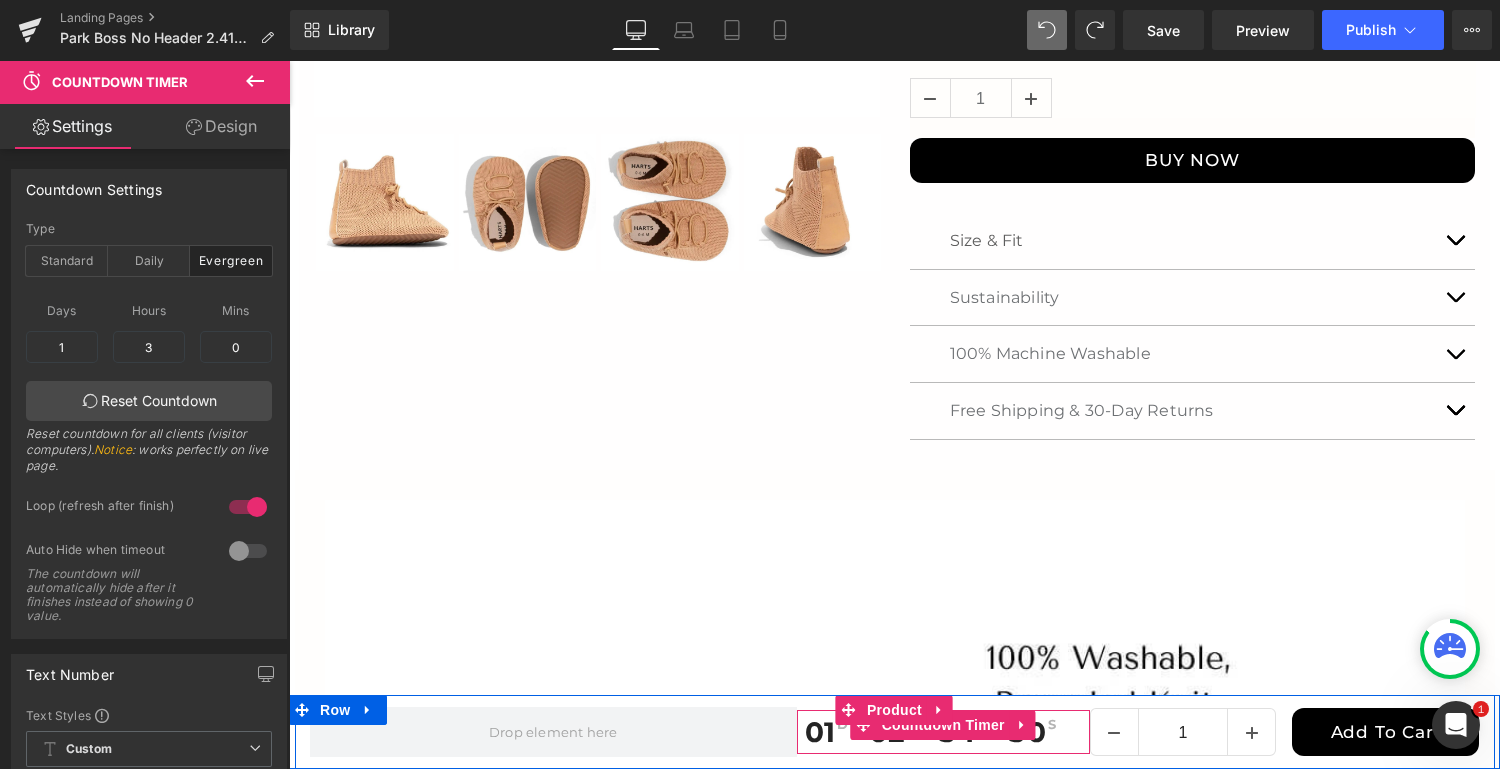 click on "S" at bounding box center [1051, 732] 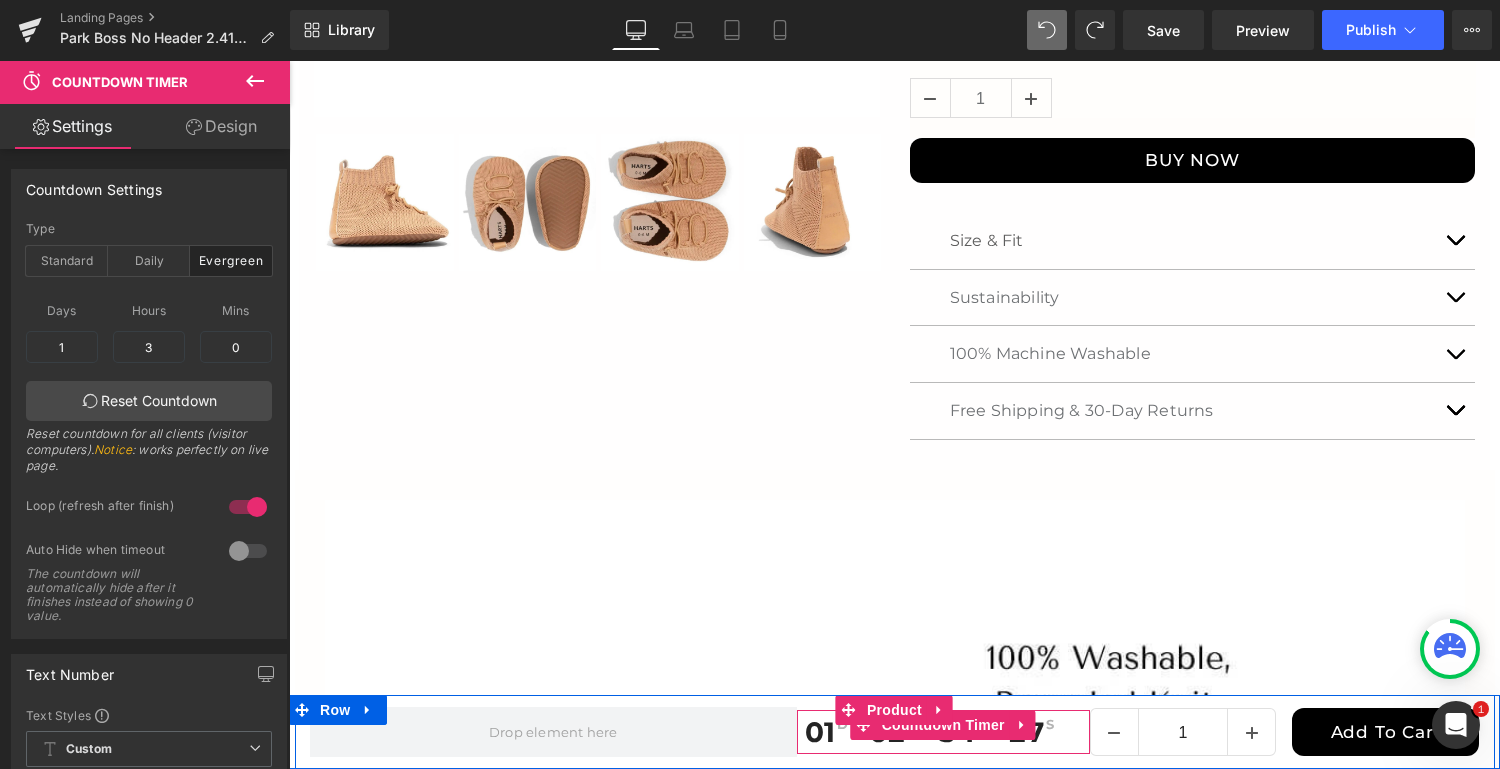 click on "S" at bounding box center (1049, 732) 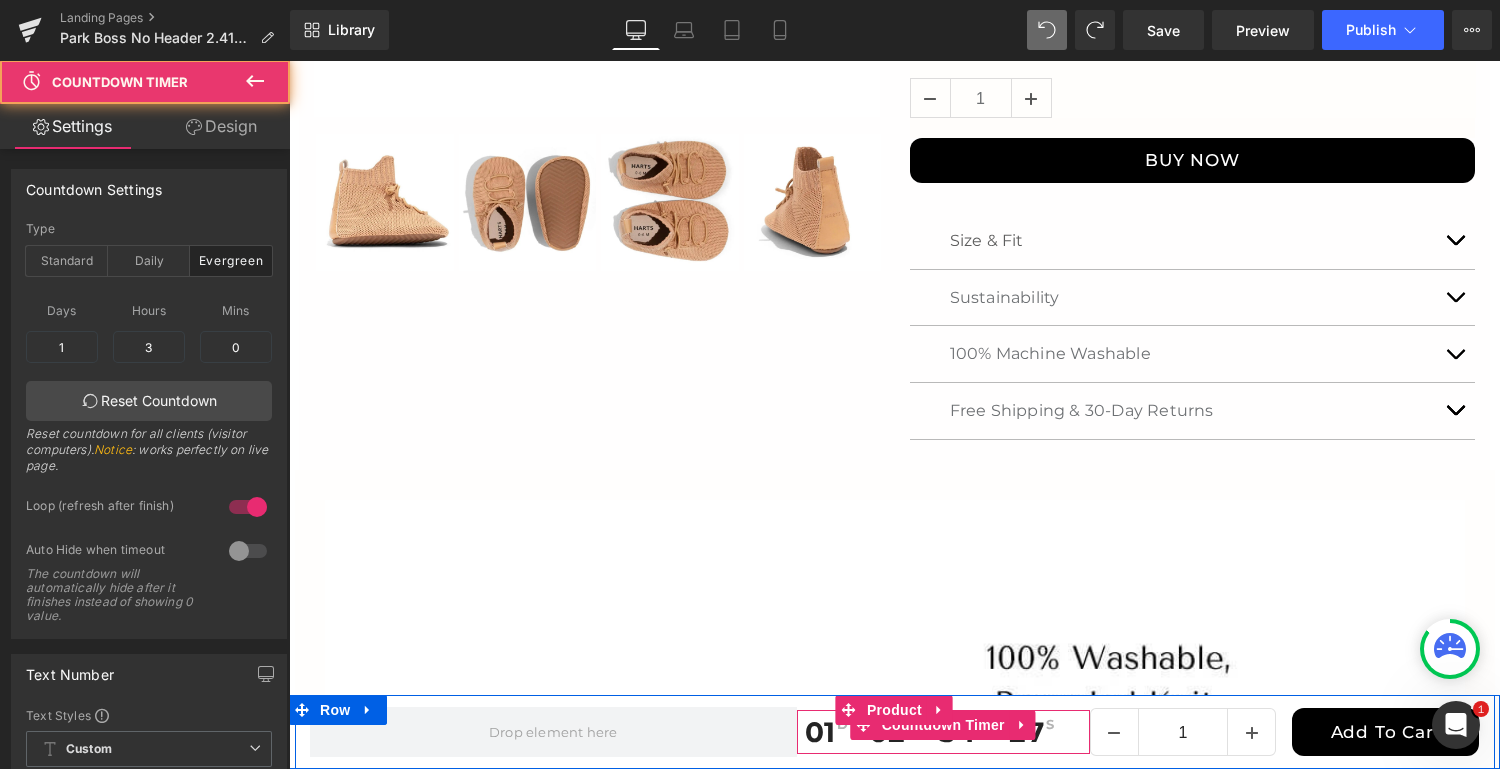 click on "S" at bounding box center [1049, 732] 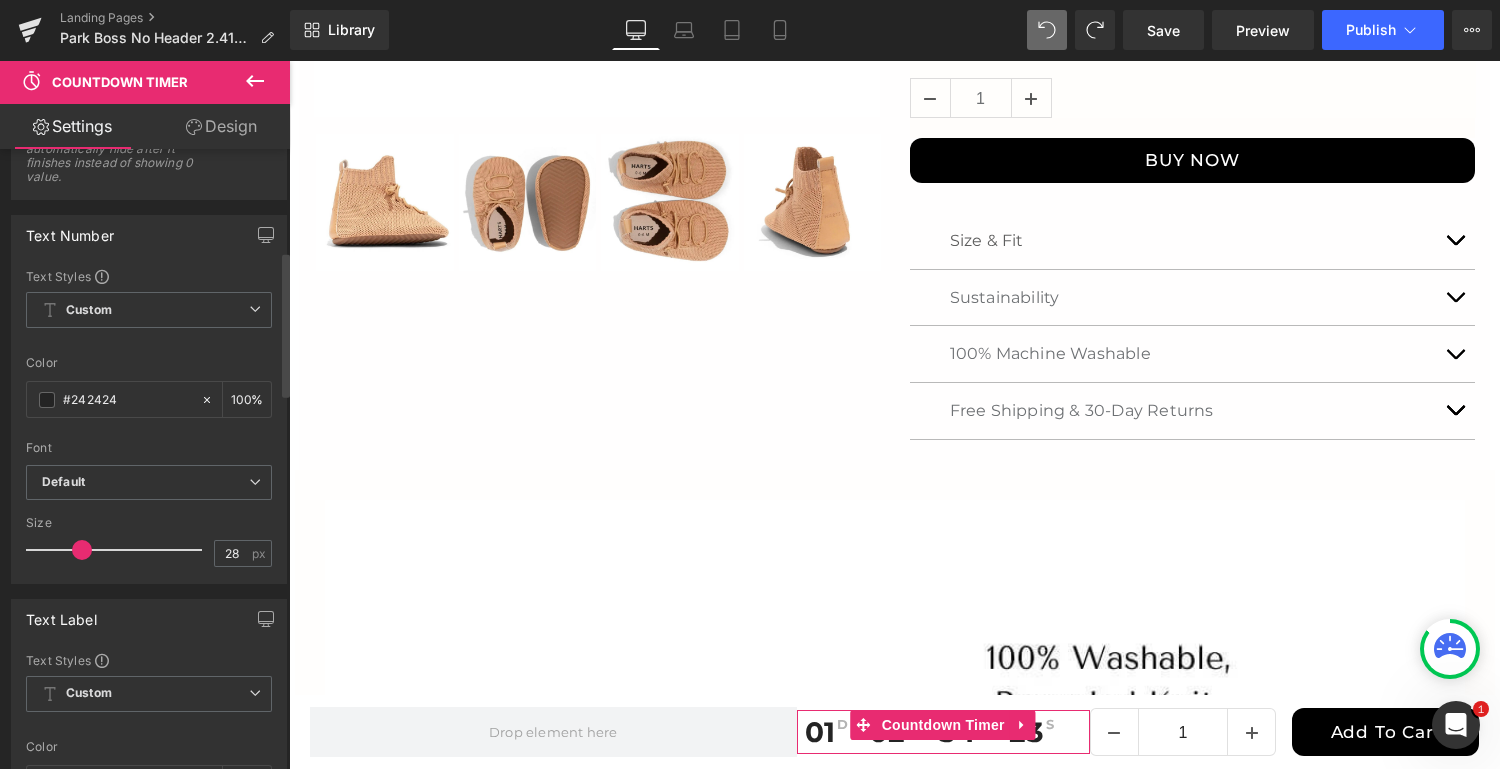 scroll, scrollTop: 440, scrollLeft: 0, axis: vertical 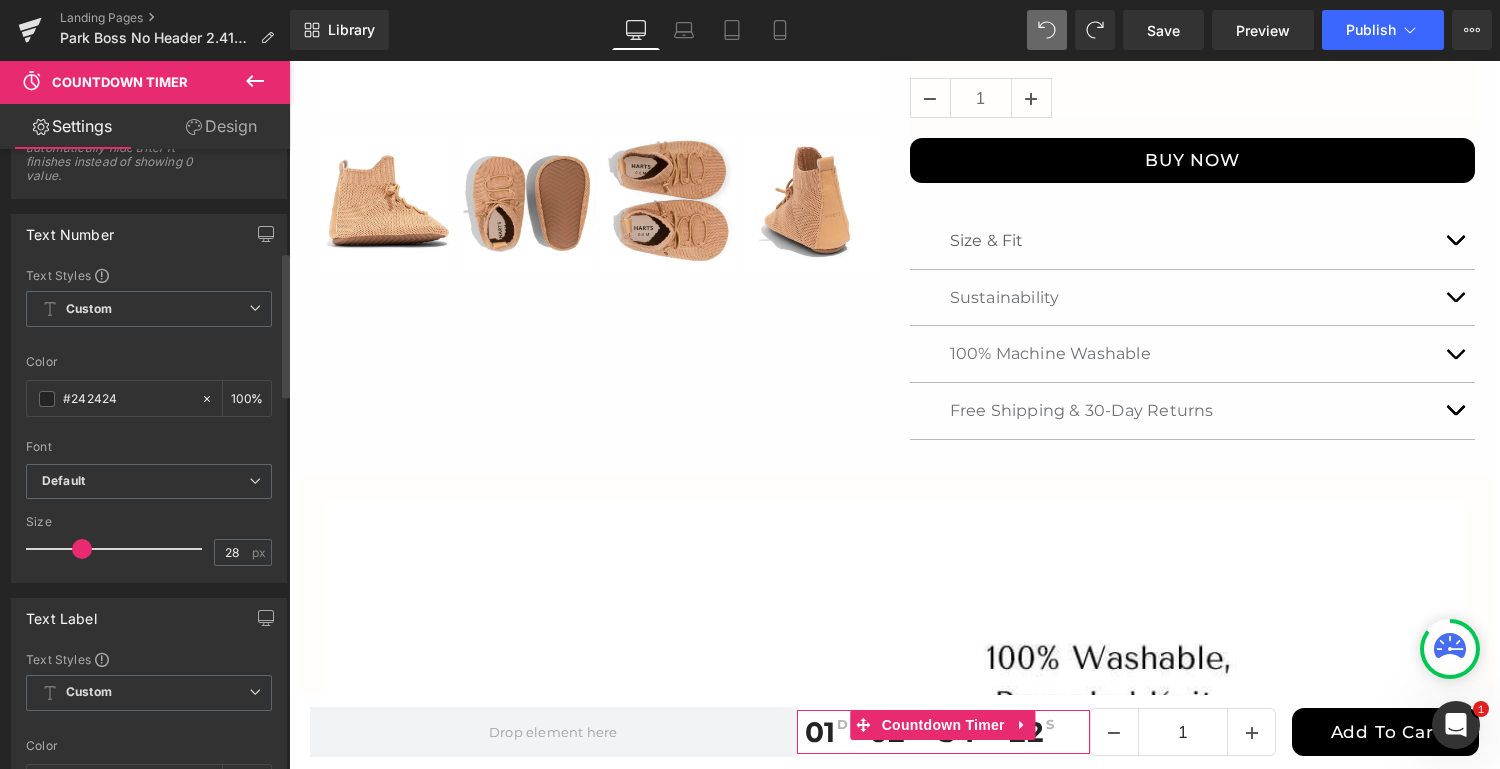 click on "Default" at bounding box center (149, 481) 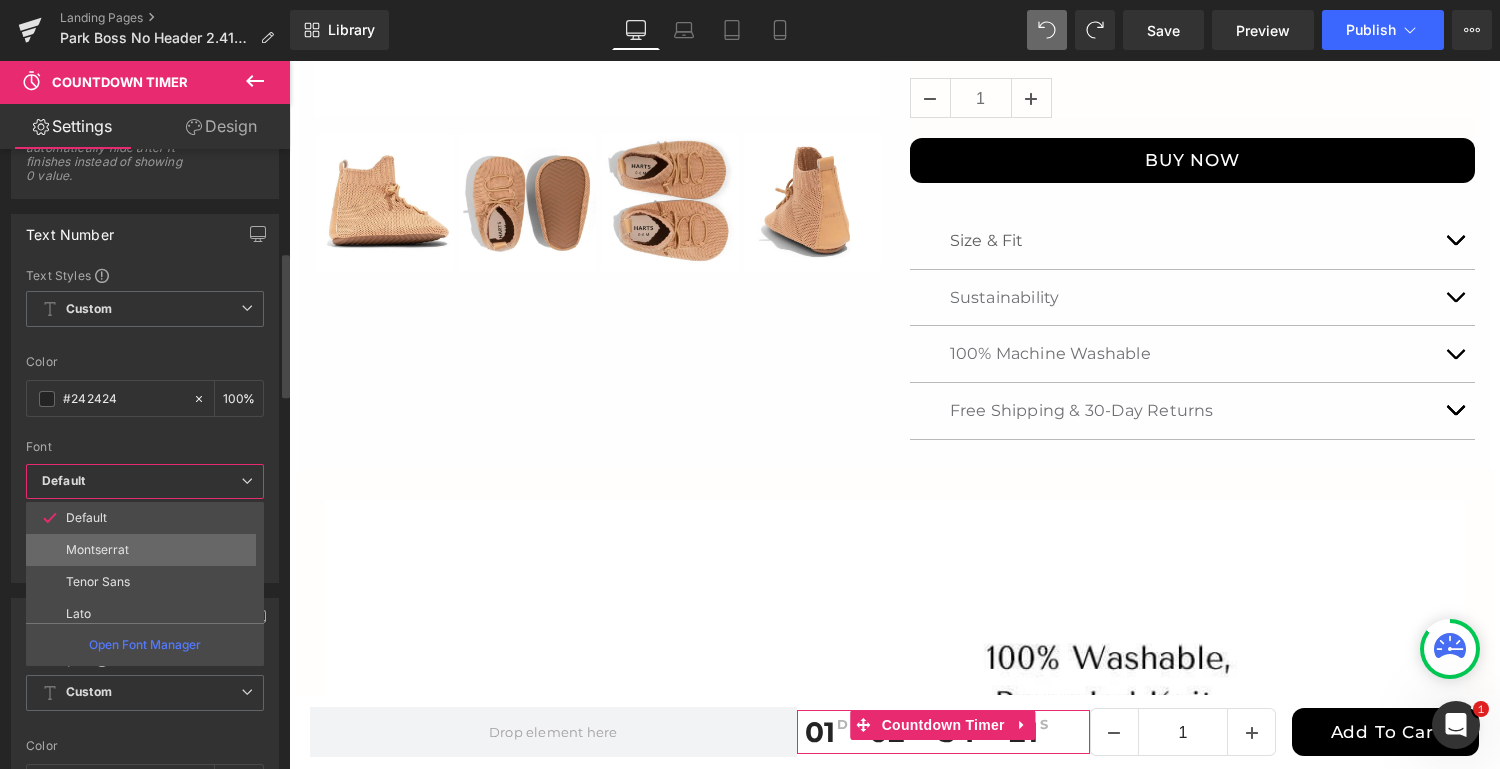 click on "Montserrat" at bounding box center (149, 550) 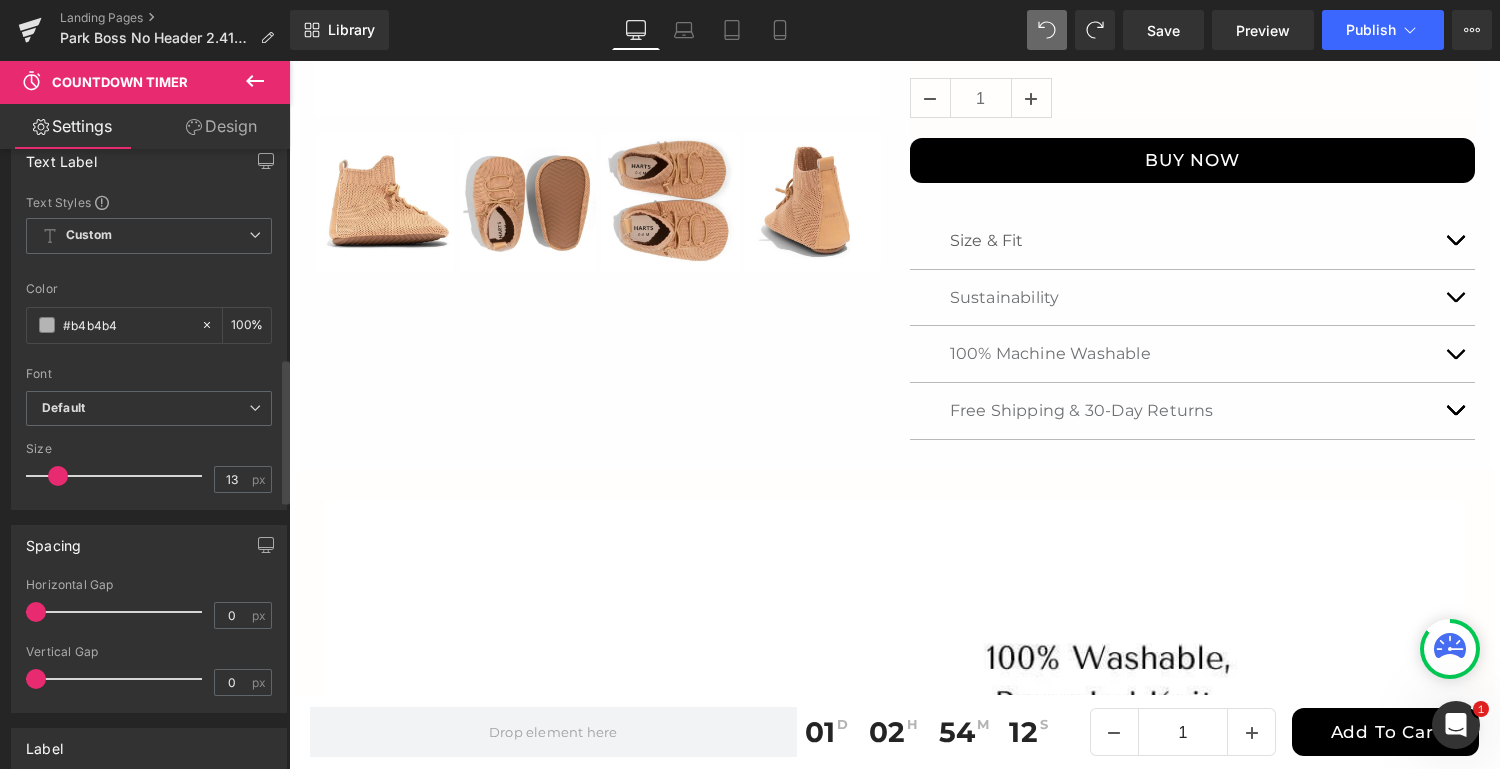 scroll, scrollTop: 898, scrollLeft: 0, axis: vertical 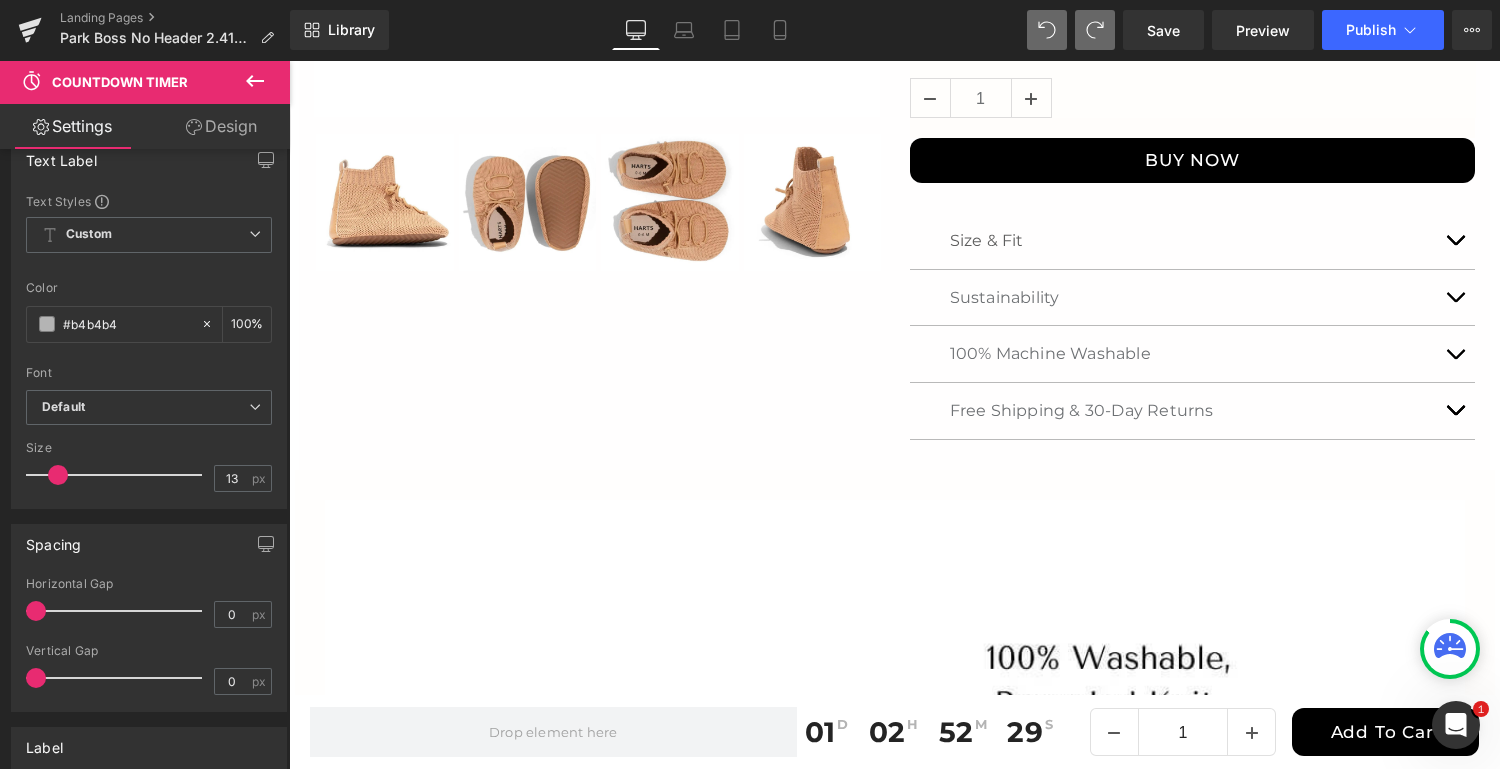 type on "18" 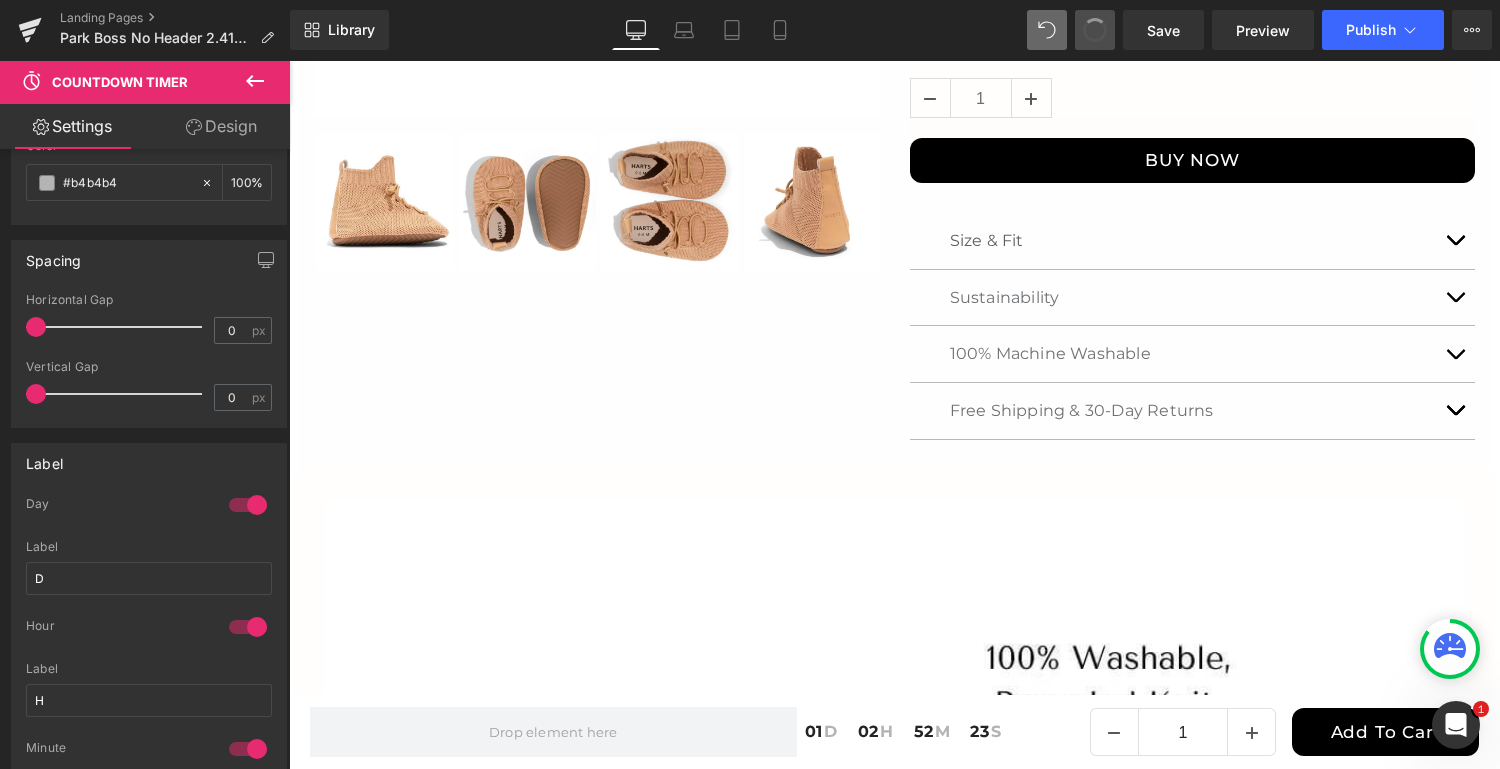 scroll, scrollTop: 757, scrollLeft: 0, axis: vertical 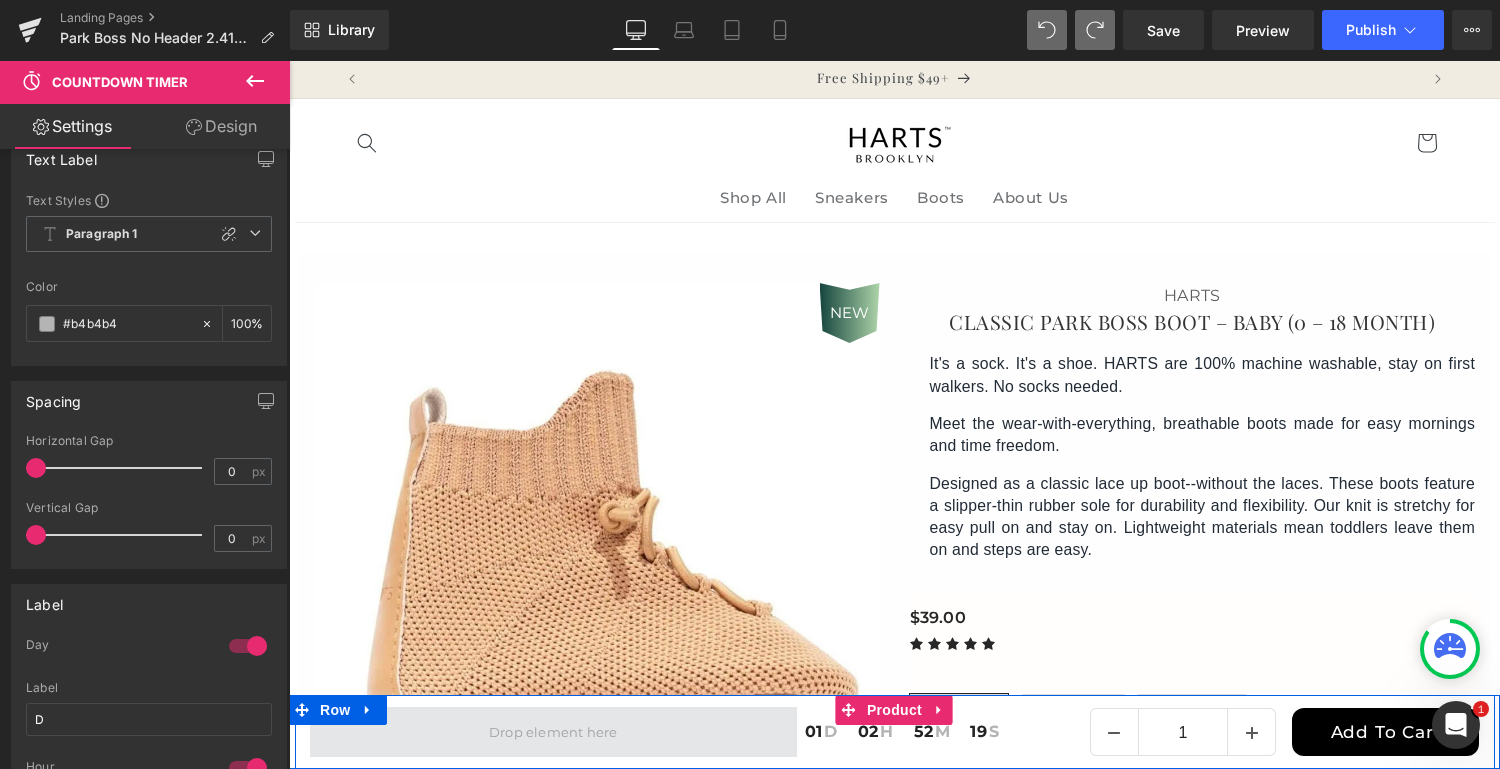 click at bounding box center [554, 732] 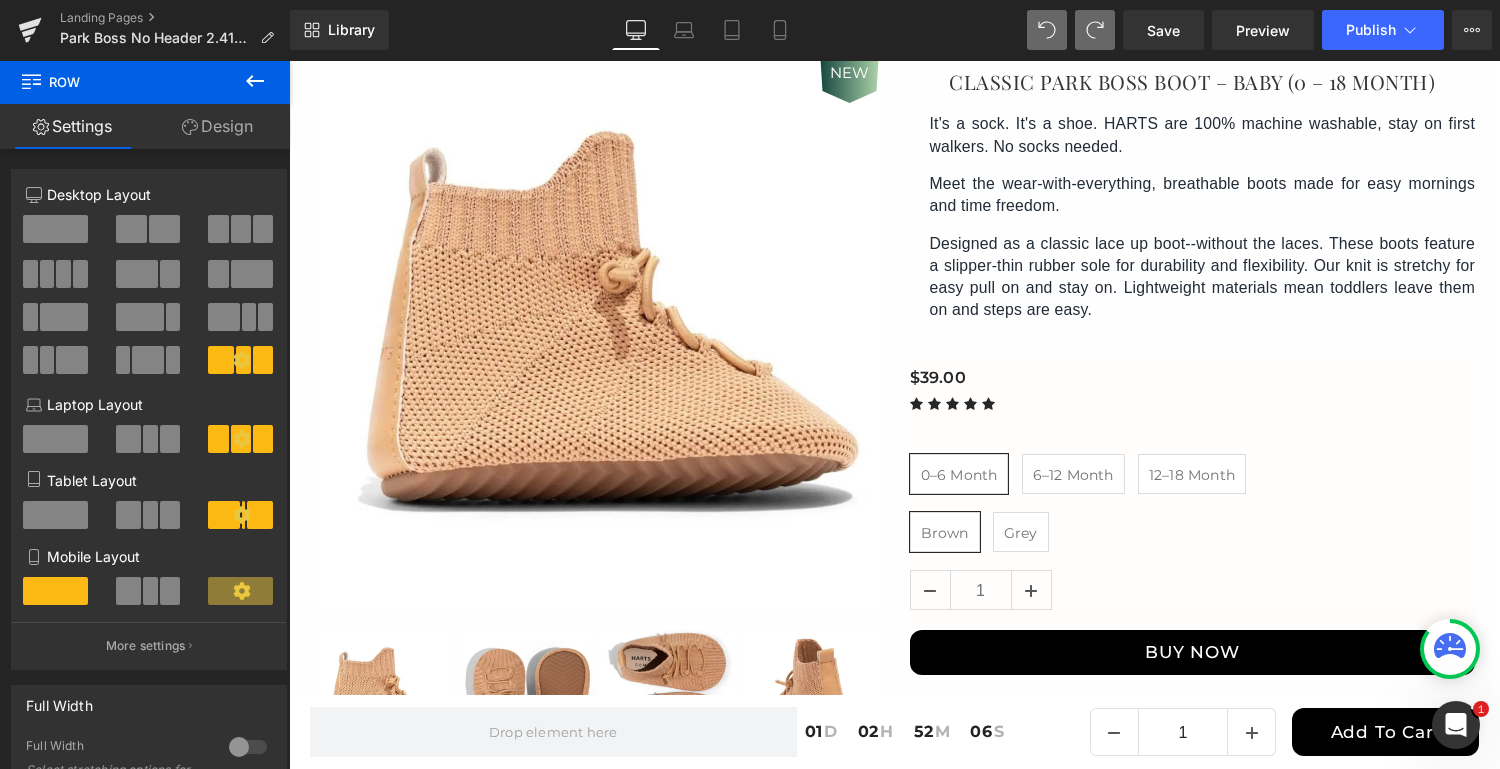 scroll, scrollTop: 0, scrollLeft: 0, axis: both 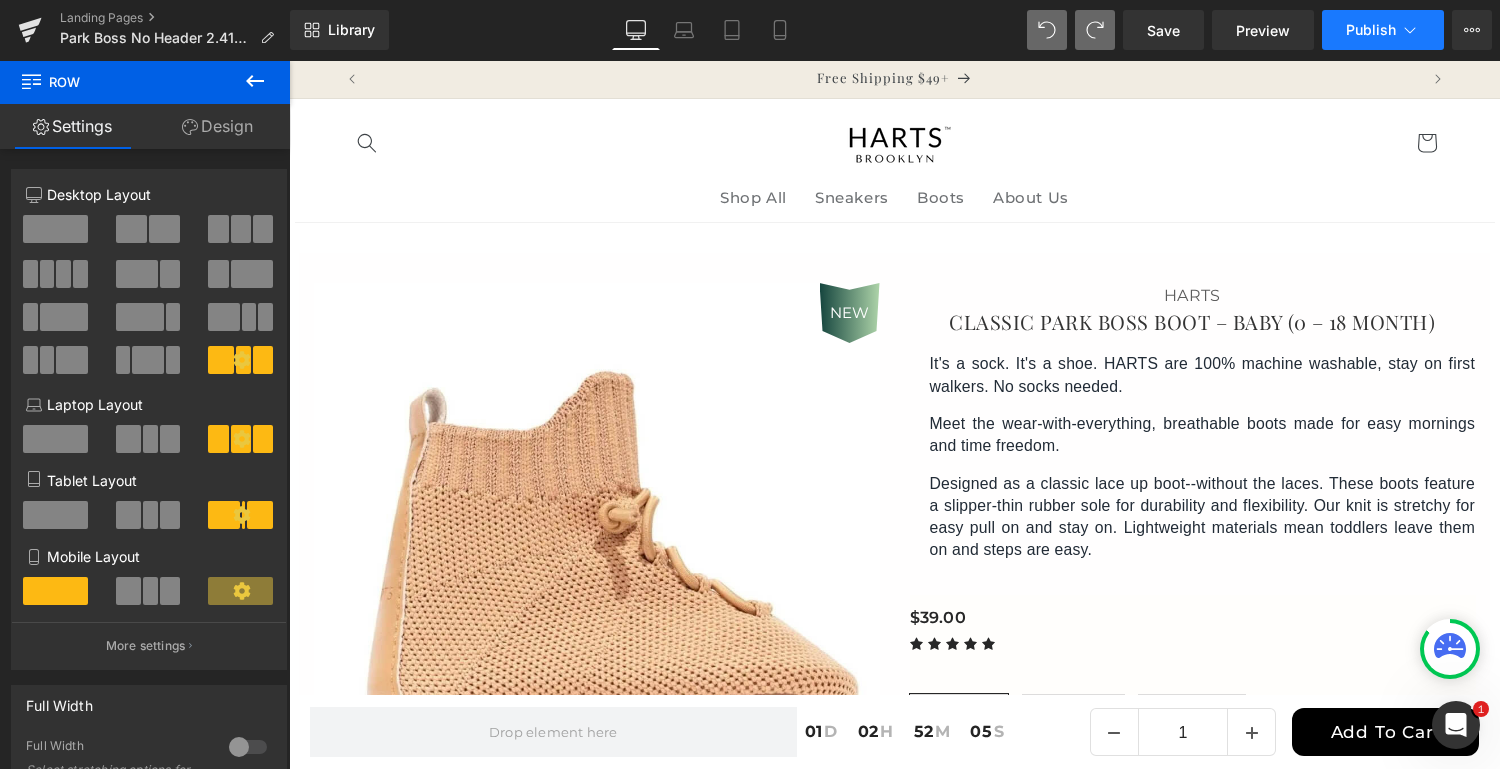click 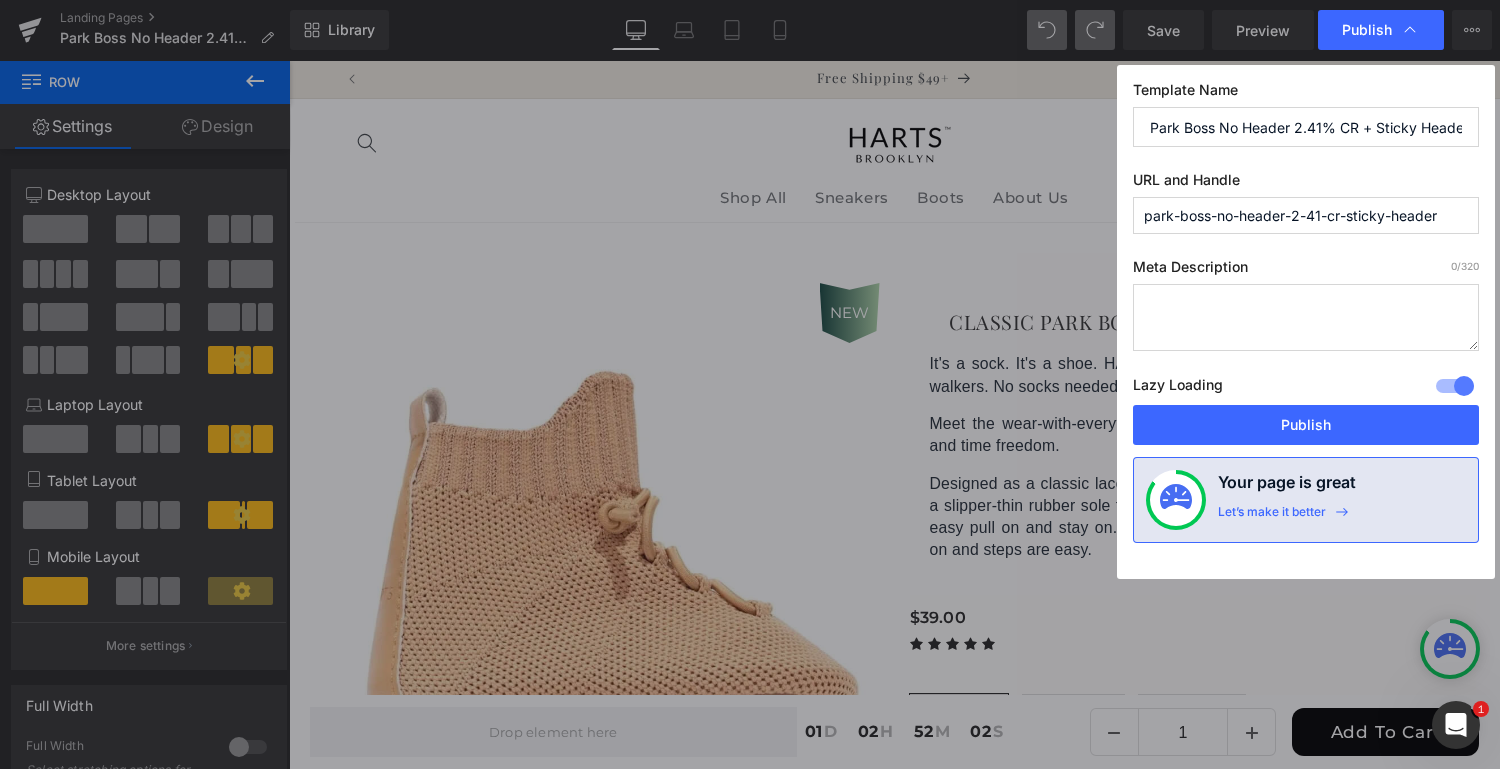 click on "park-boss-no-header-2-41-cr-sticky-header" at bounding box center [1306, 215] 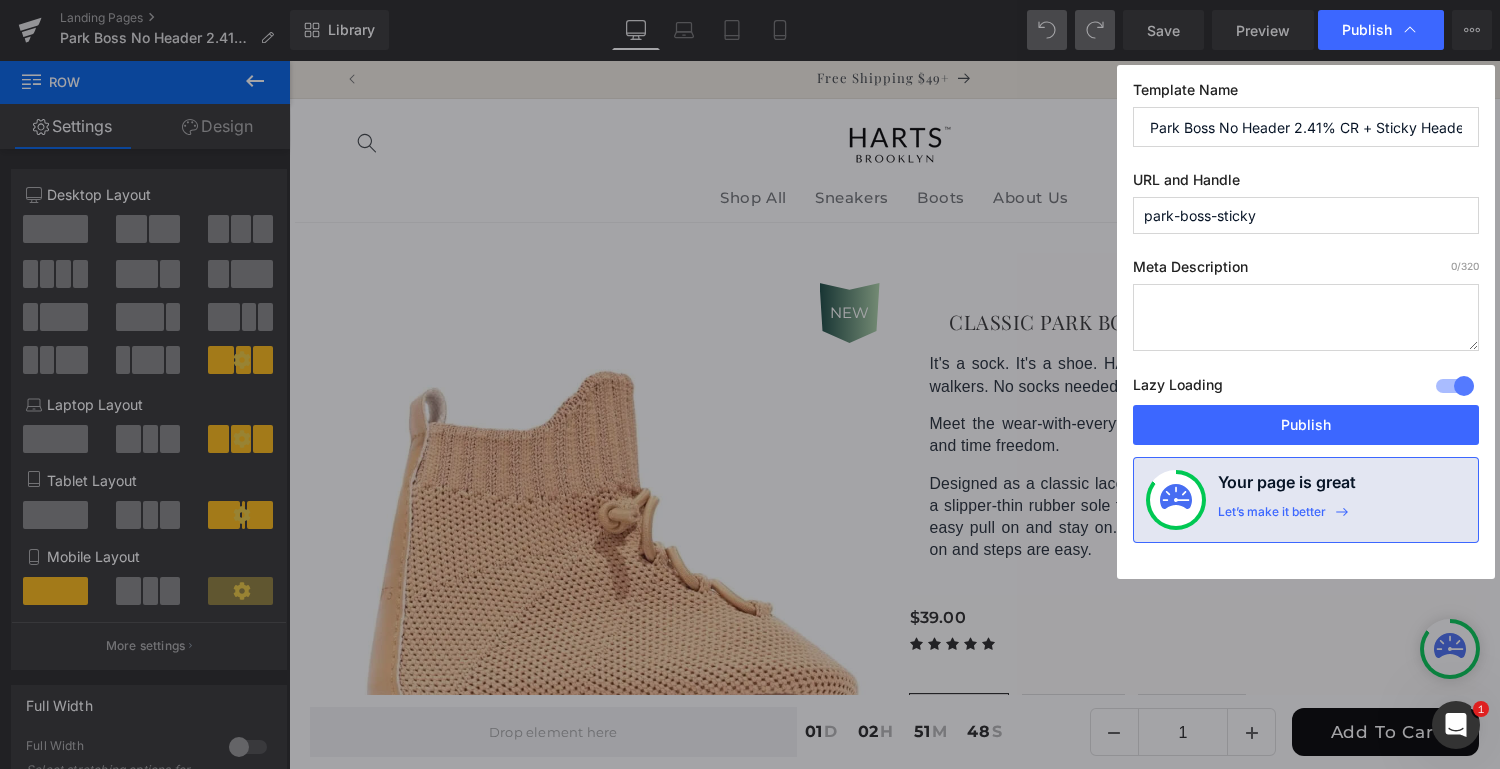 type on "park-boss-sticky" 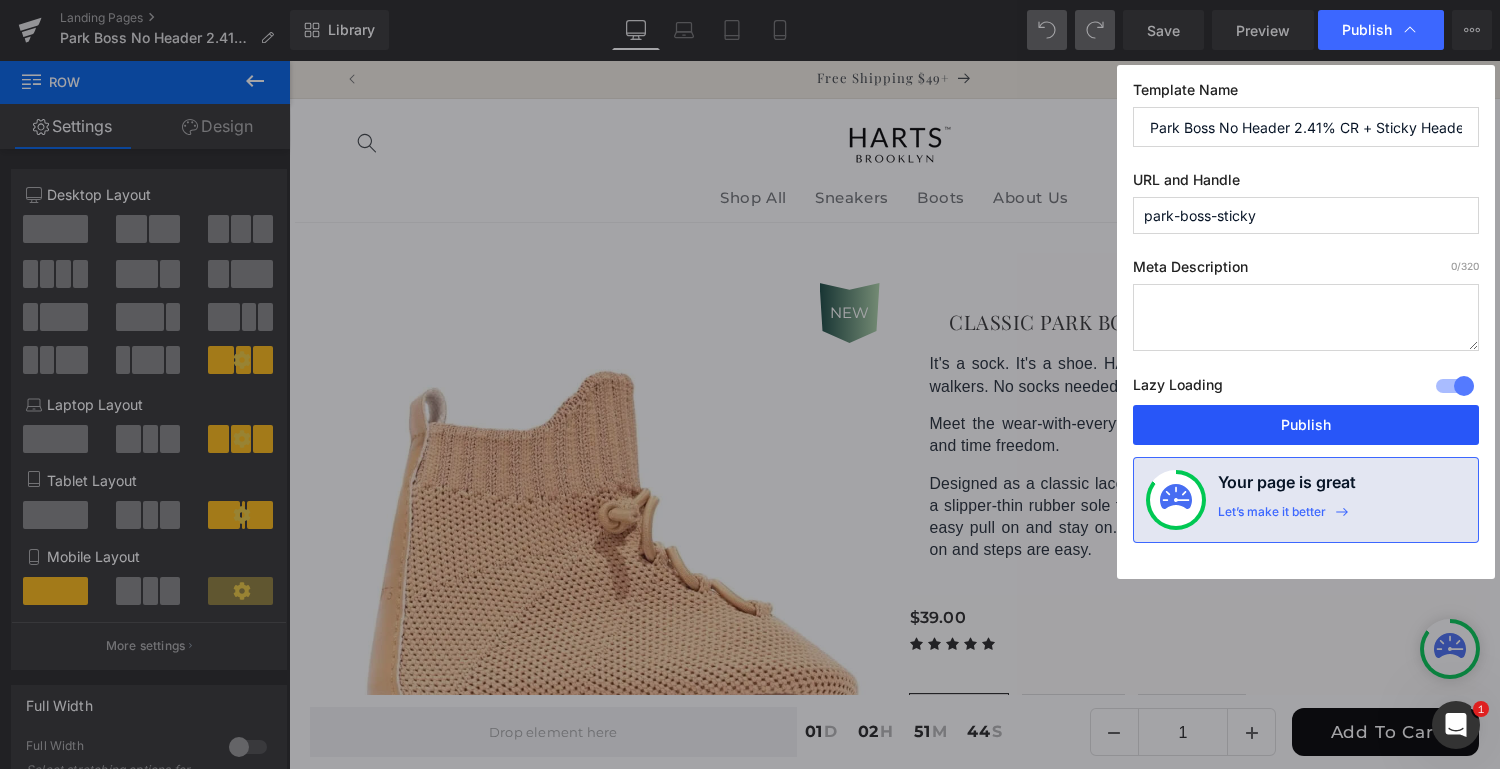 click on "Publish" at bounding box center [1306, 425] 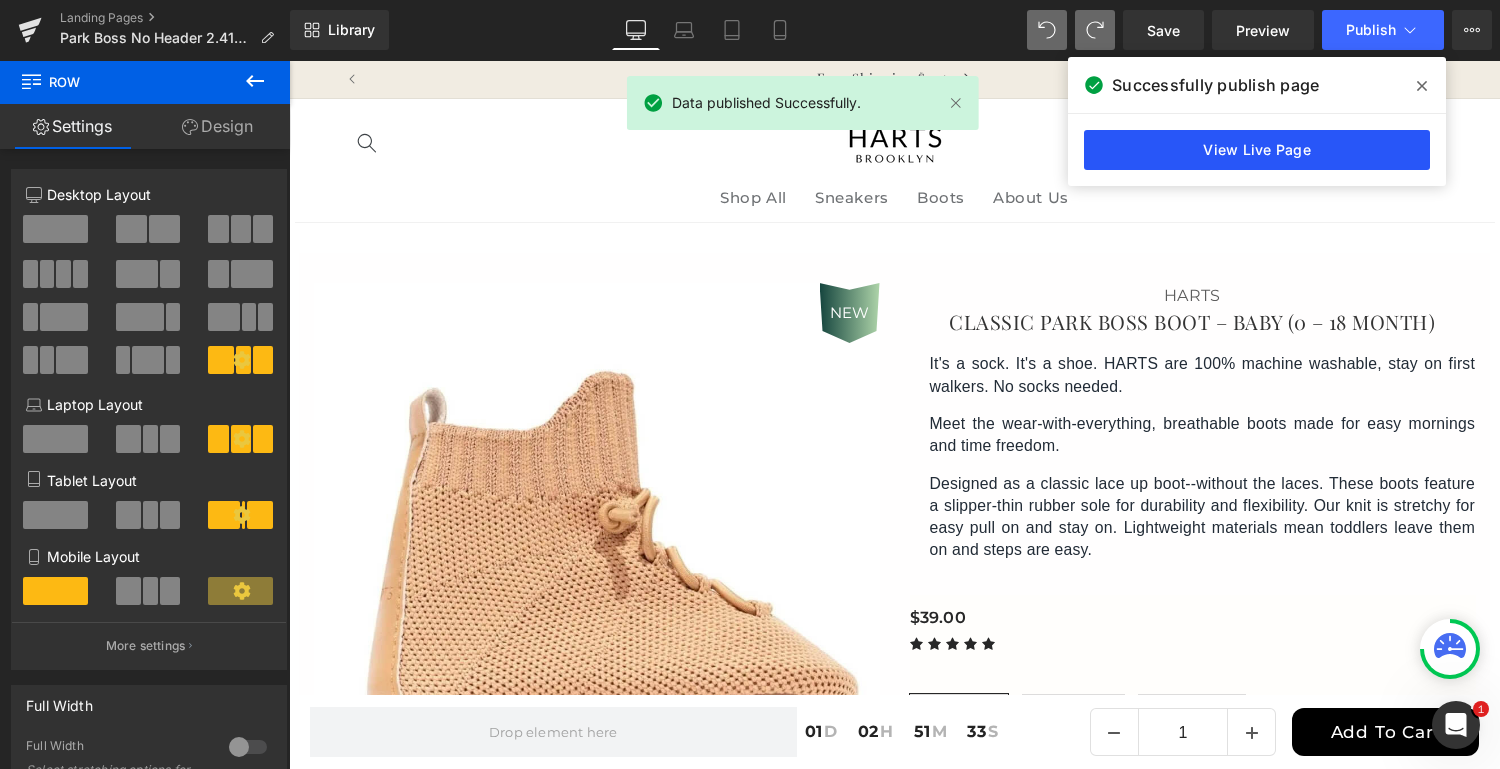 click on "View Live Page" at bounding box center [1257, 150] 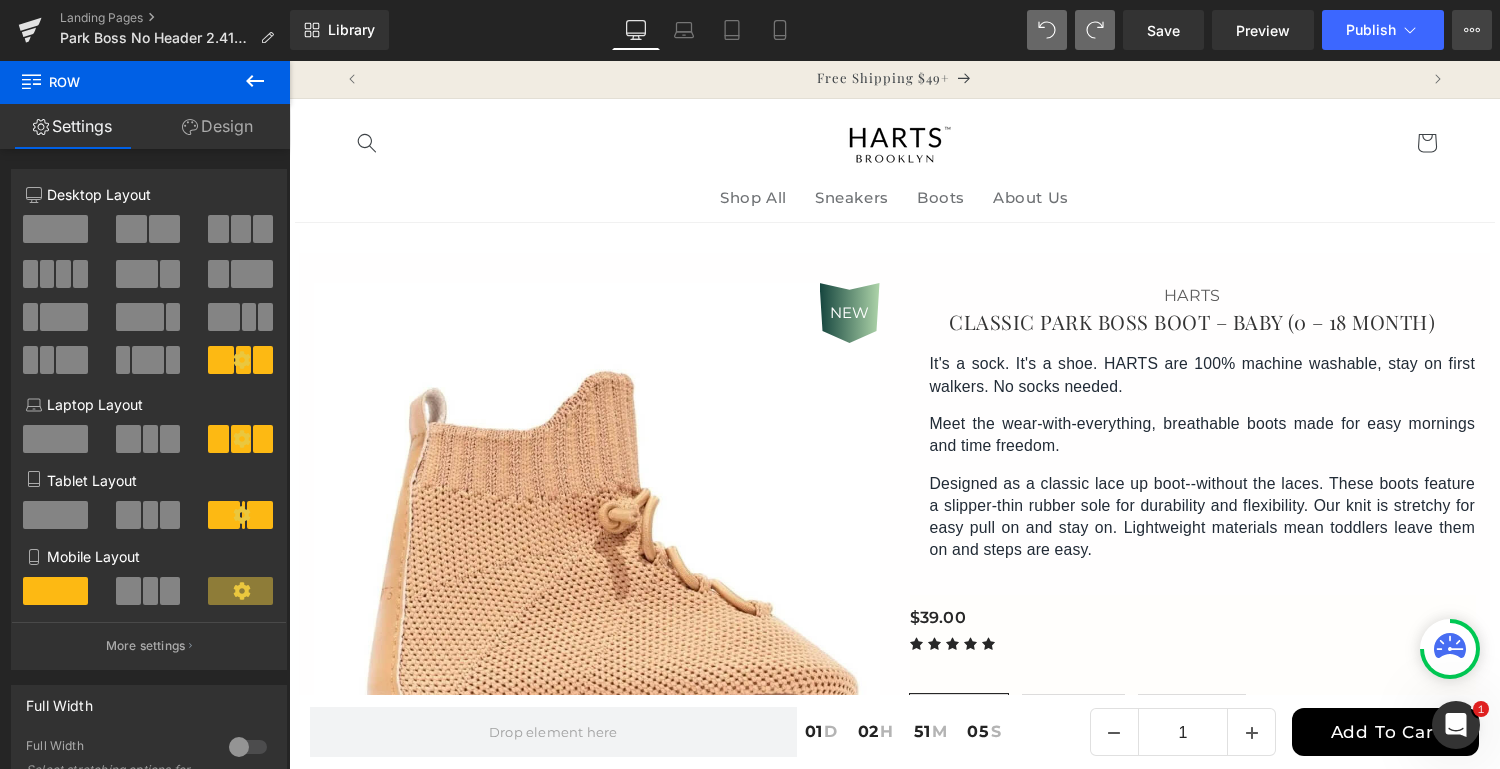 click 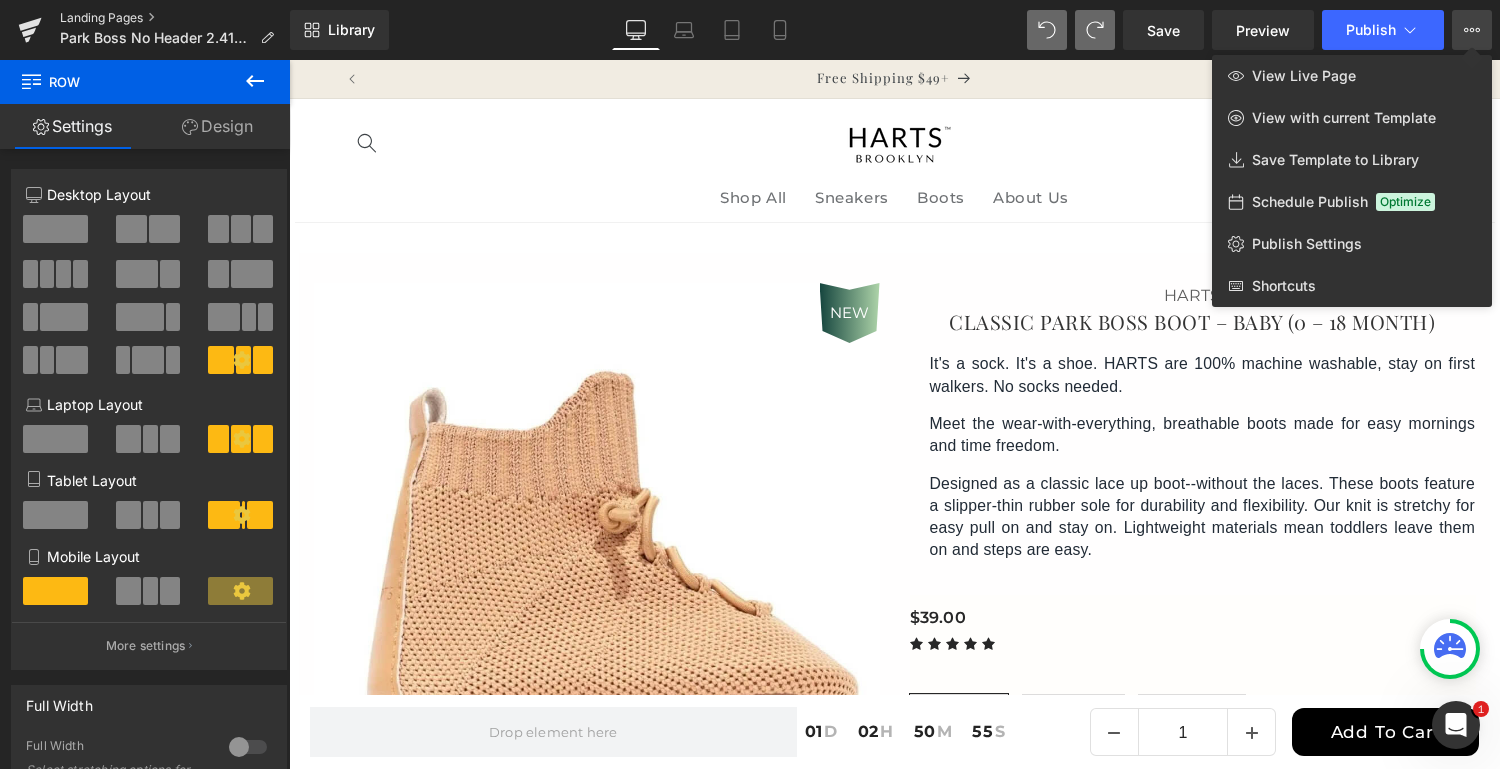click on "Landing Pages" at bounding box center [175, 18] 